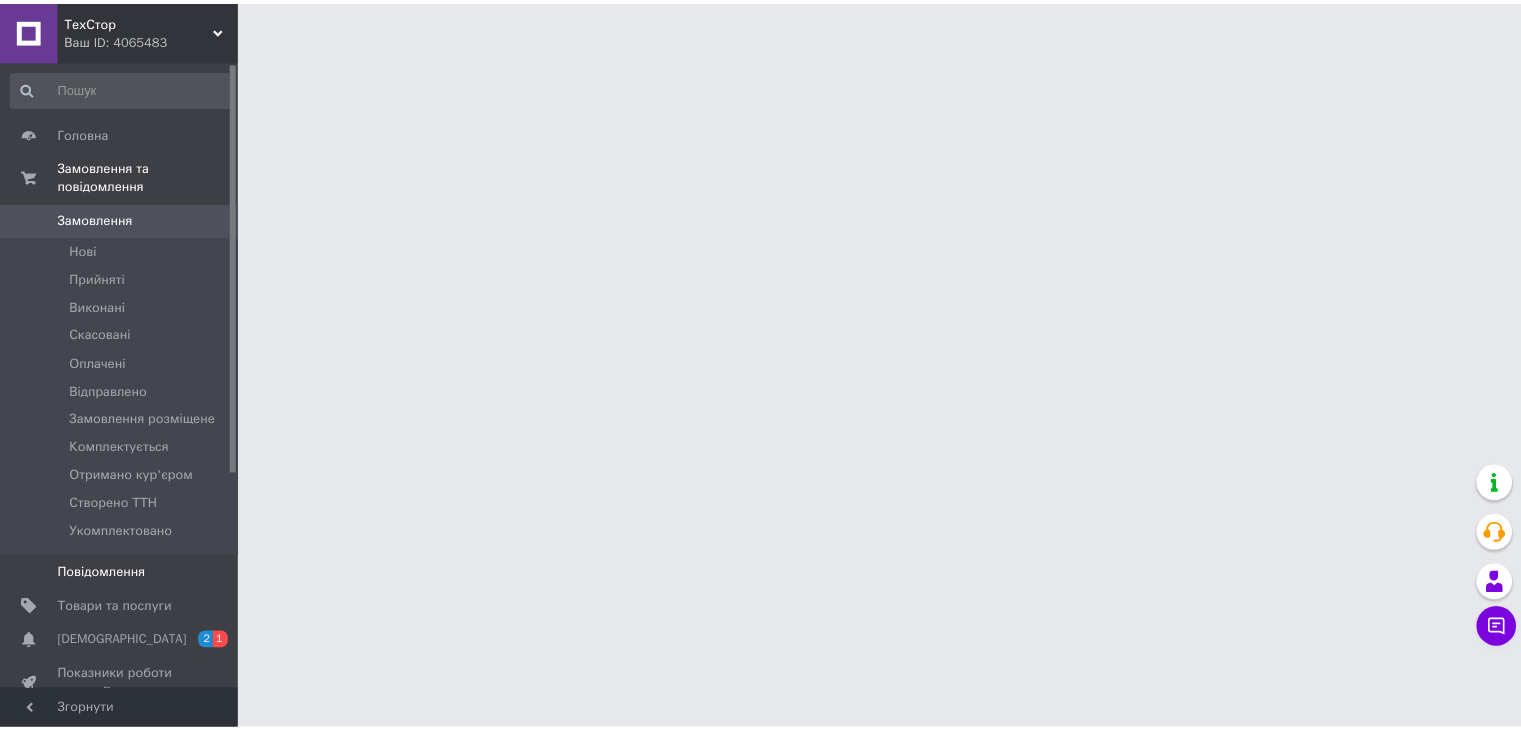 scroll, scrollTop: 0, scrollLeft: 0, axis: both 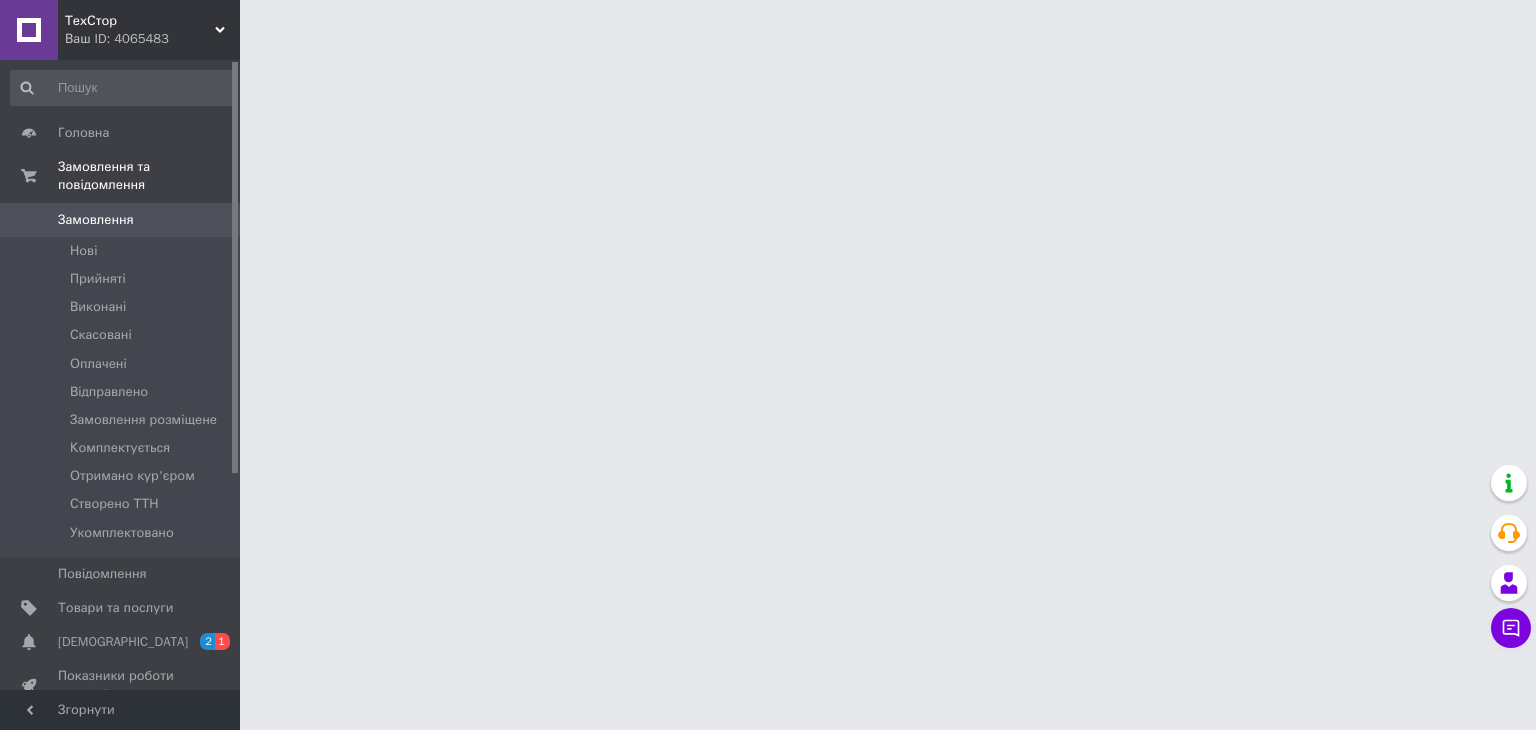 click on "[DEMOGRAPHIC_DATA]" at bounding box center (123, 642) 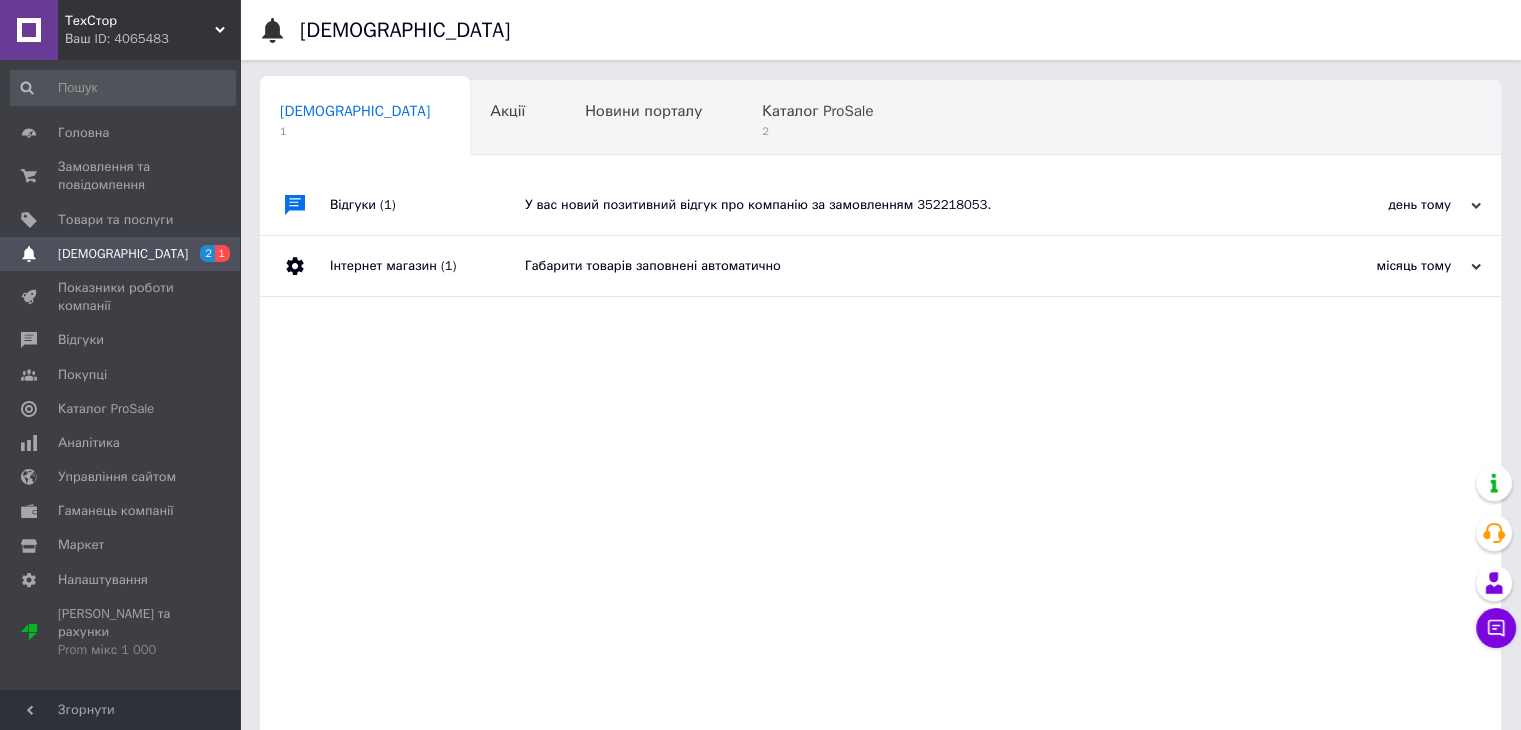 click on "У вас новий позитивний відгук про компанію за замовленням 352218053." at bounding box center (903, 205) 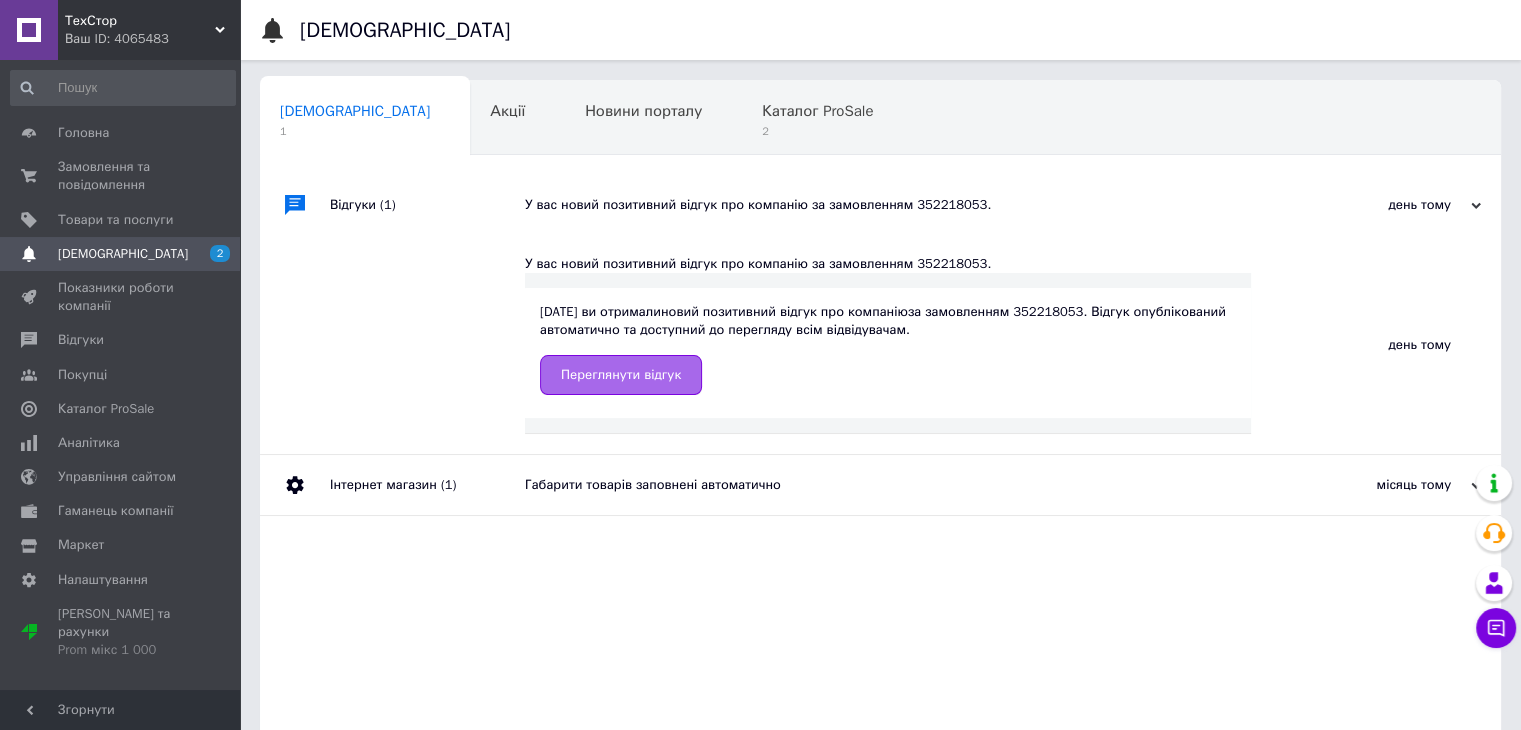 click on "Переглянути відгук" at bounding box center [621, 375] 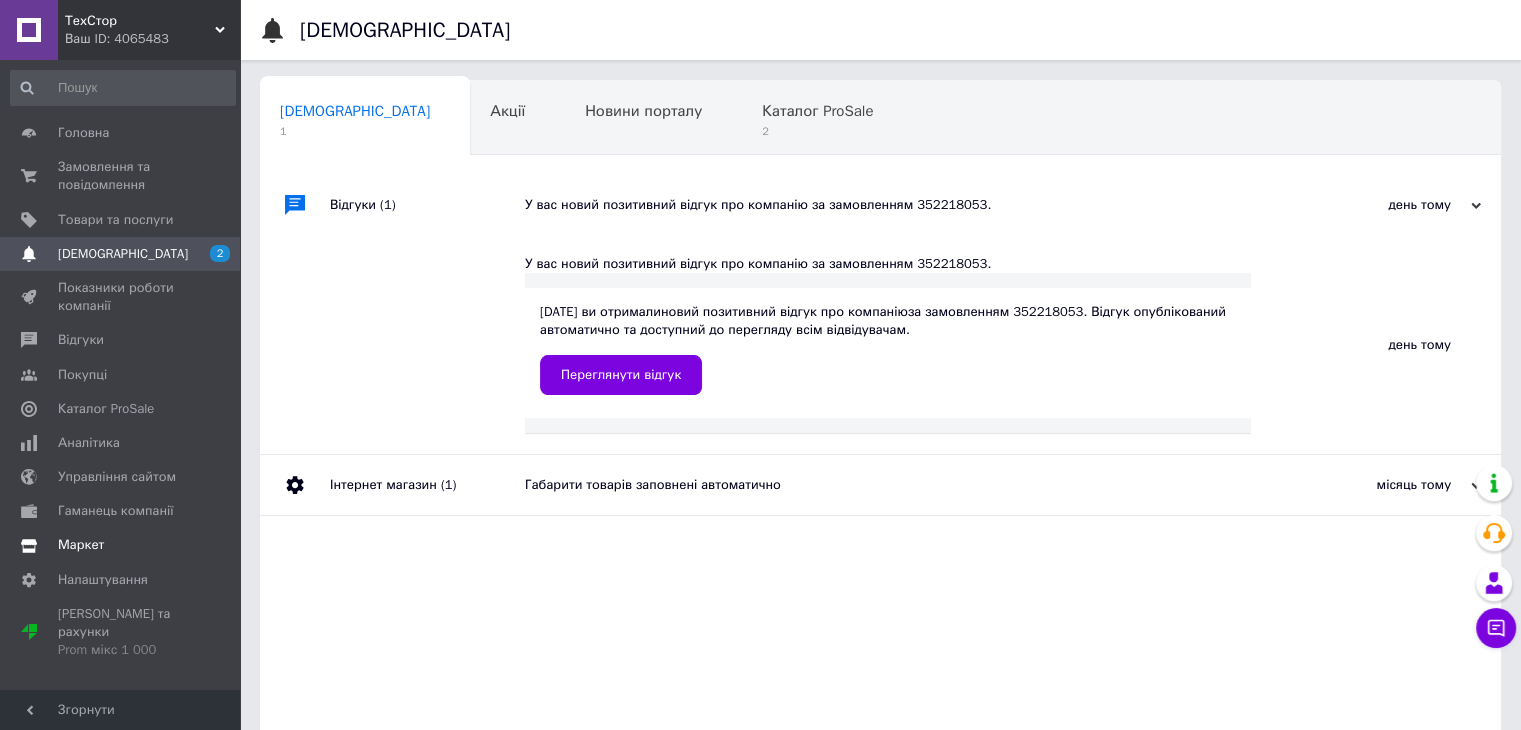 drag, startPoint x: 95, startPoint y: 426, endPoint x: 56, endPoint y: 558, distance: 137.64084 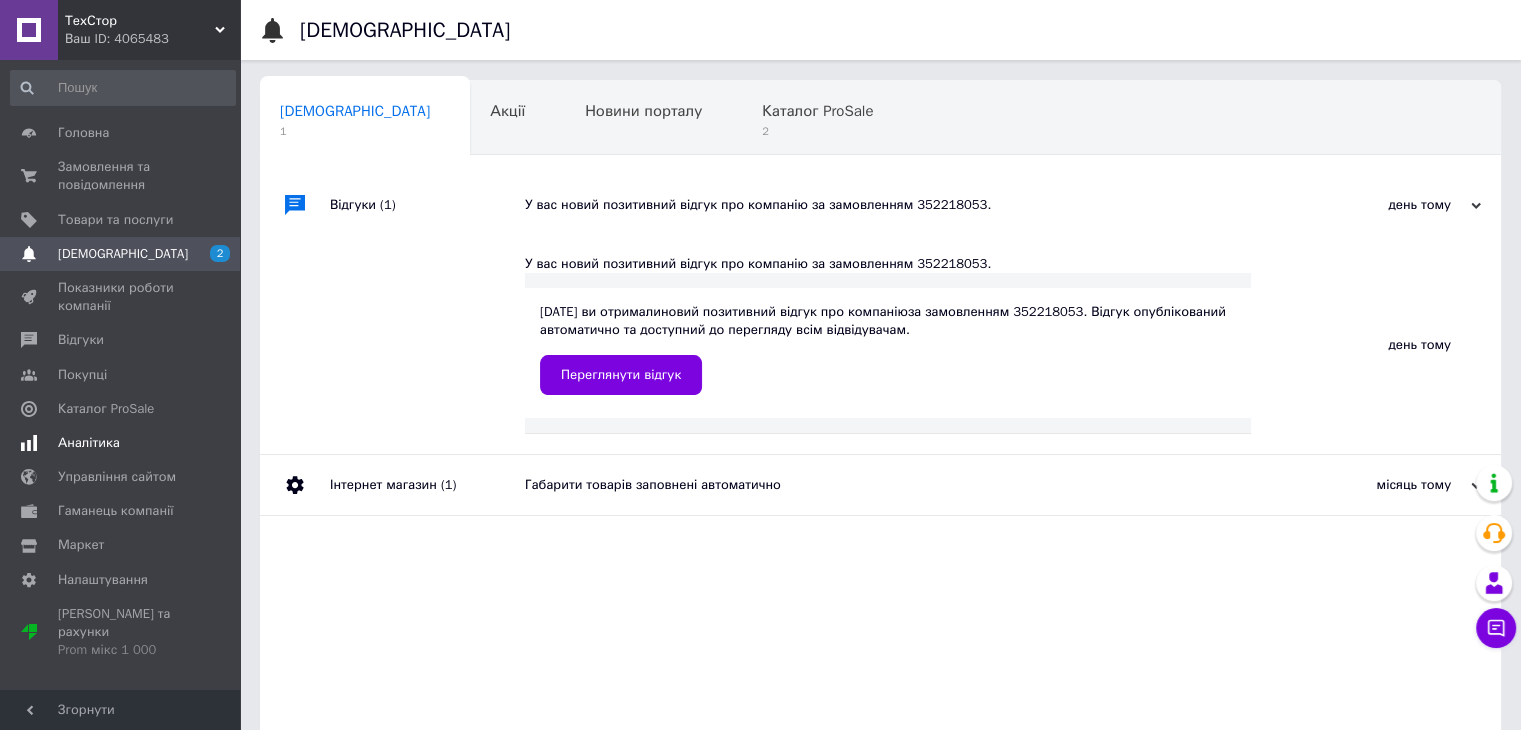 drag, startPoint x: 56, startPoint y: 558, endPoint x: 43, endPoint y: 449, distance: 109.77249 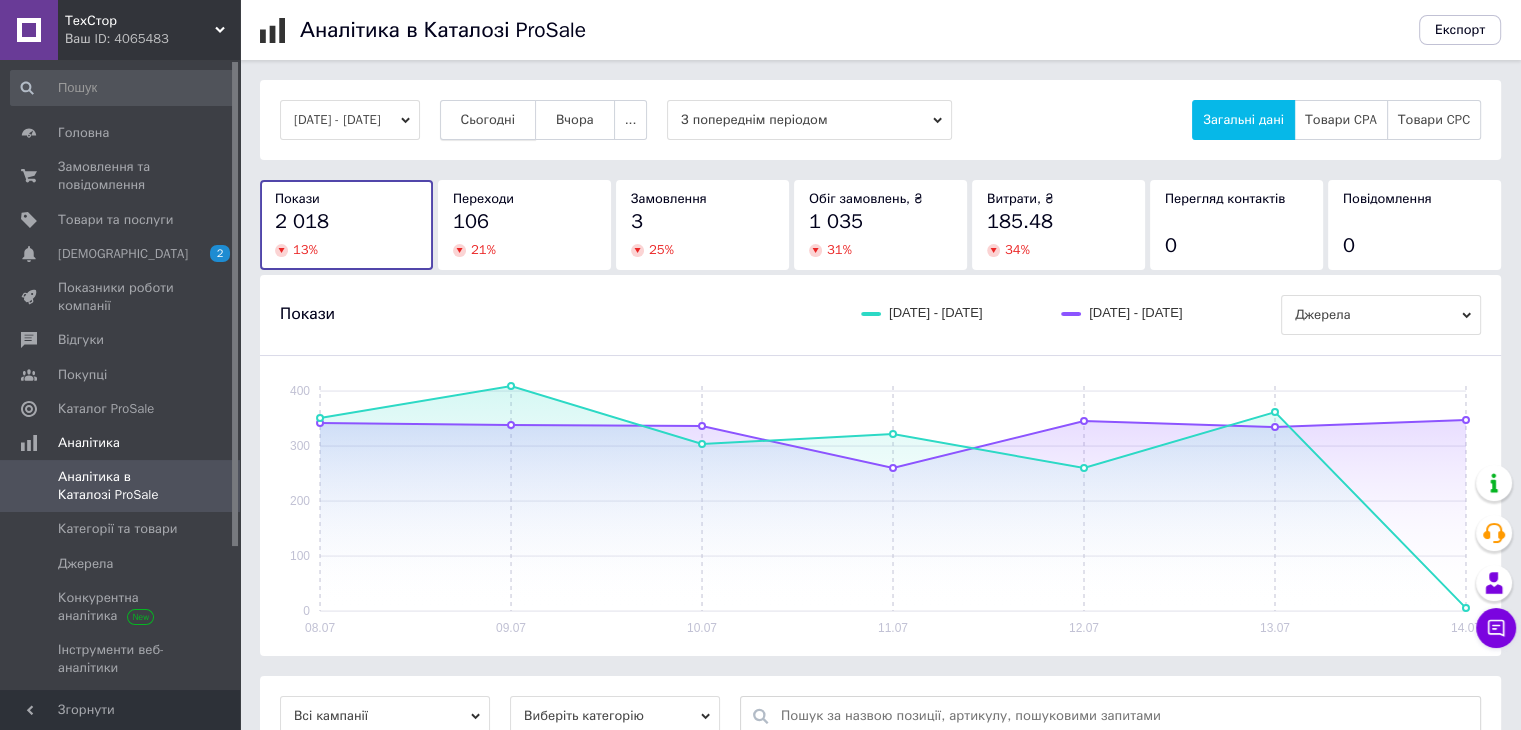 click on "Сьогодні" at bounding box center (488, 120) 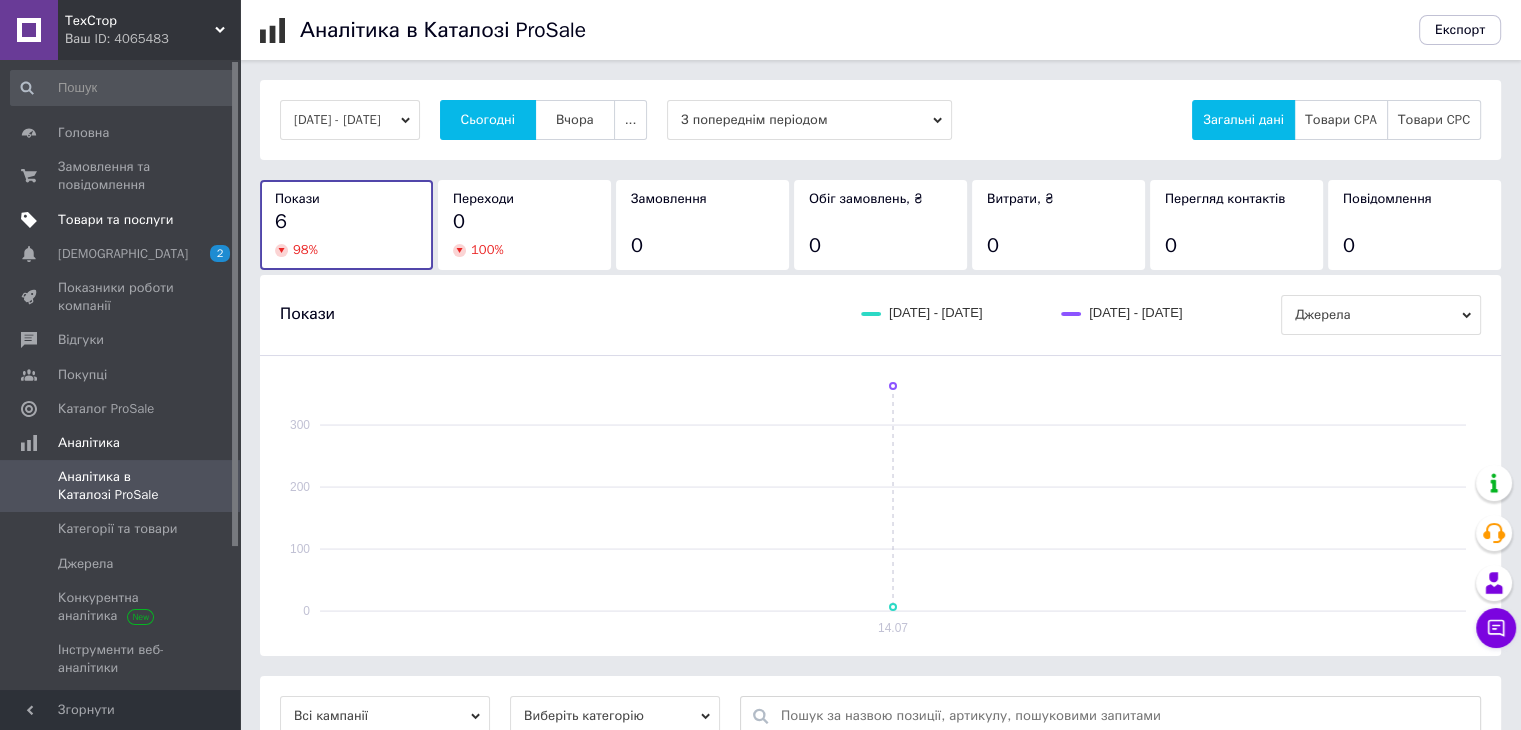 click on "Товари та послуги" at bounding box center (115, 220) 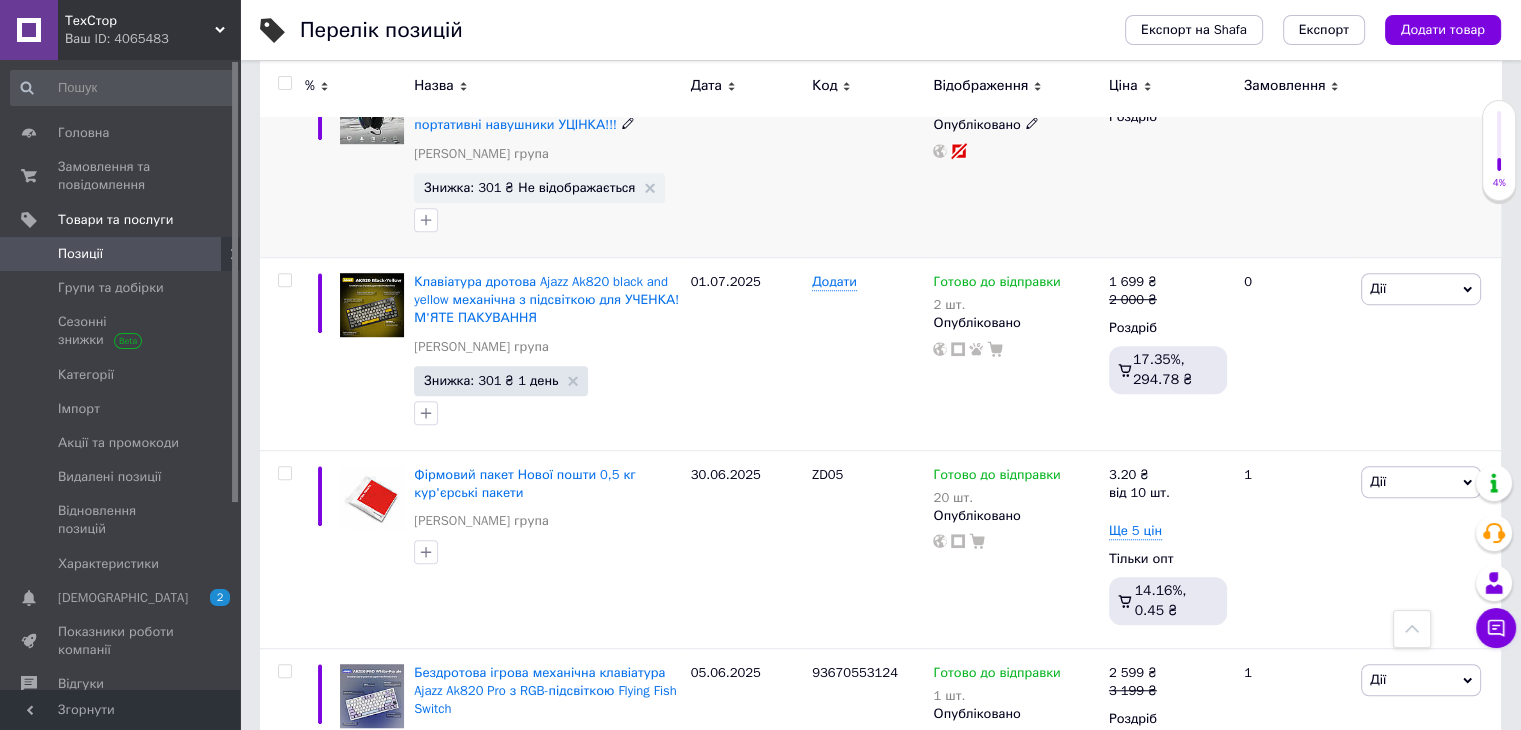 scroll, scrollTop: 1500, scrollLeft: 0, axis: vertical 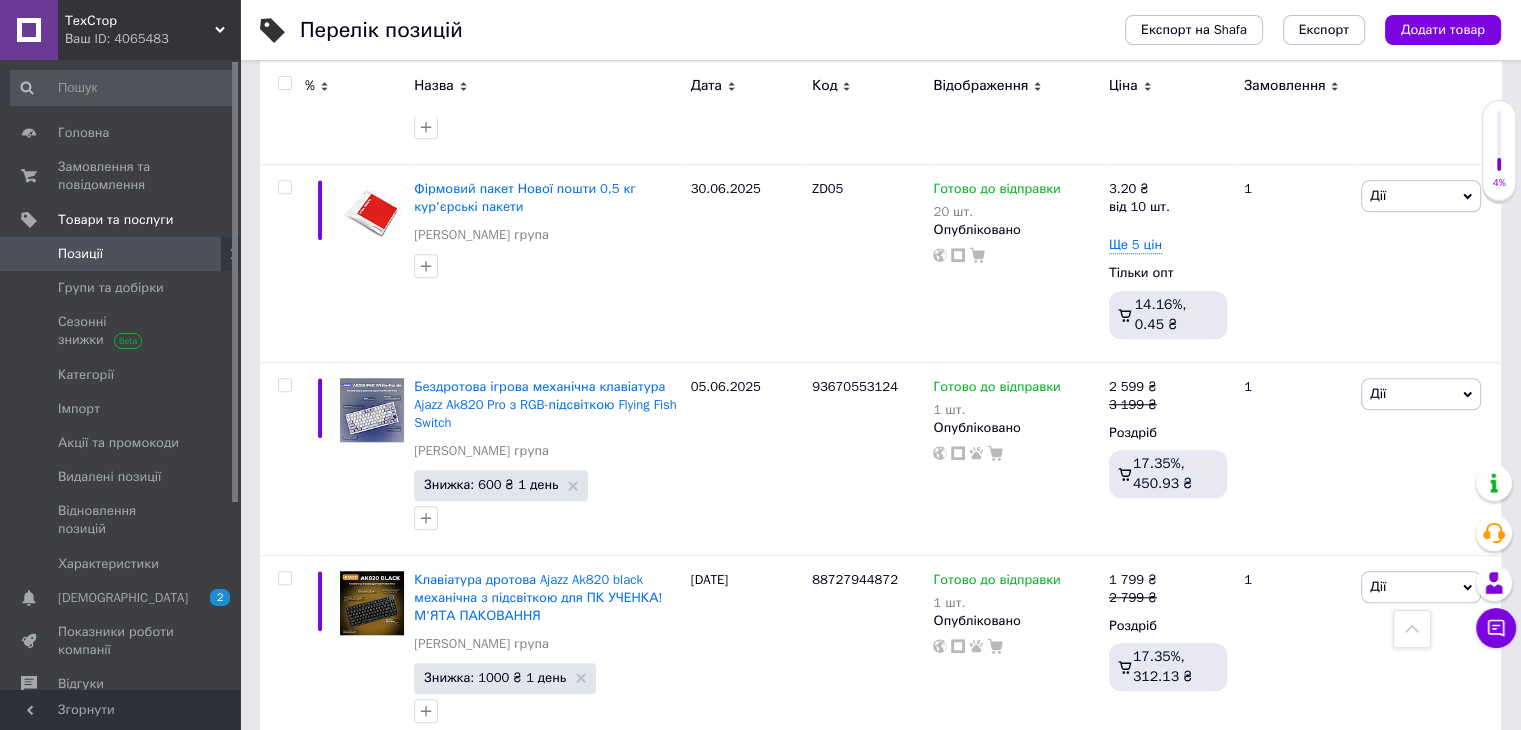 click on "ТехСтор Ваш ID: 4065483" at bounding box center [149, 30] 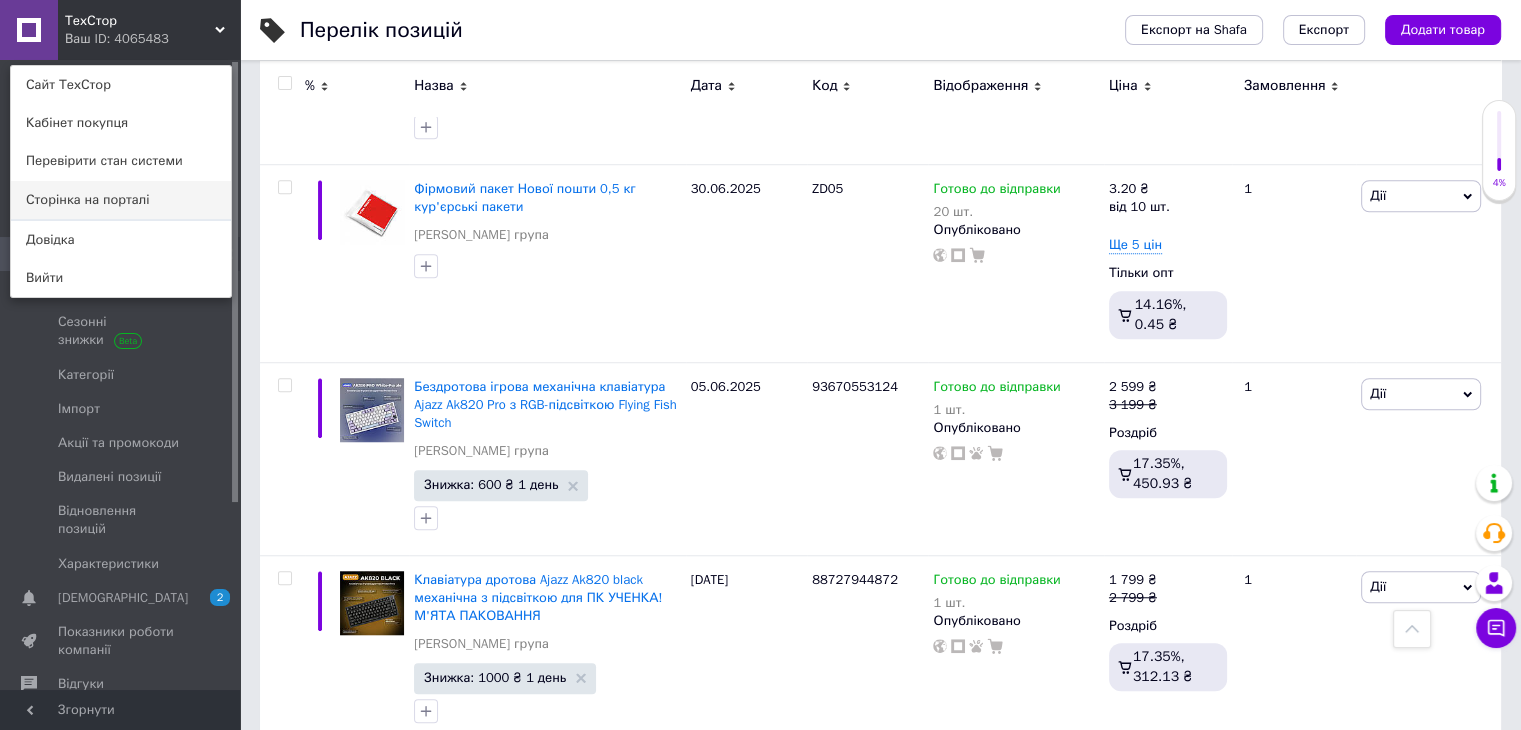 click on "Сторінка на порталі" at bounding box center [121, 200] 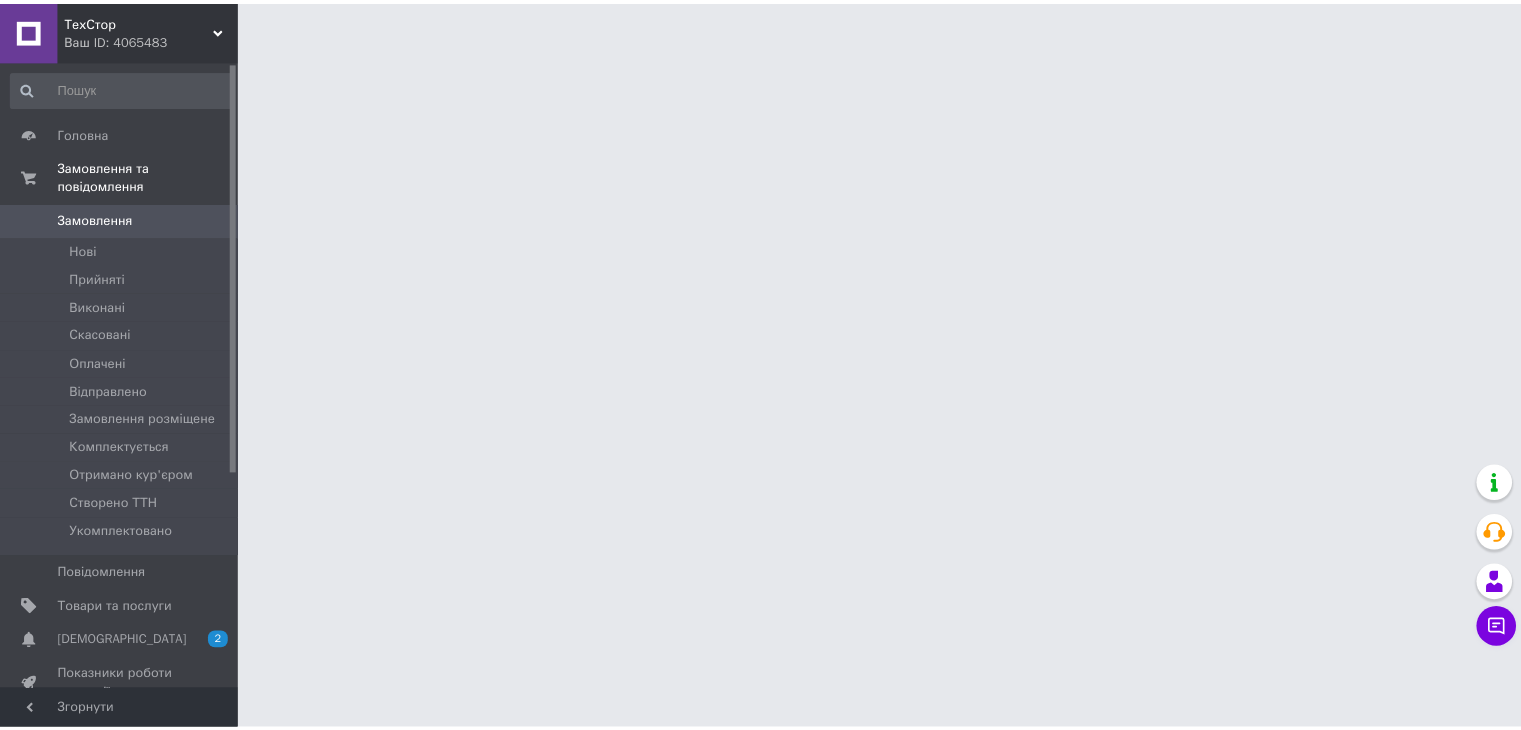 scroll, scrollTop: 0, scrollLeft: 0, axis: both 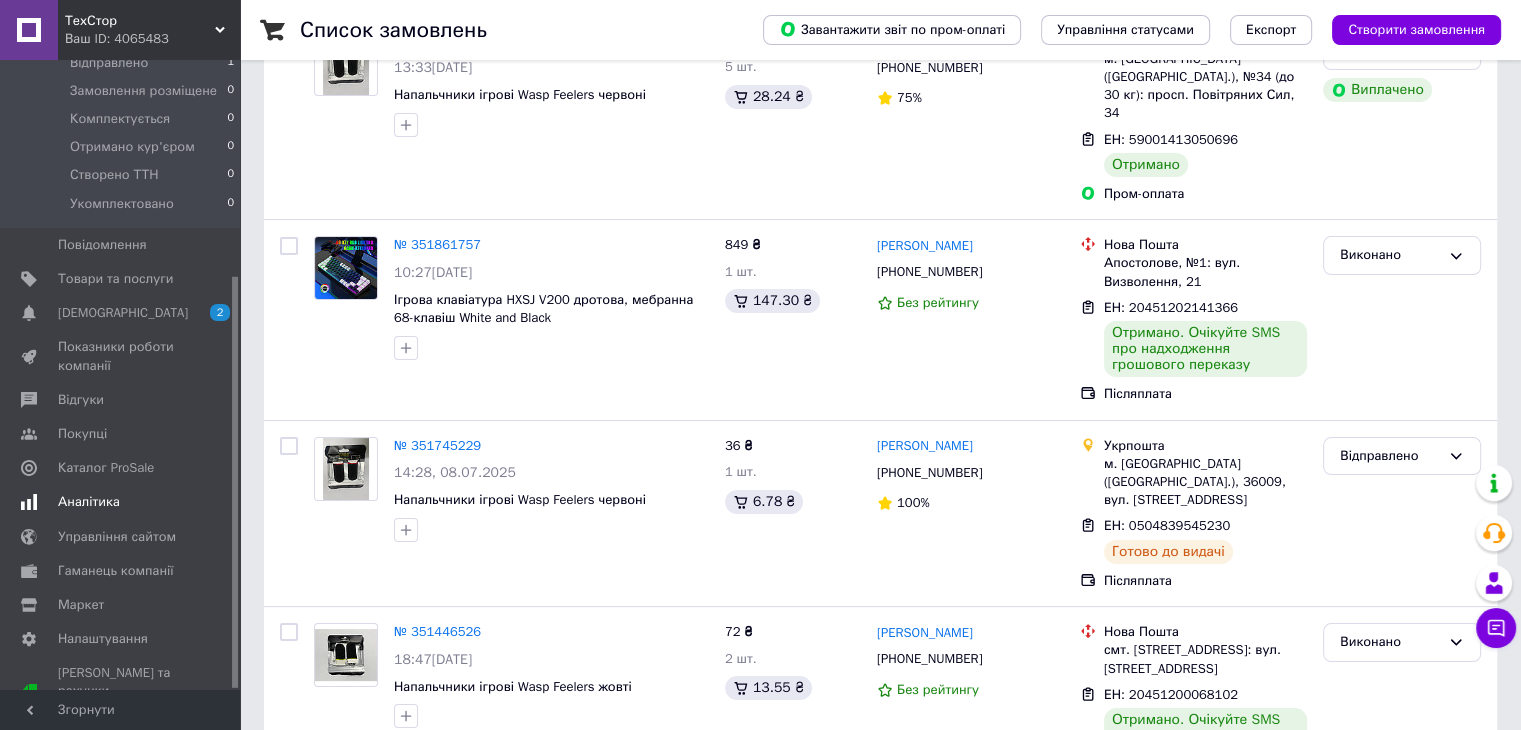 click on "Аналітика" at bounding box center [123, 502] 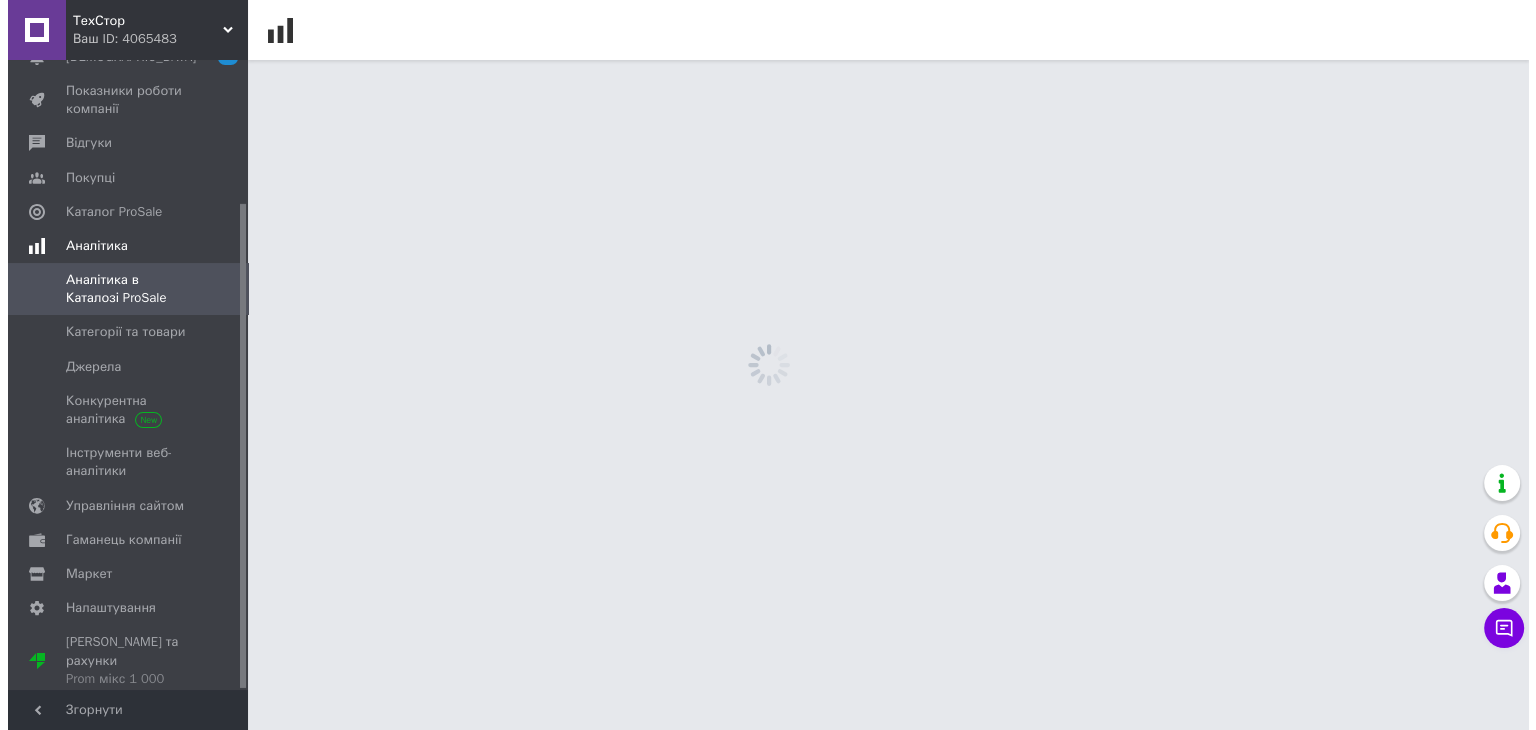 scroll, scrollTop: 0, scrollLeft: 0, axis: both 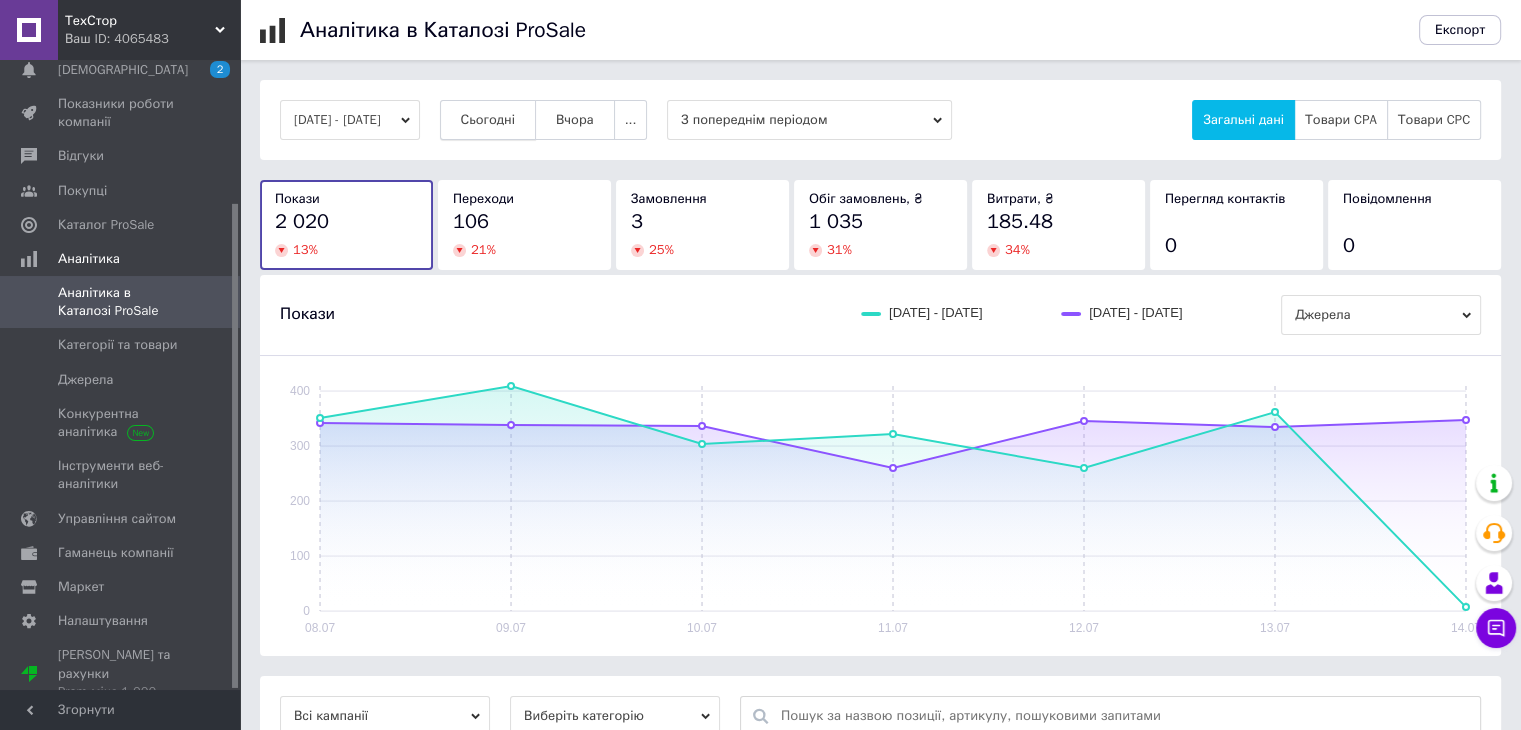 click on "Сьогодні" at bounding box center [488, 120] 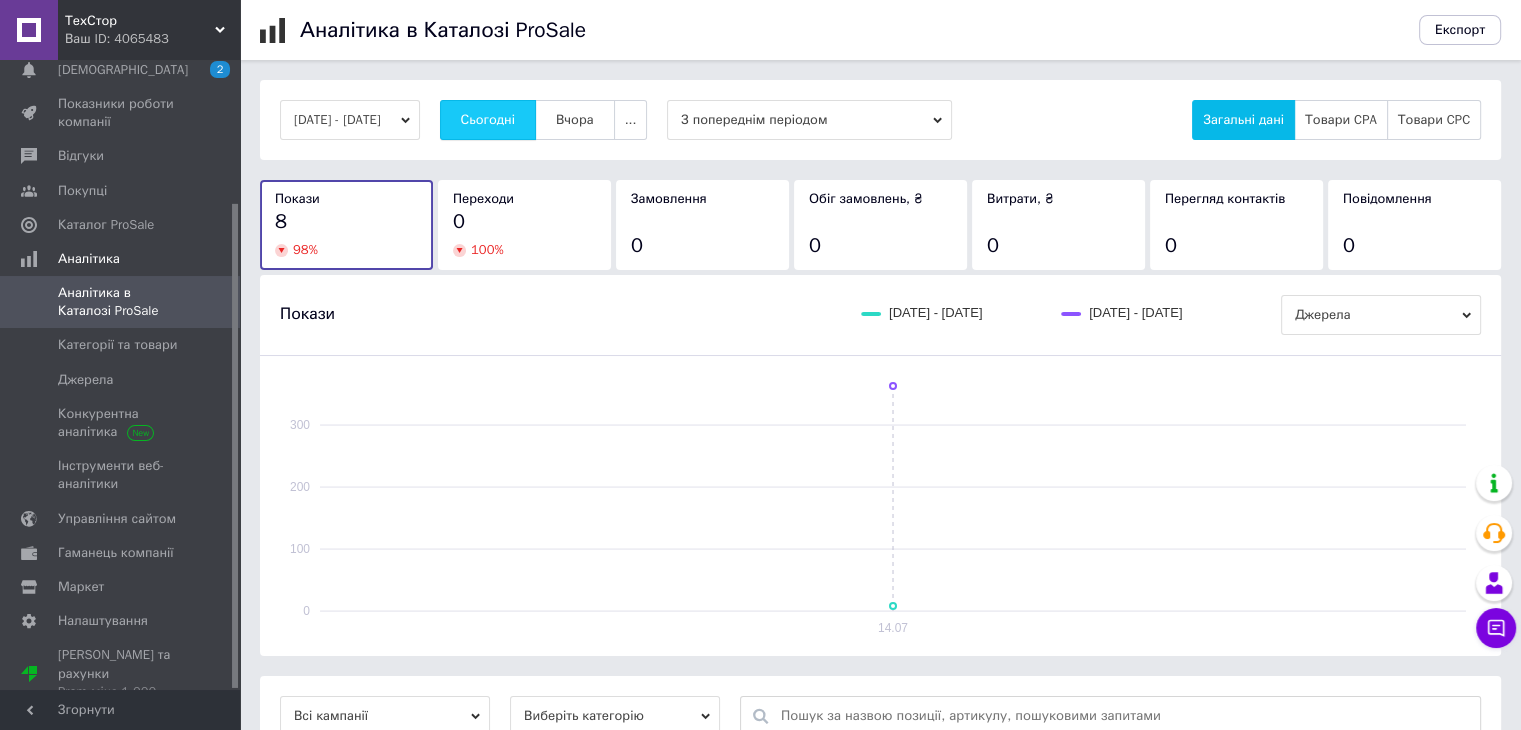 click on "Сьогодні" at bounding box center (488, 120) 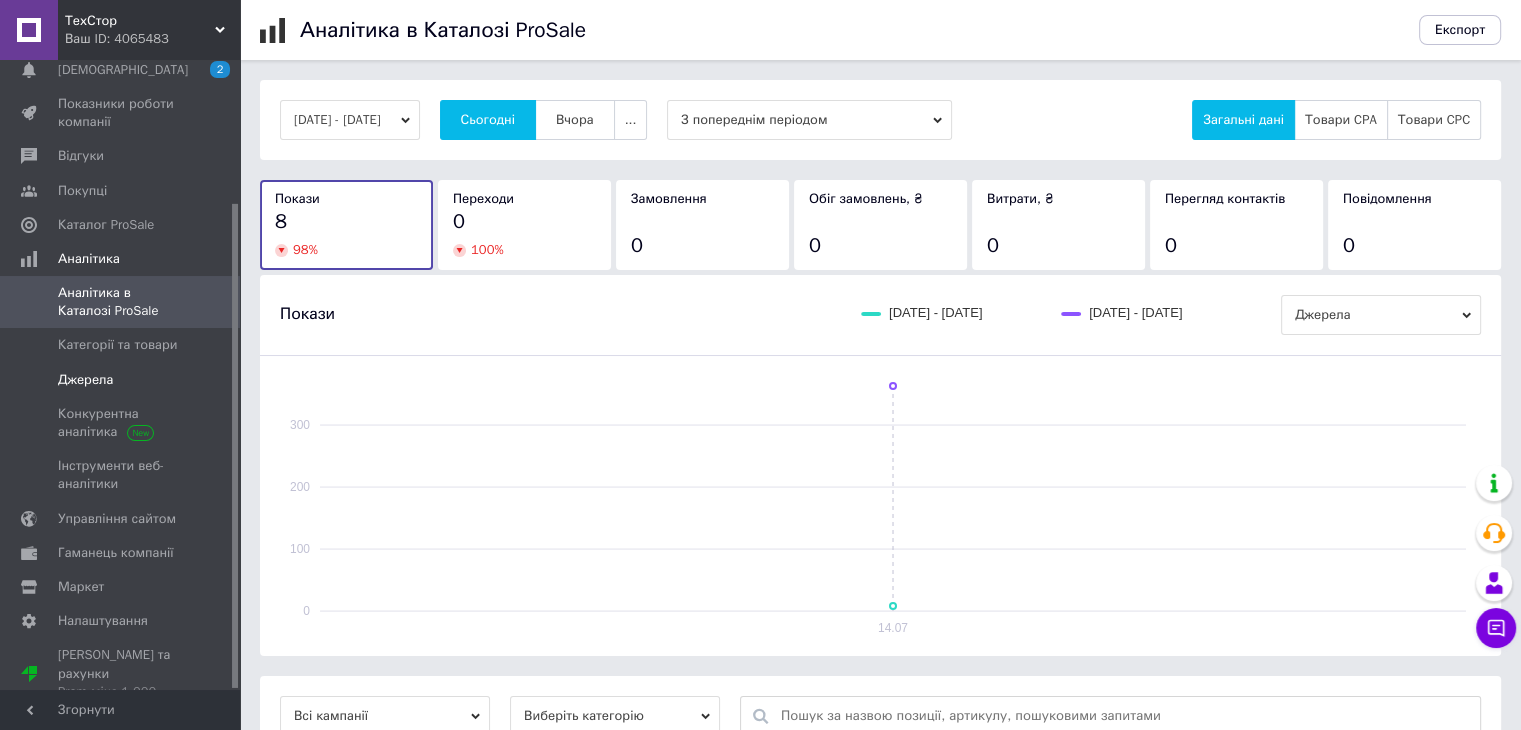 click on "Джерела" at bounding box center (85, 380) 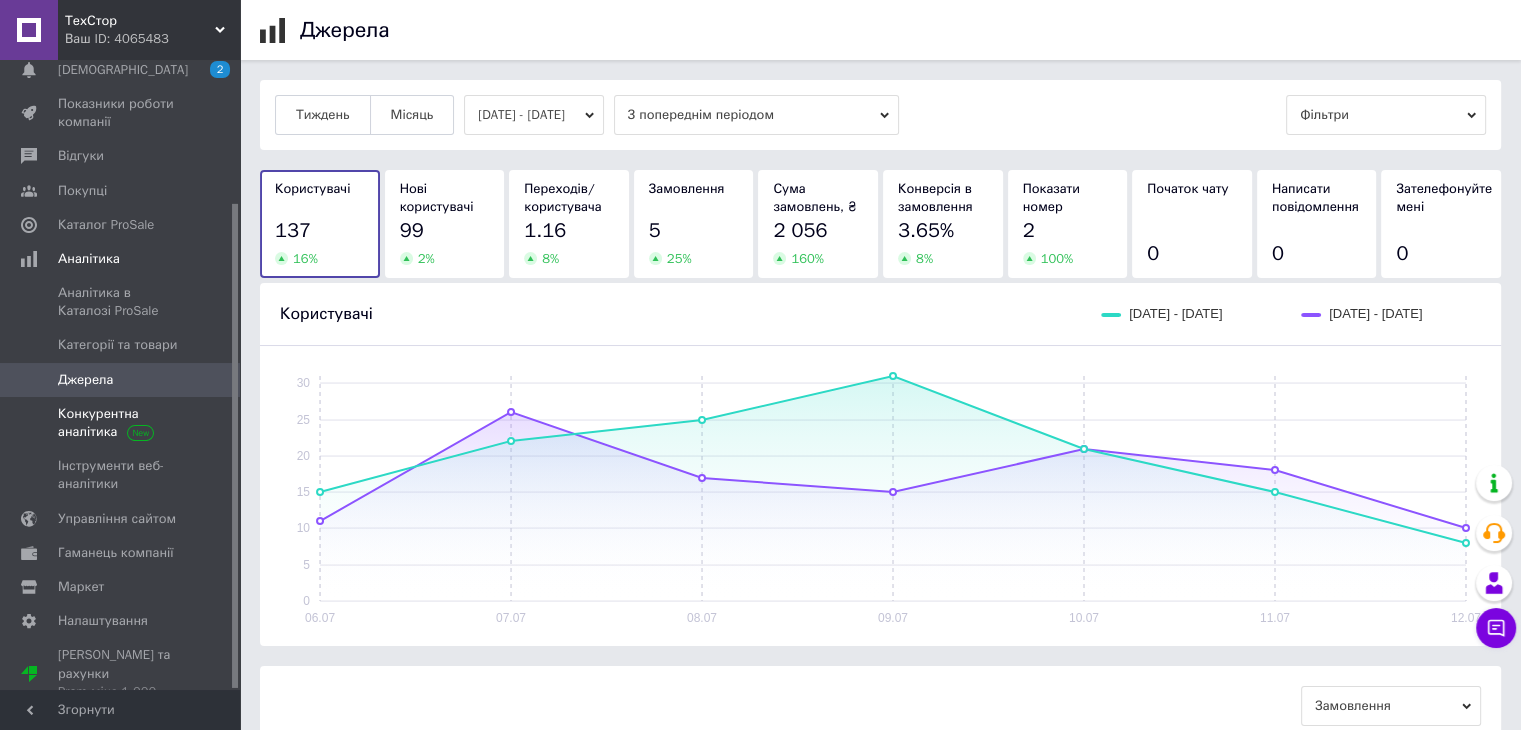 click on "Конкурентна аналітика" at bounding box center [121, 423] 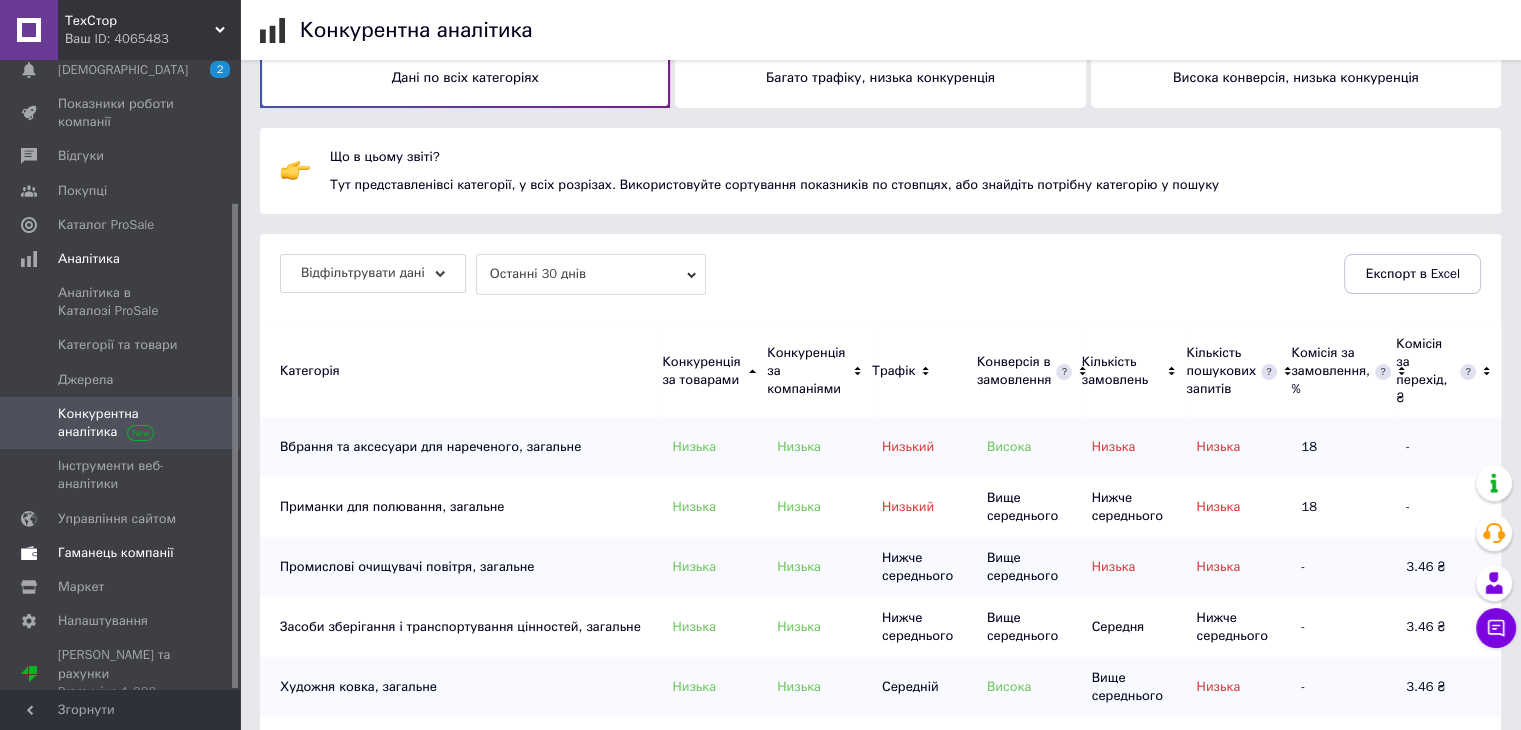 scroll, scrollTop: 300, scrollLeft: 0, axis: vertical 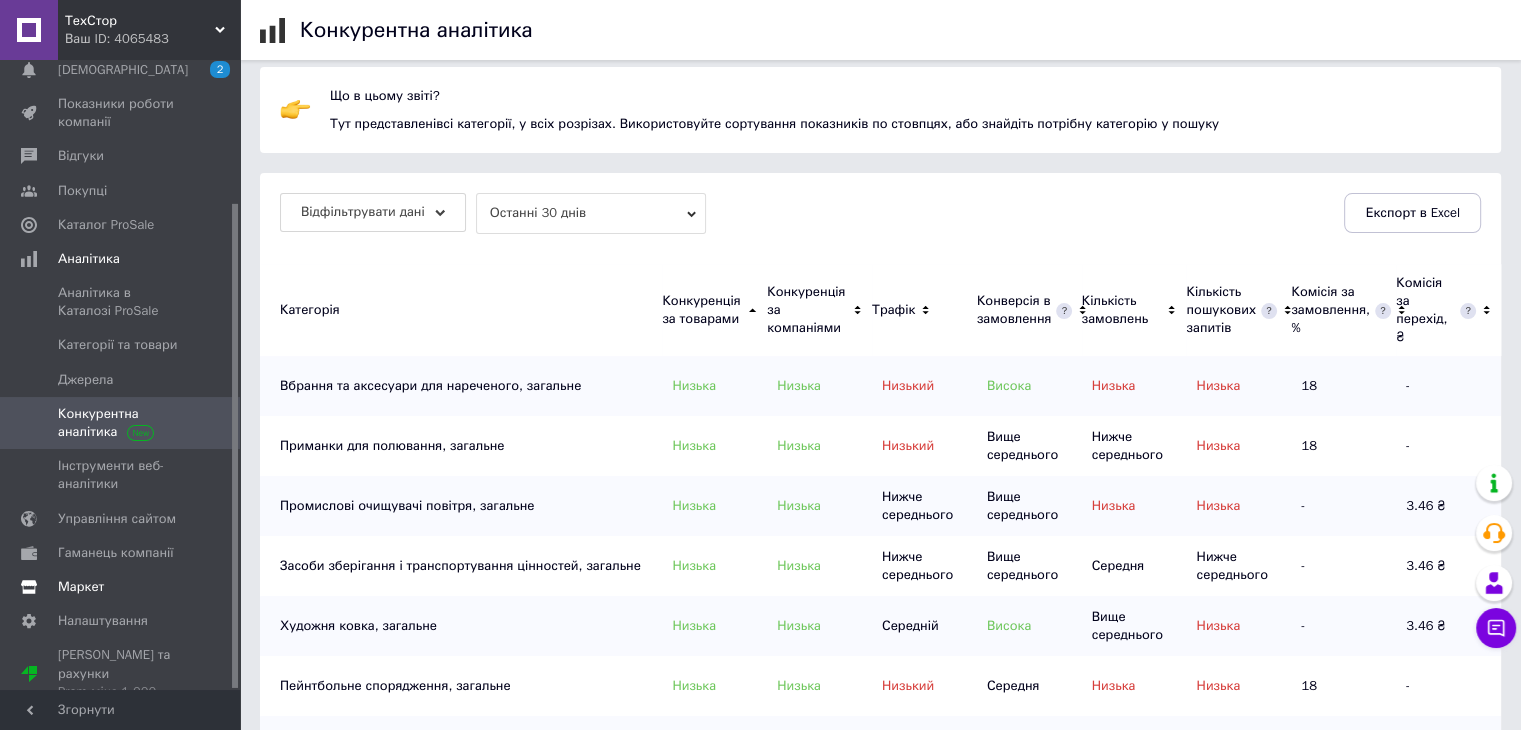 click on "Маркет" at bounding box center (81, 587) 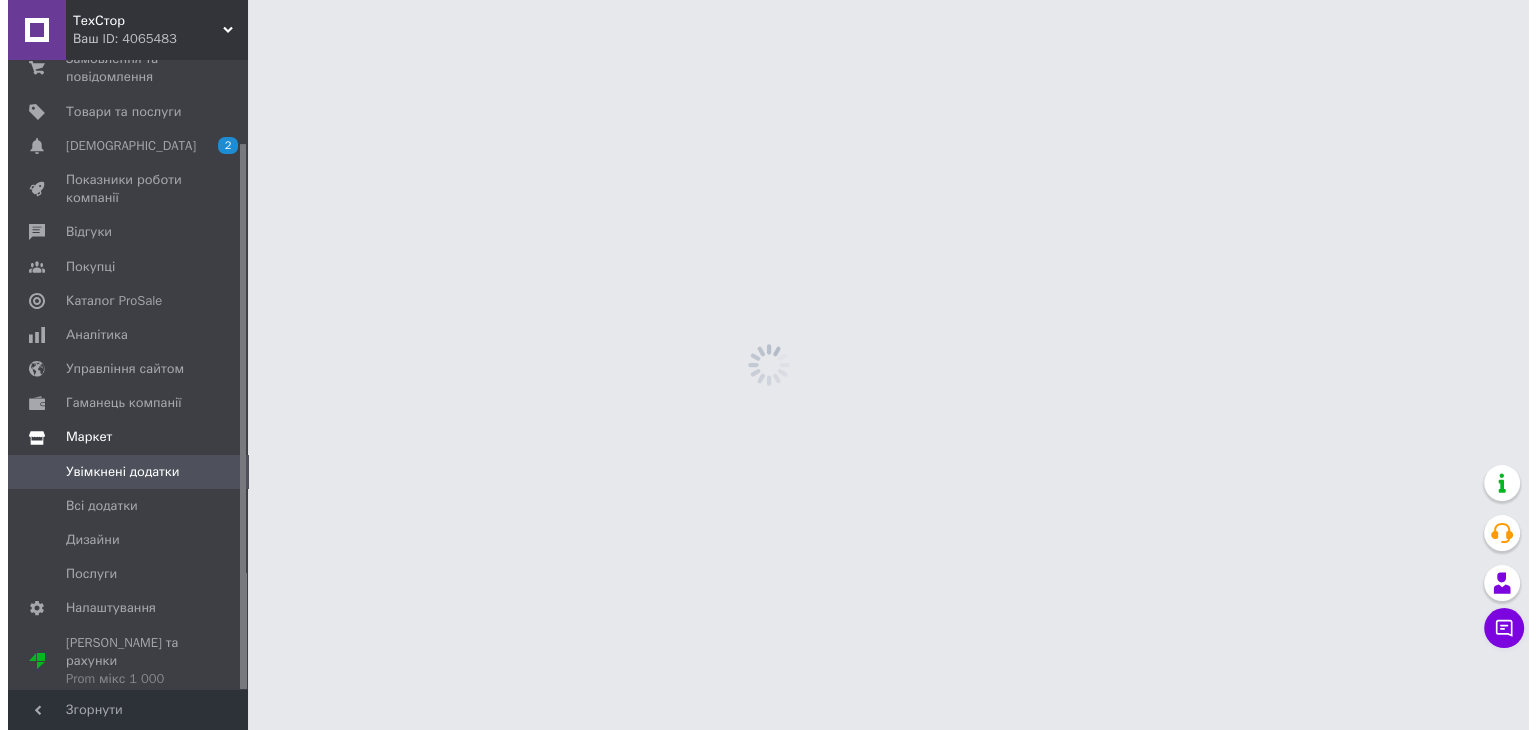 scroll, scrollTop: 0, scrollLeft: 0, axis: both 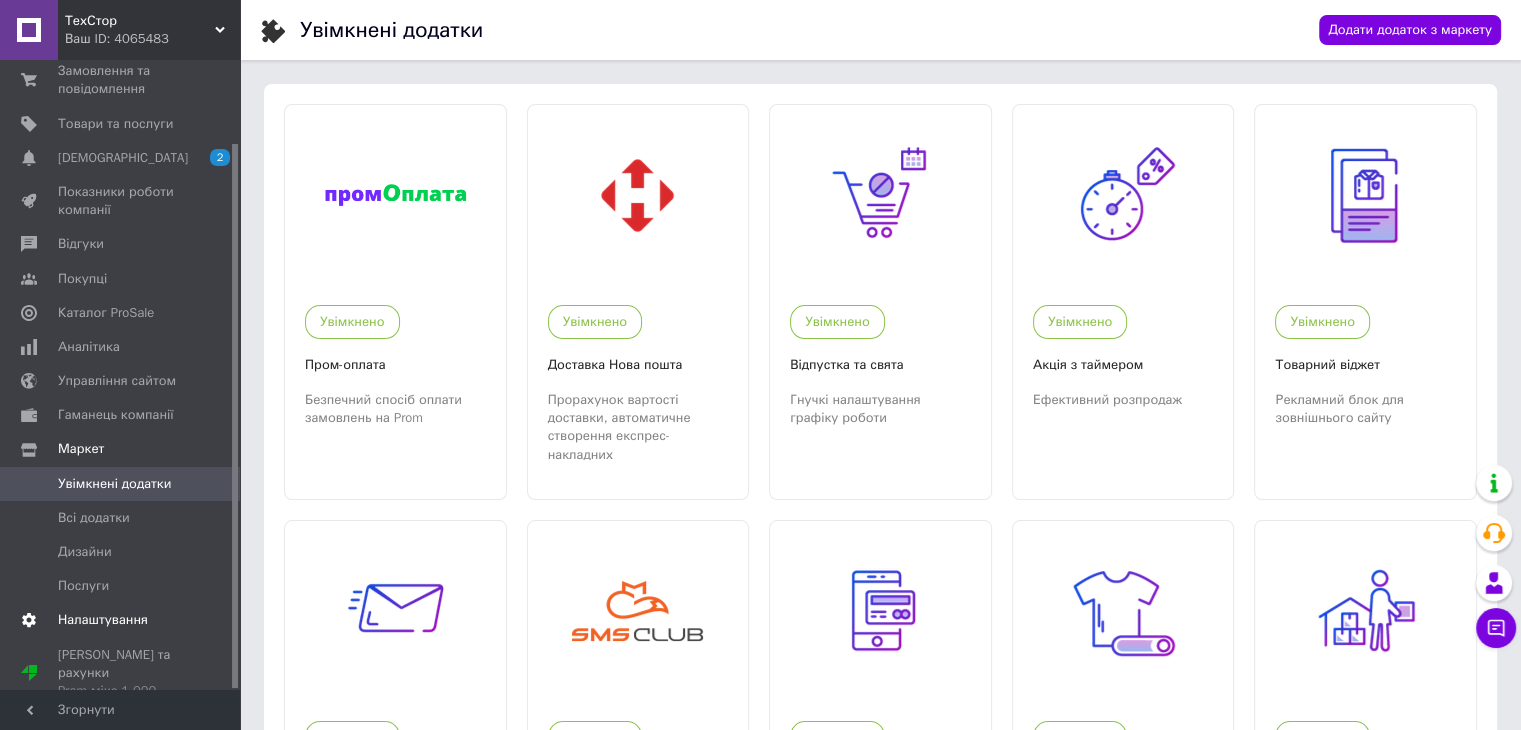 click on "Налаштування" at bounding box center [123, 620] 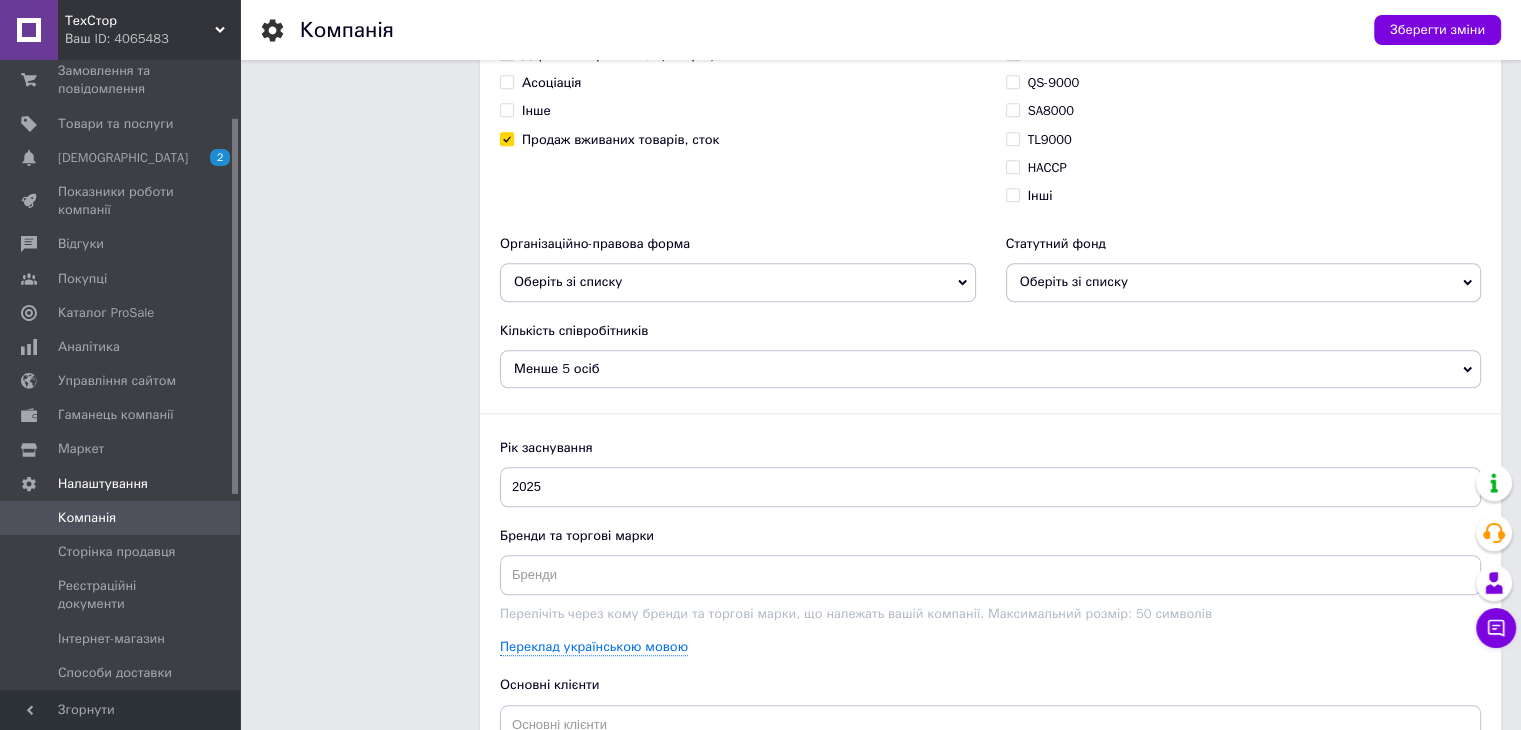 scroll, scrollTop: 2200, scrollLeft: 0, axis: vertical 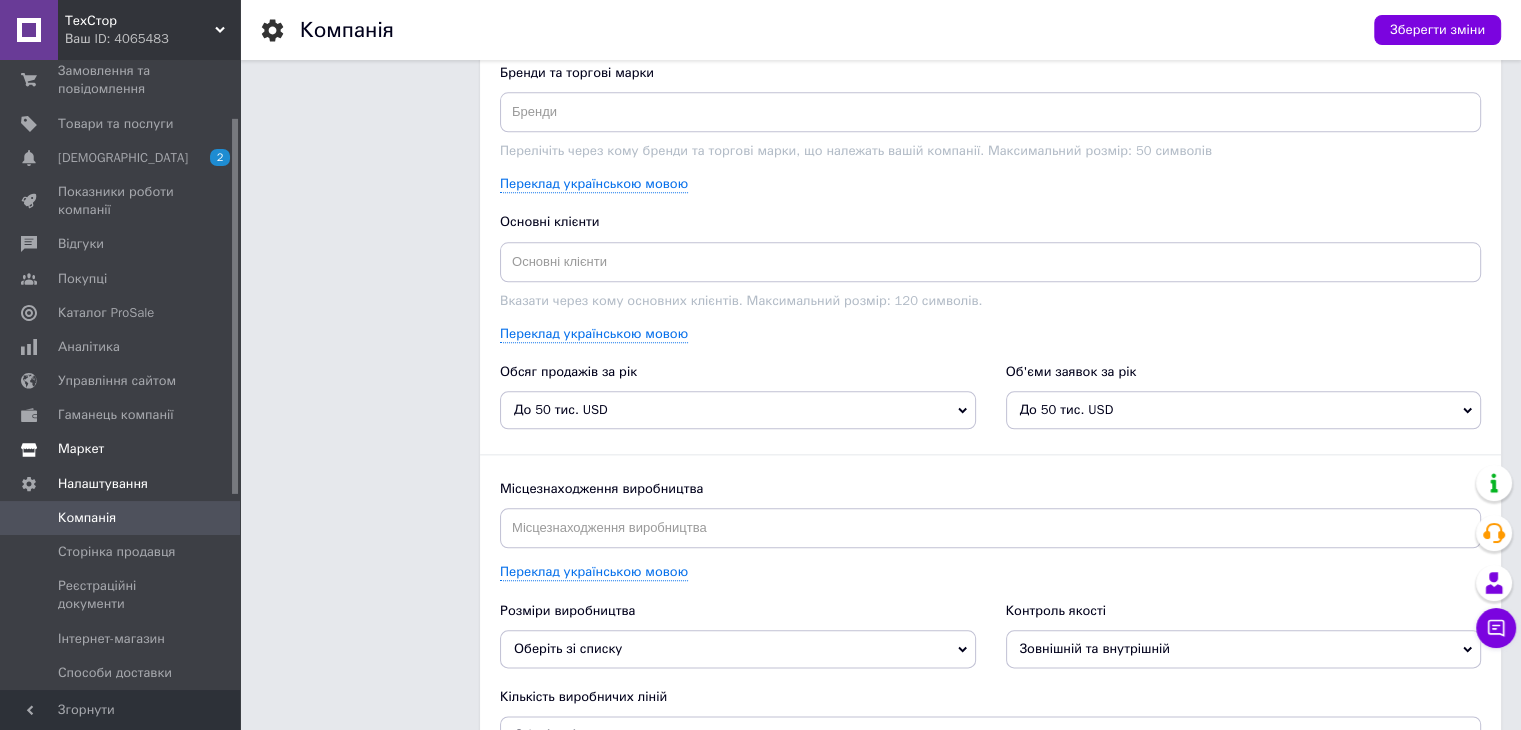 click on "Маркет" at bounding box center (123, 449) 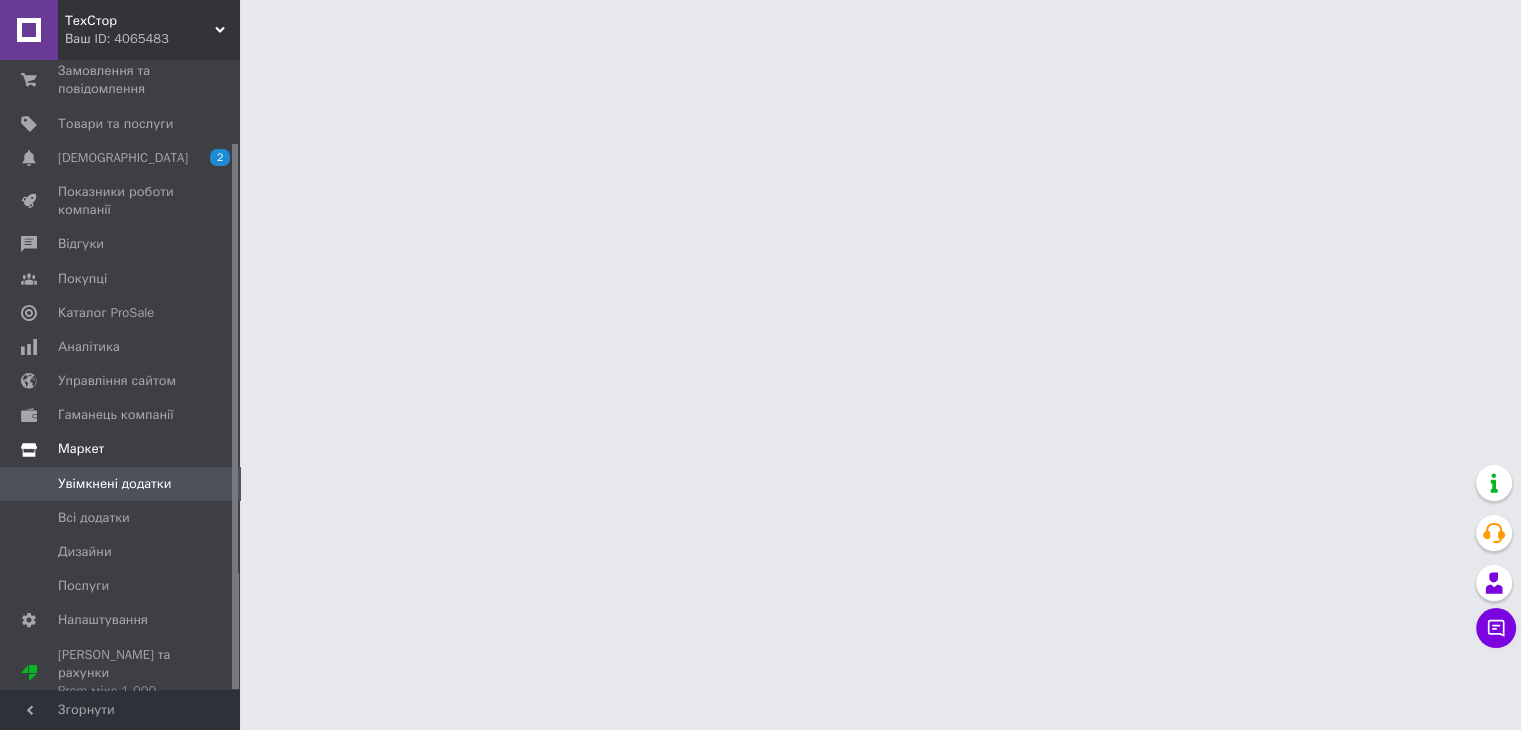 scroll, scrollTop: 0, scrollLeft: 0, axis: both 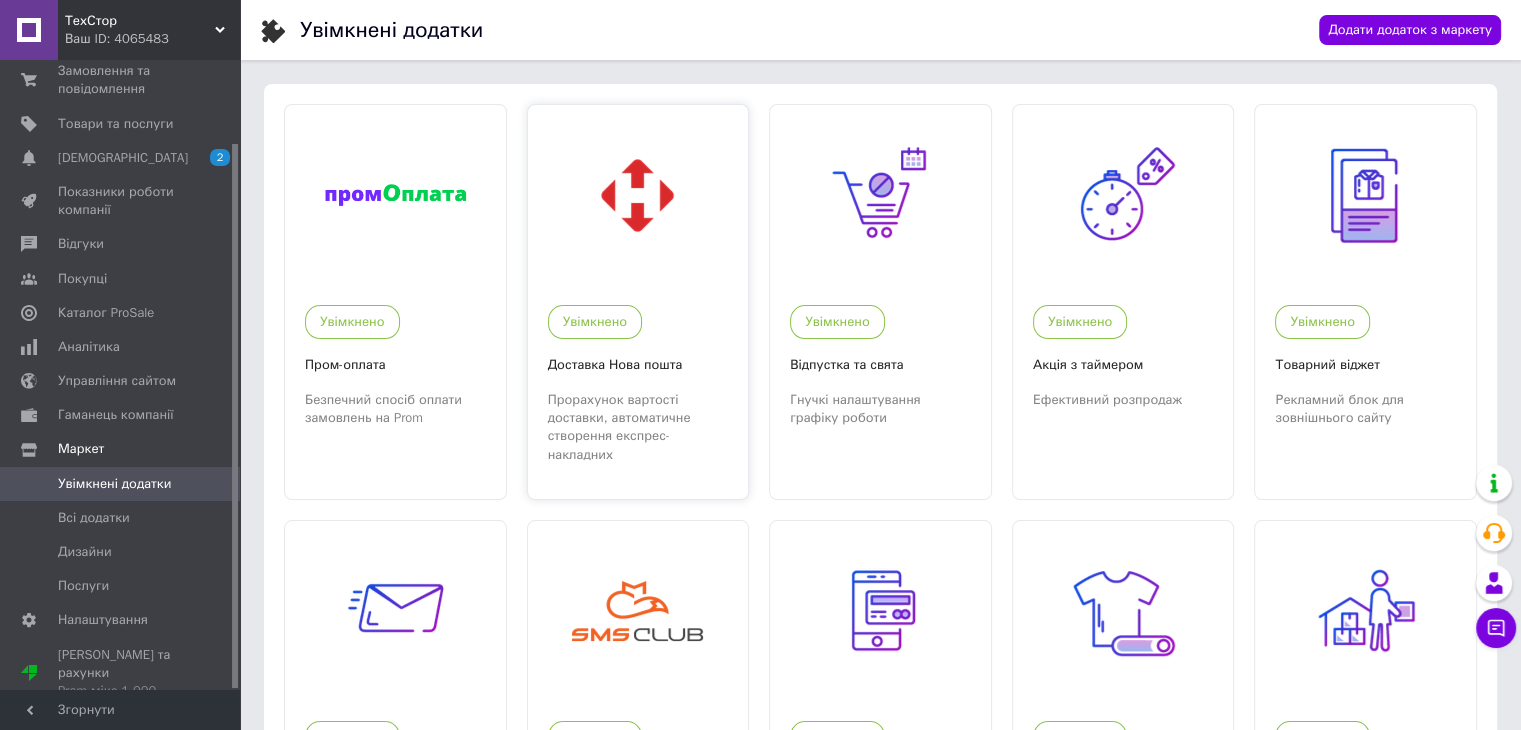 click on "Прорахунок вартості доставки, автоматичне створення експрес-накладних" at bounding box center (638, 427) 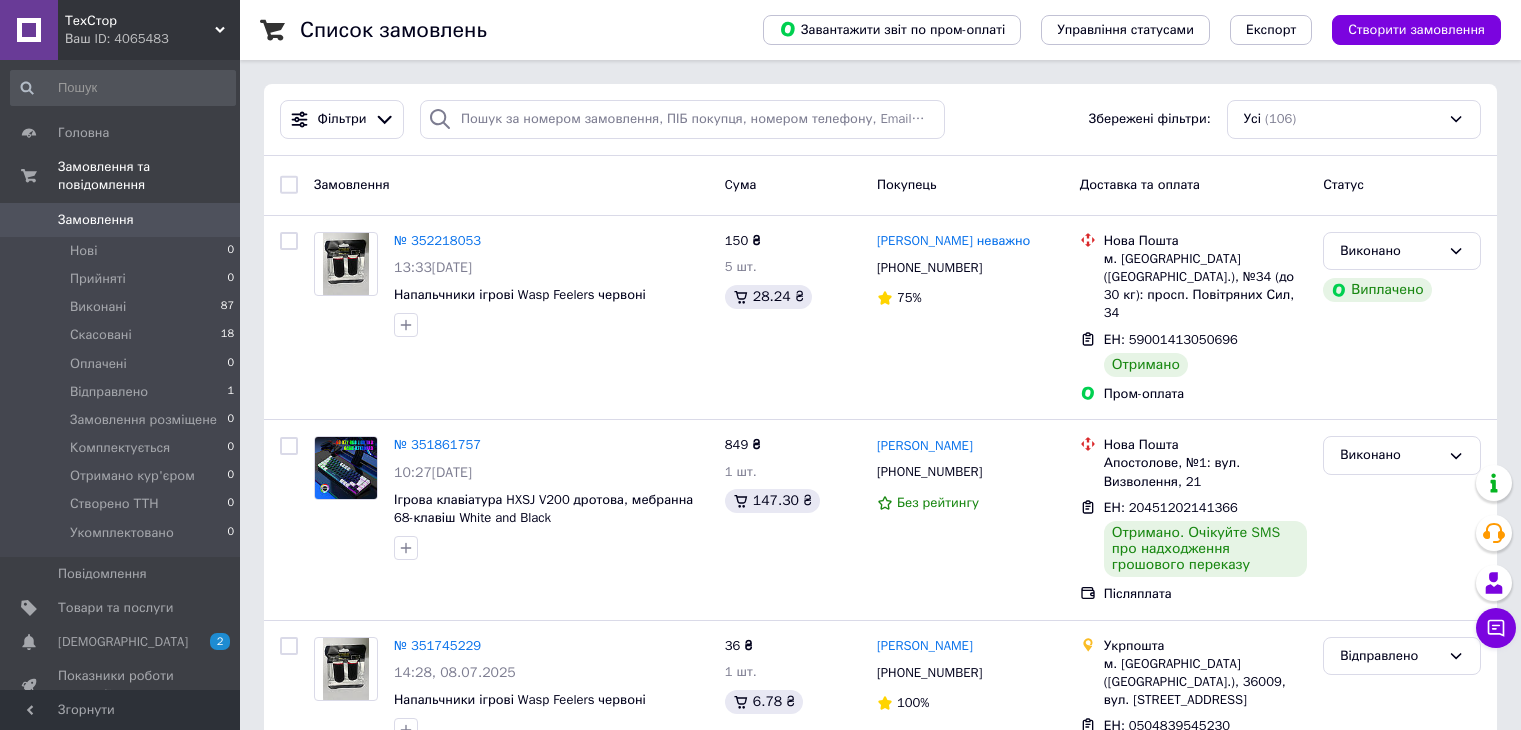 scroll, scrollTop: 0, scrollLeft: 0, axis: both 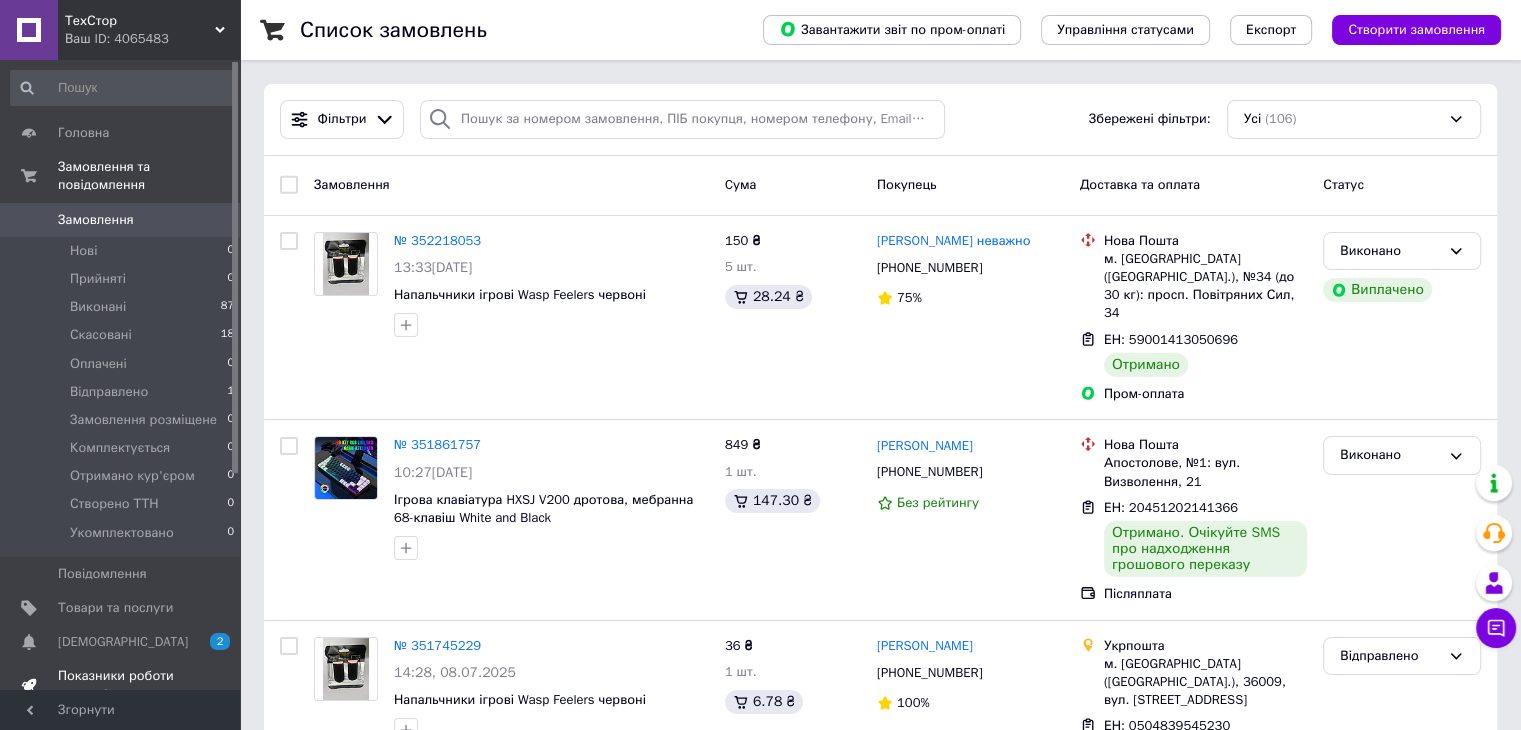 drag, startPoint x: 84, startPoint y: 589, endPoint x: 99, endPoint y: 583, distance: 16.155495 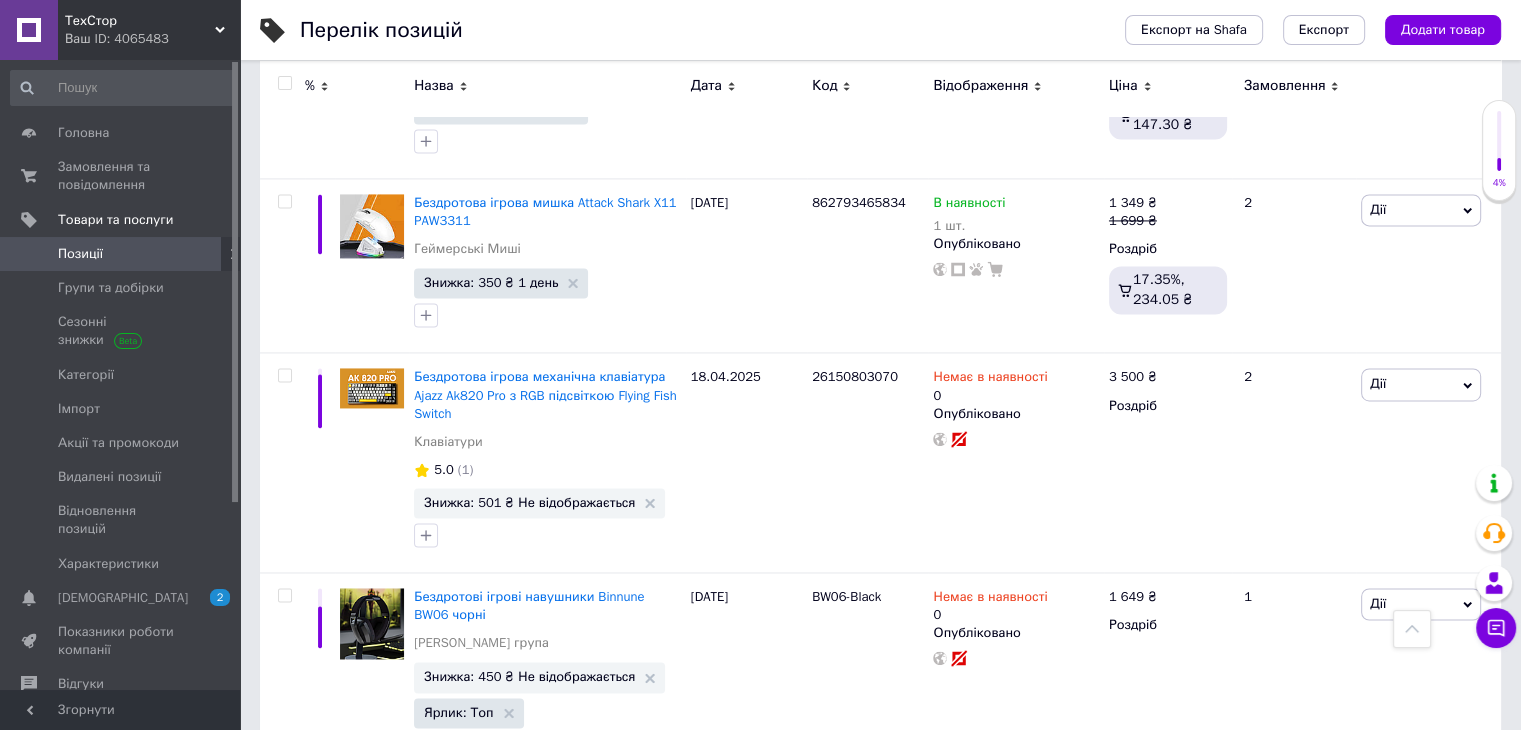 scroll, scrollTop: 2979, scrollLeft: 0, axis: vertical 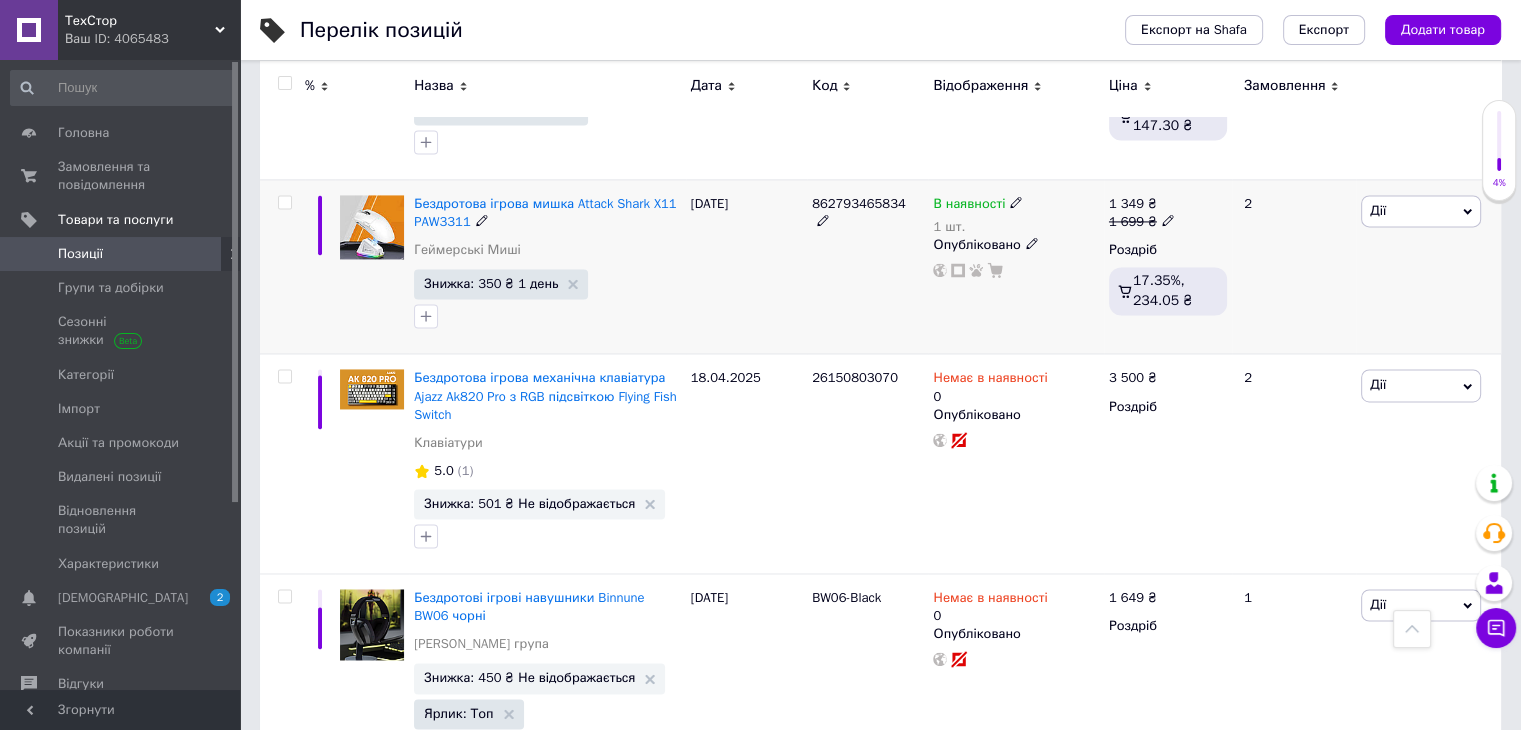 click 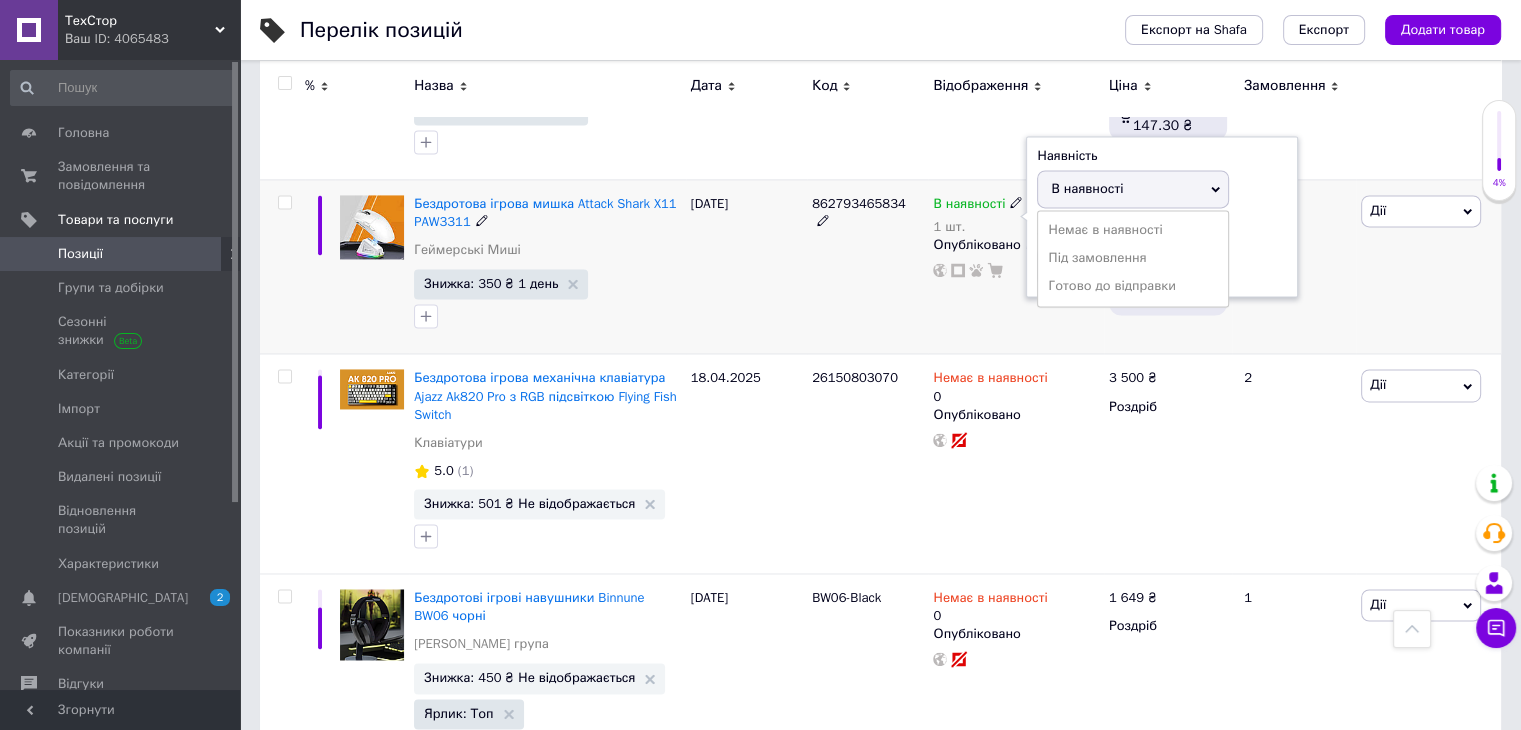 click on "Немає в наявності" at bounding box center [1133, 230] 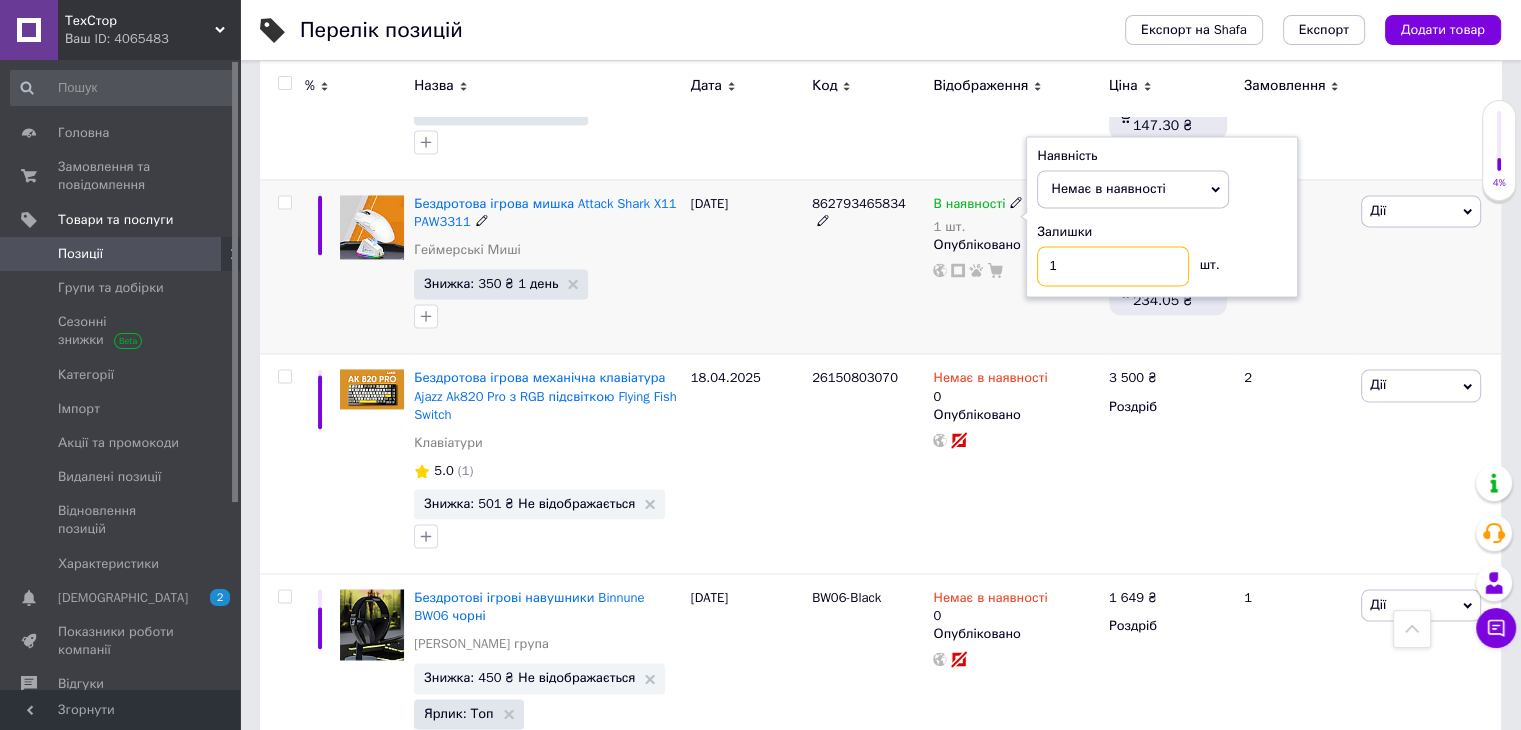 click on "1" at bounding box center [1113, 266] 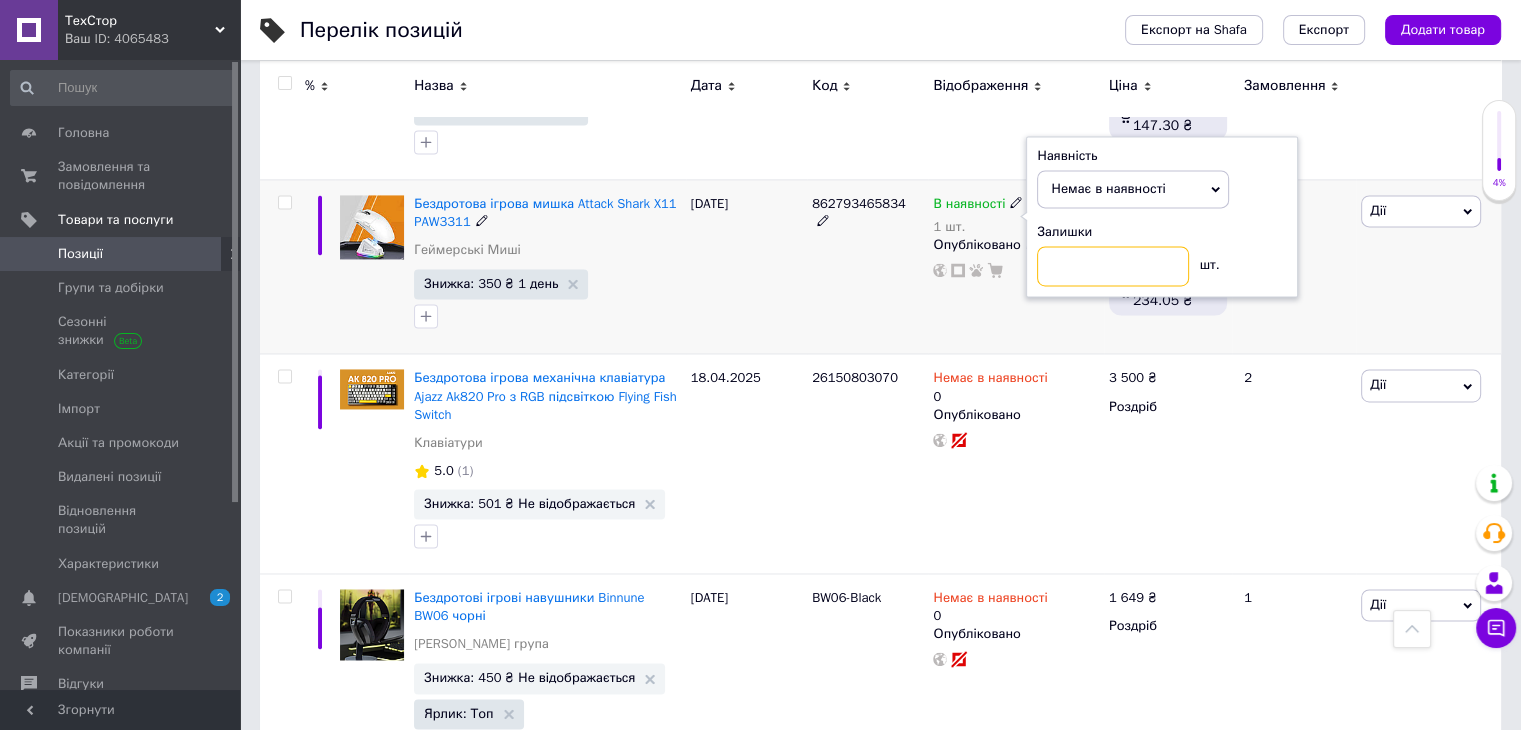 type on "0" 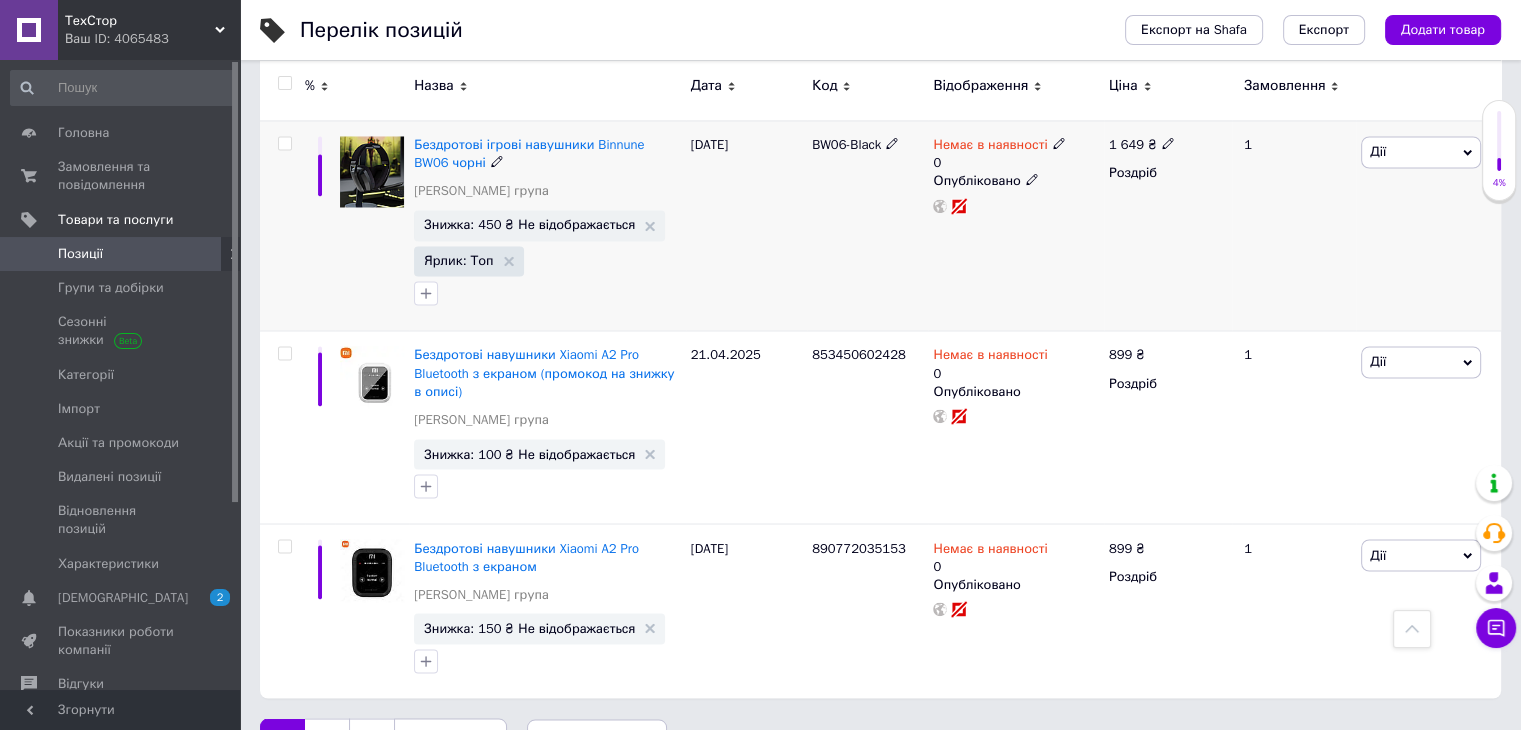 scroll, scrollTop: 3479, scrollLeft: 0, axis: vertical 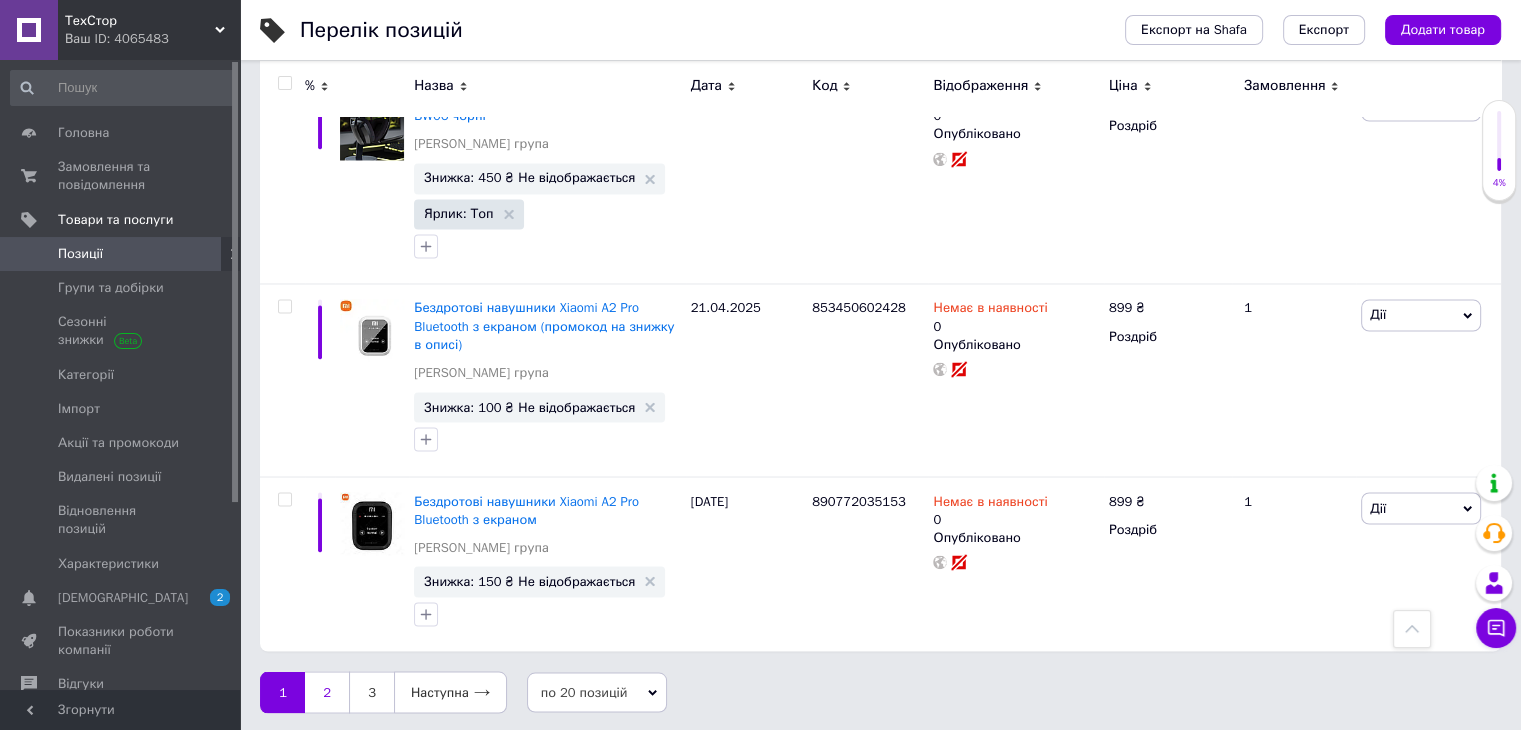 click on "2" at bounding box center [327, 692] 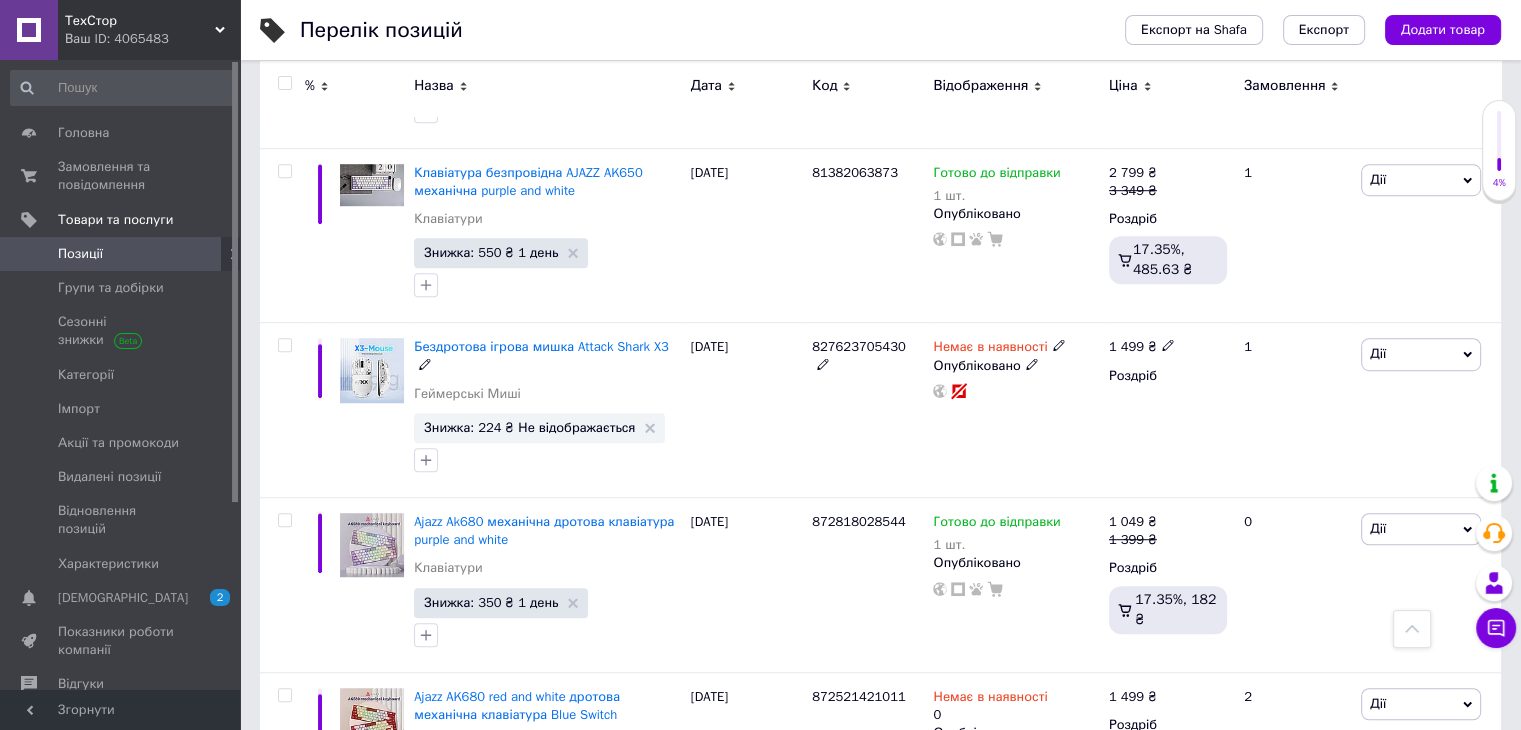 scroll, scrollTop: 1479, scrollLeft: 0, axis: vertical 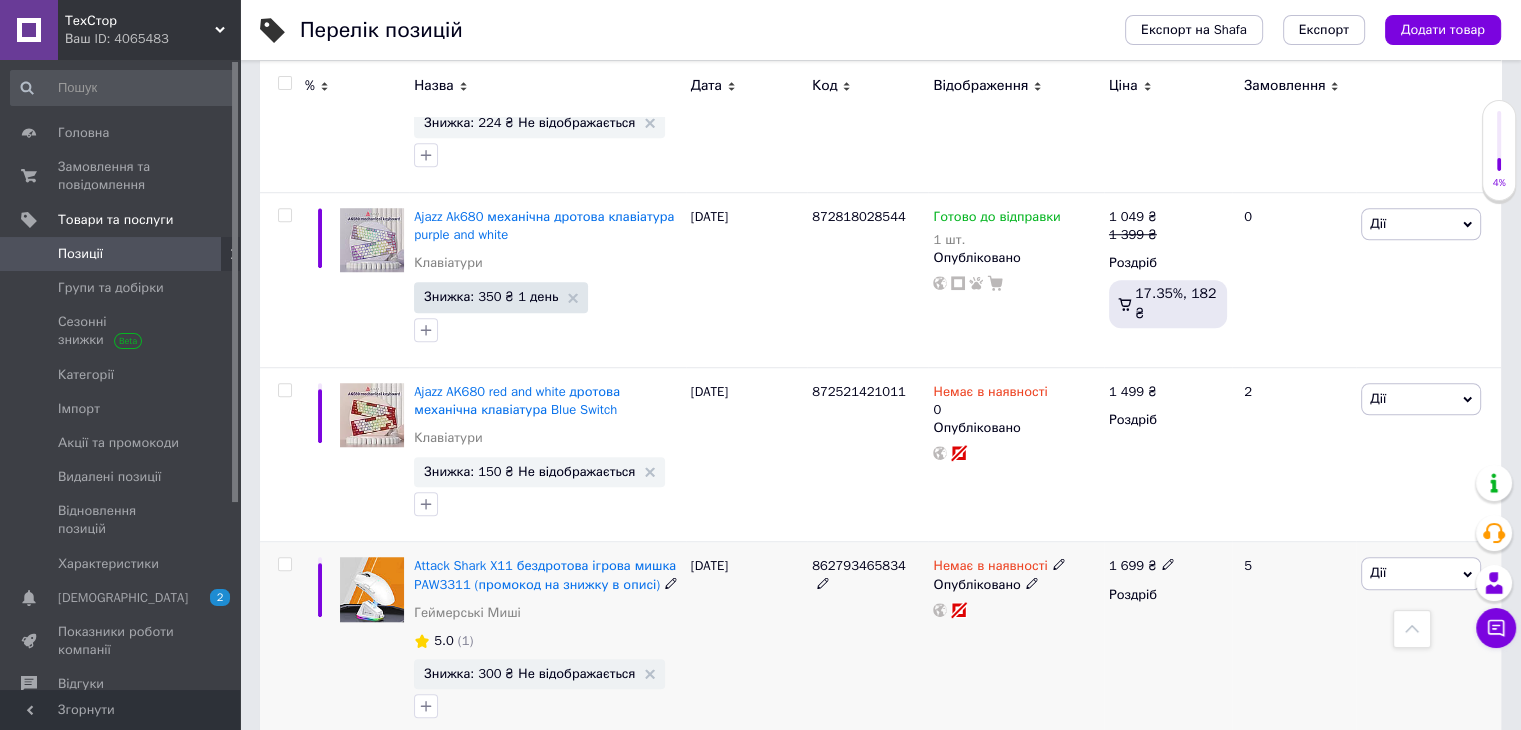 click on "Немає в наявності Опубліковано" at bounding box center (1015, 642) 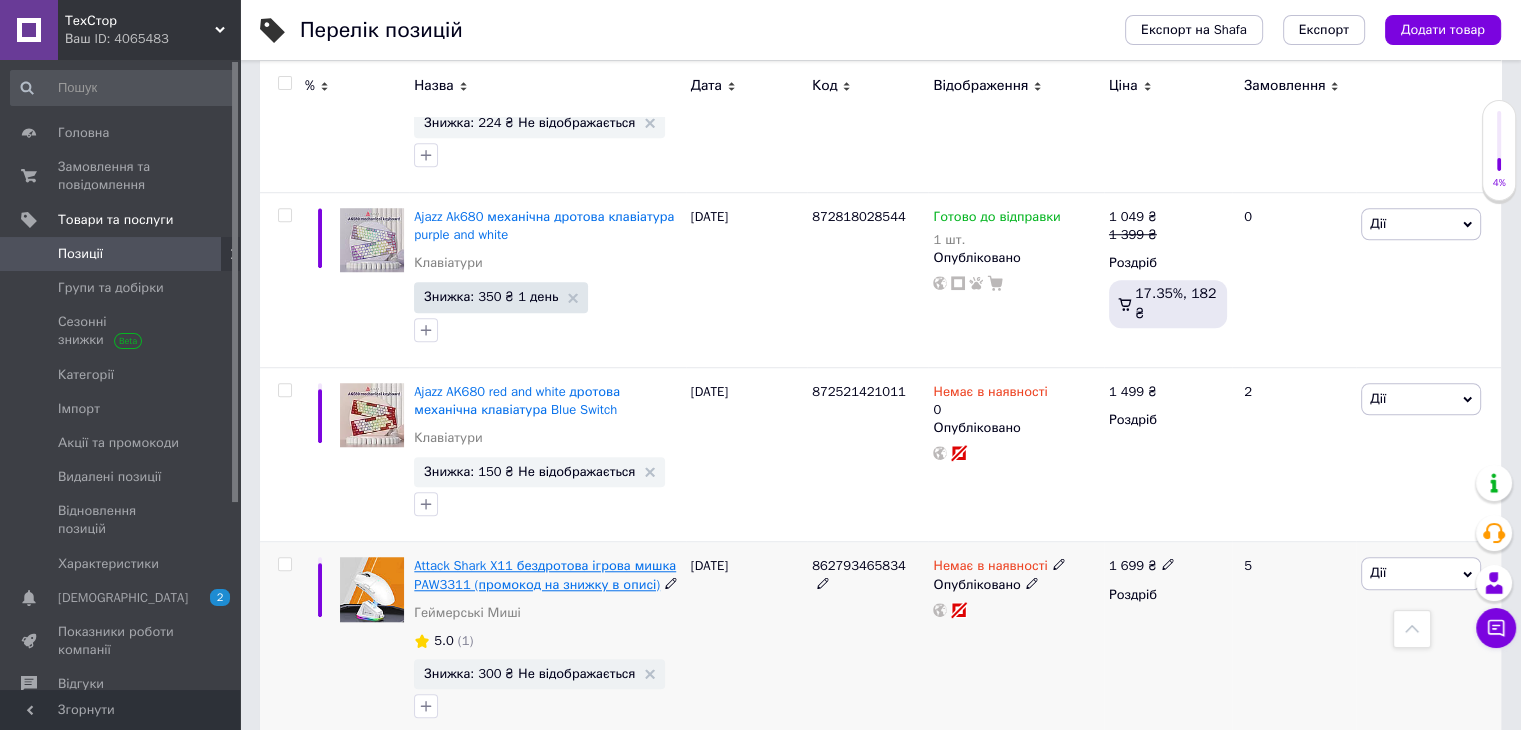 click on "Attack Shark X11 бездротова ігрова мишка PAW3311 (промокод на знижку в описі)" at bounding box center (545, 574) 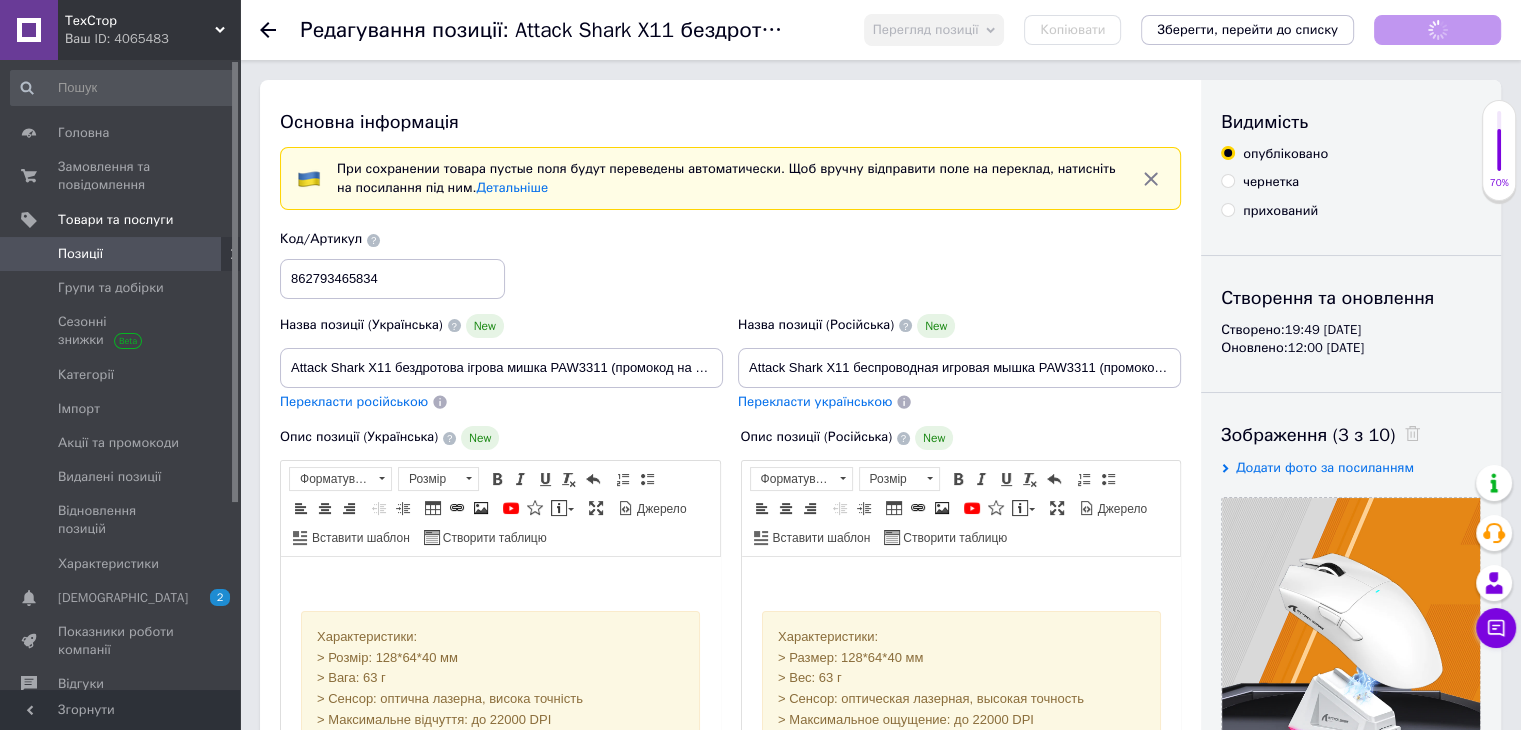 scroll, scrollTop: 0, scrollLeft: 0, axis: both 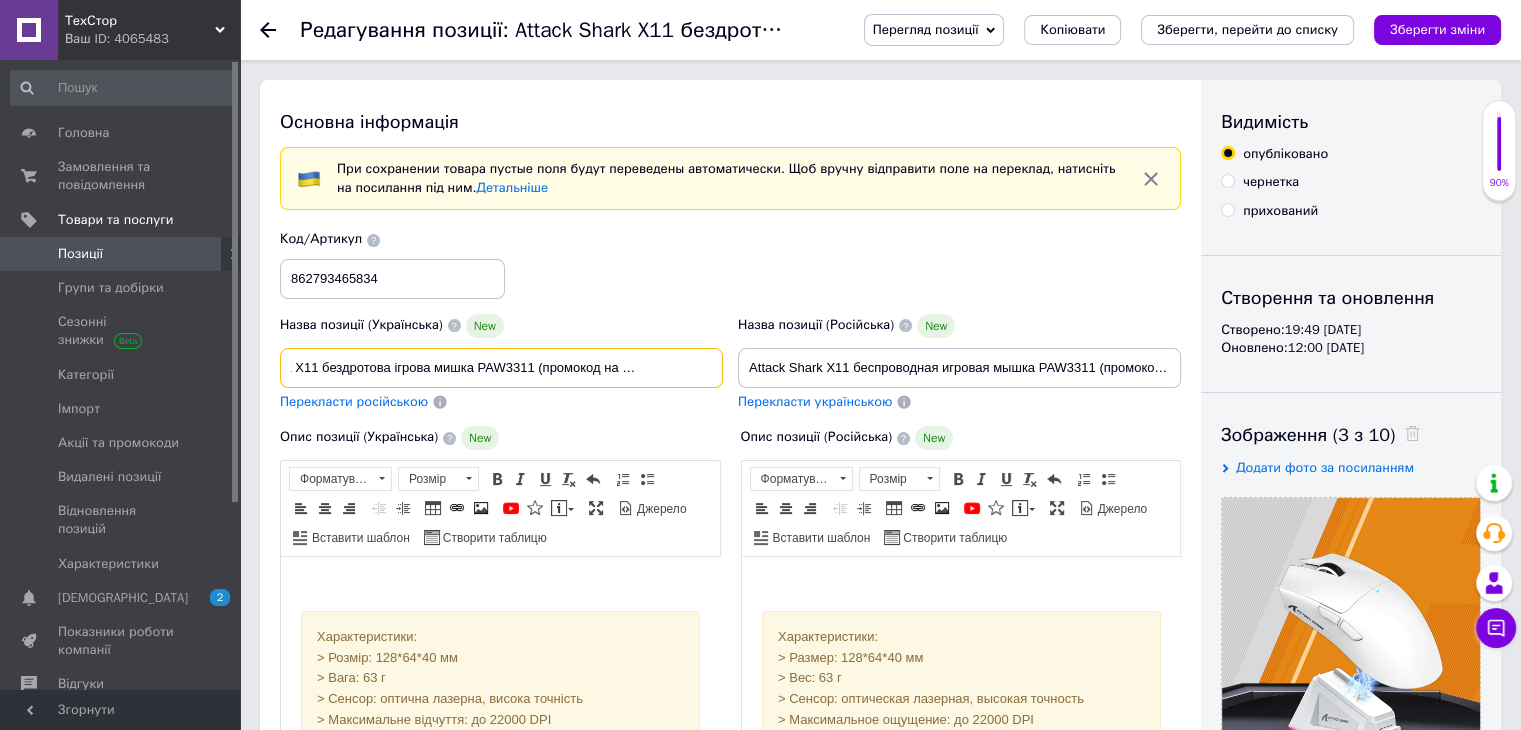 drag, startPoint x: 604, startPoint y: 372, endPoint x: 1069, endPoint y: 302, distance: 470.2393 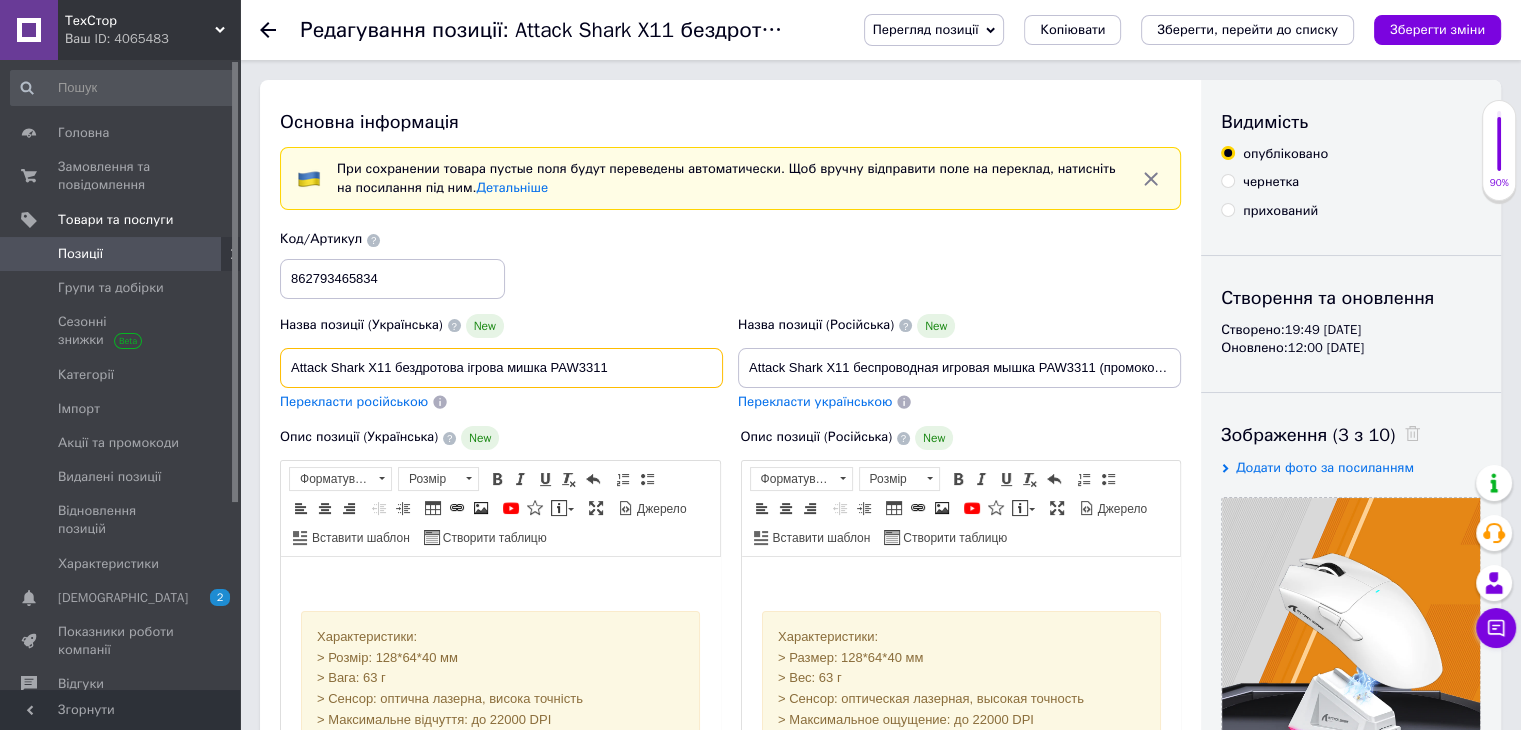 scroll, scrollTop: 0, scrollLeft: 0, axis: both 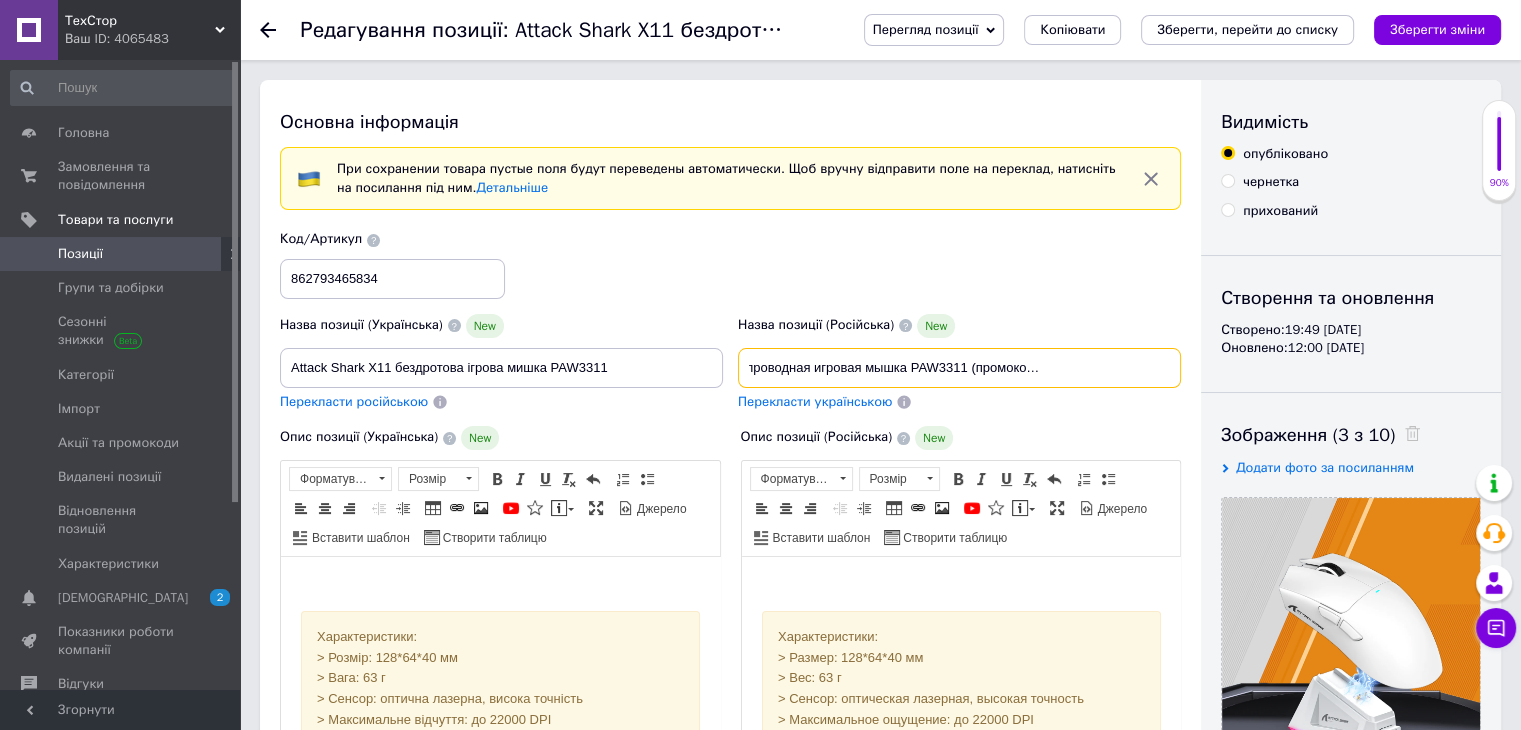 drag, startPoint x: 1092, startPoint y: 369, endPoint x: 1535, endPoint y: 340, distance: 443.94818 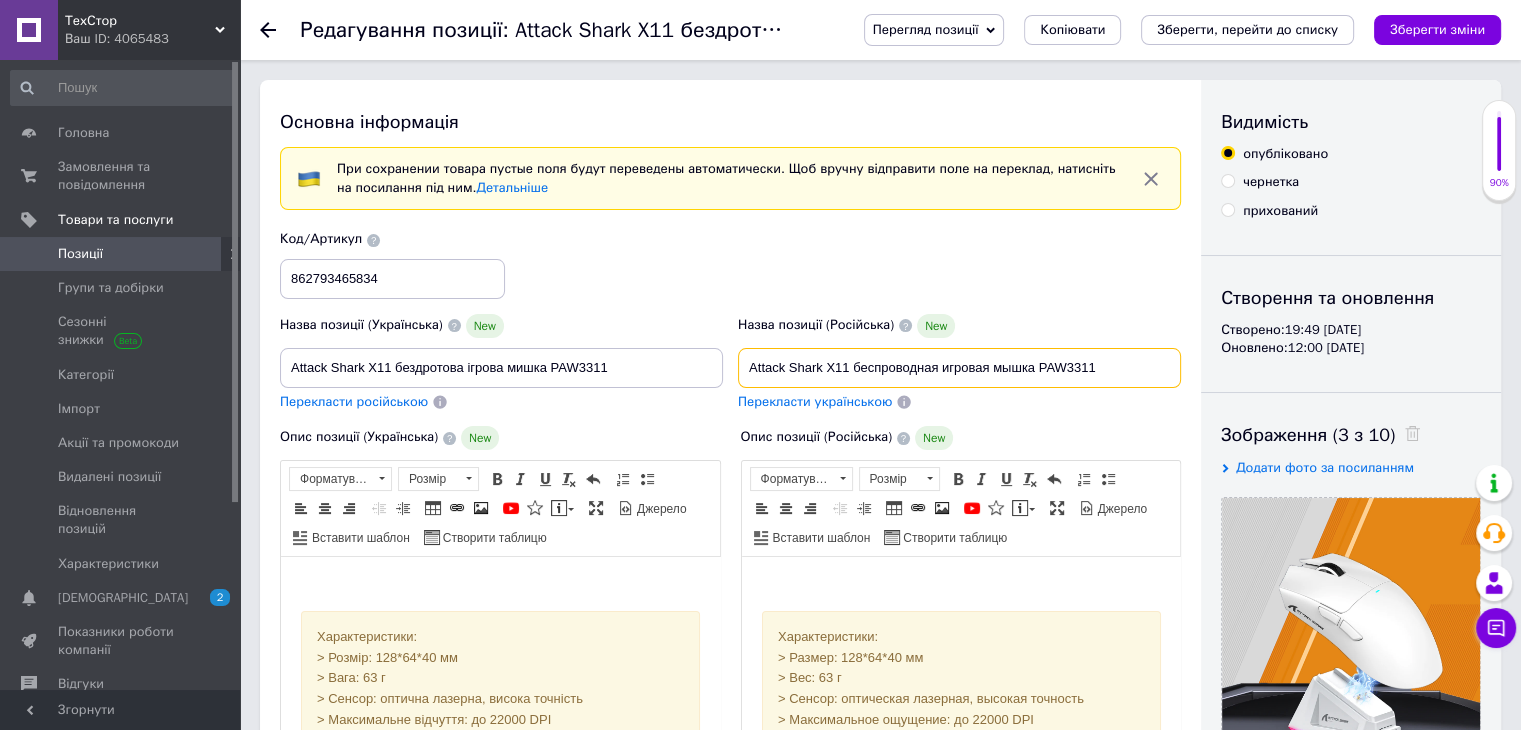 scroll, scrollTop: 0, scrollLeft: 0, axis: both 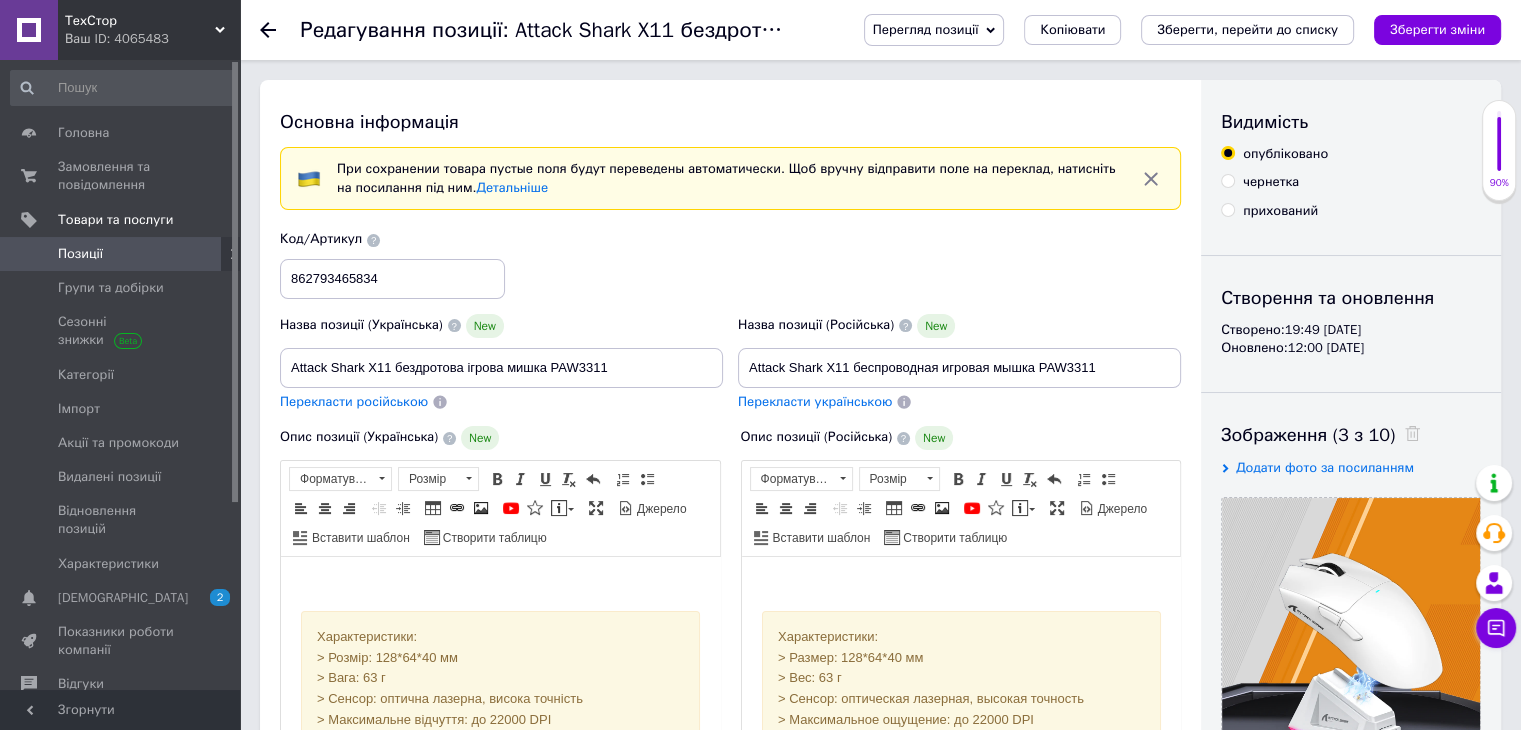 click on "Позиції" at bounding box center [80, 254] 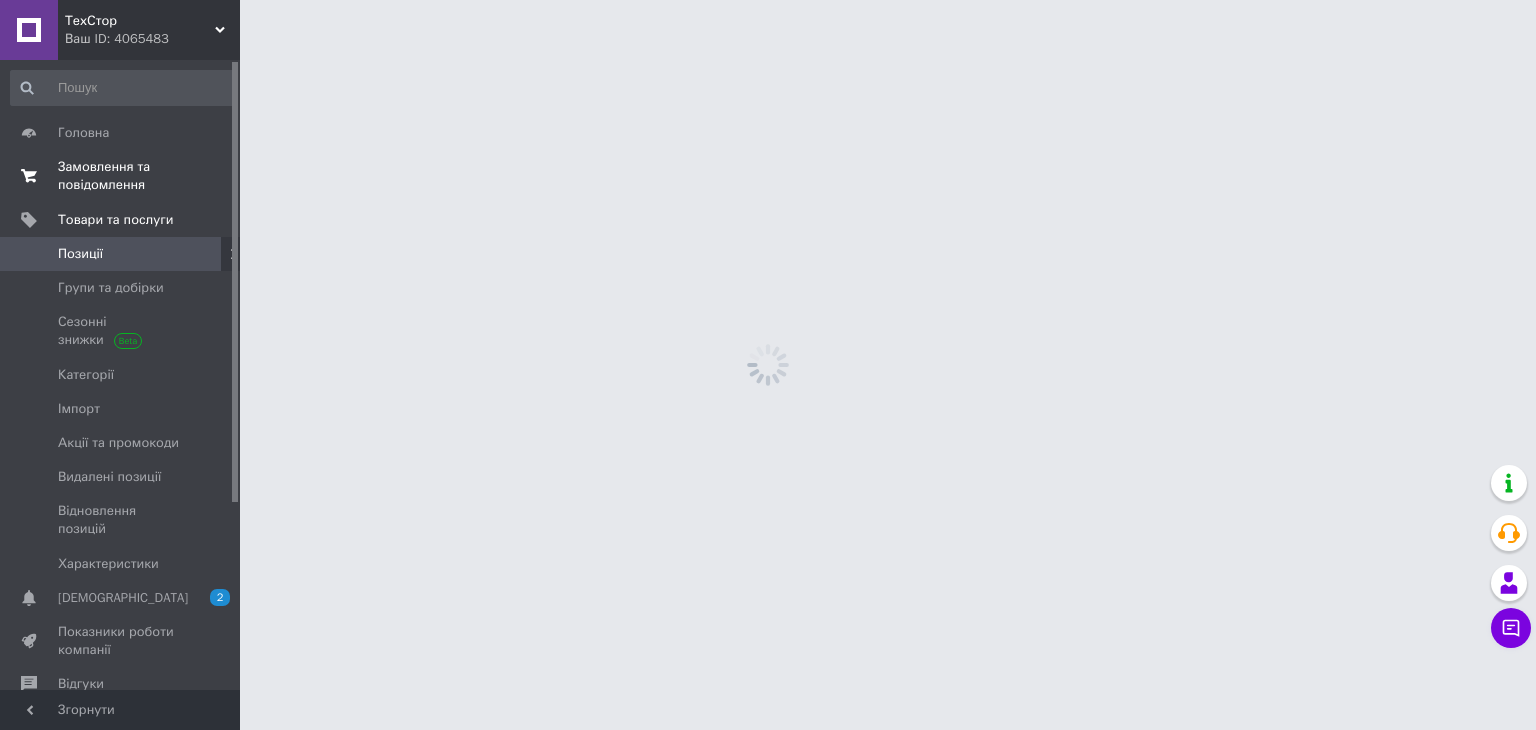 click on "Замовлення та повідомлення" at bounding box center (121, 176) 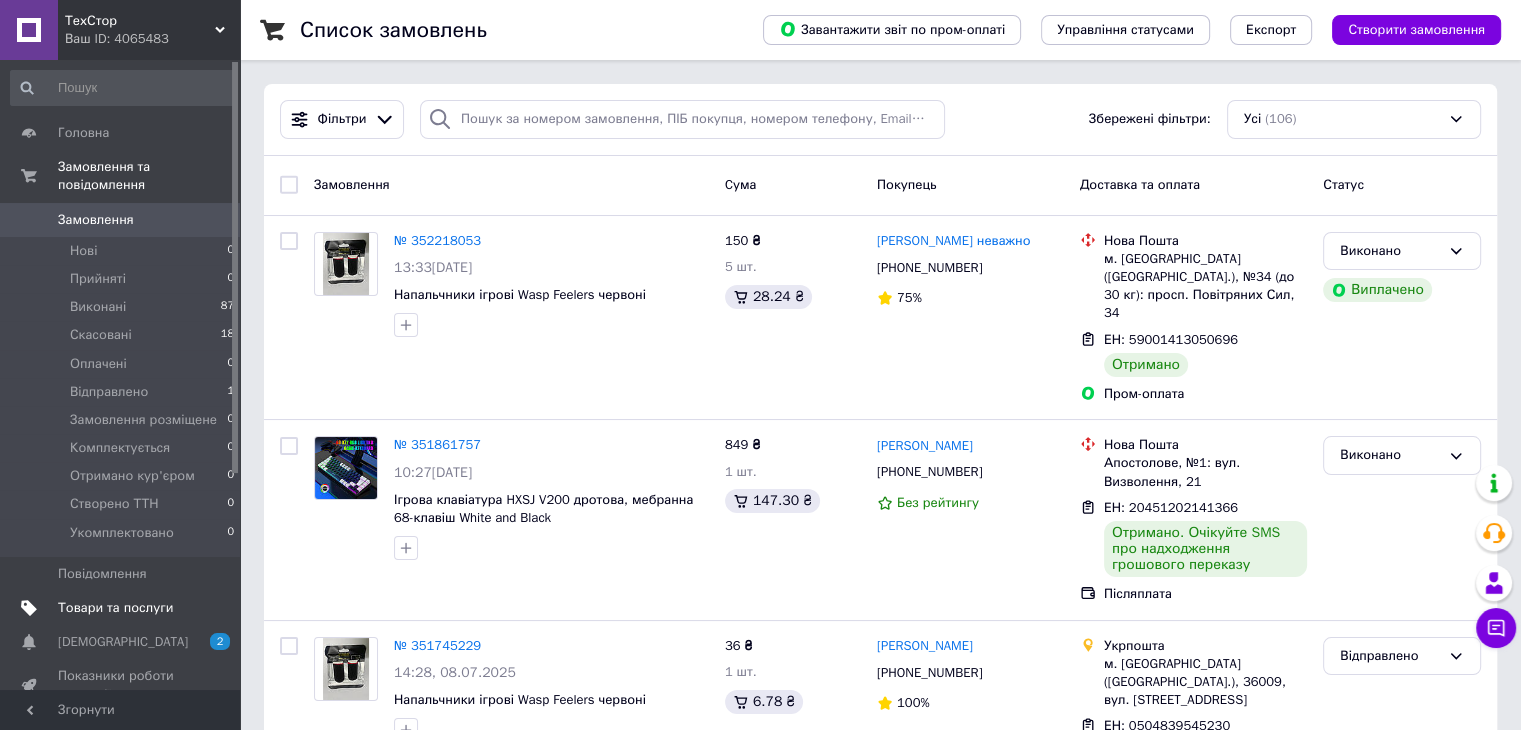 click on "Товари та послуги" at bounding box center [115, 608] 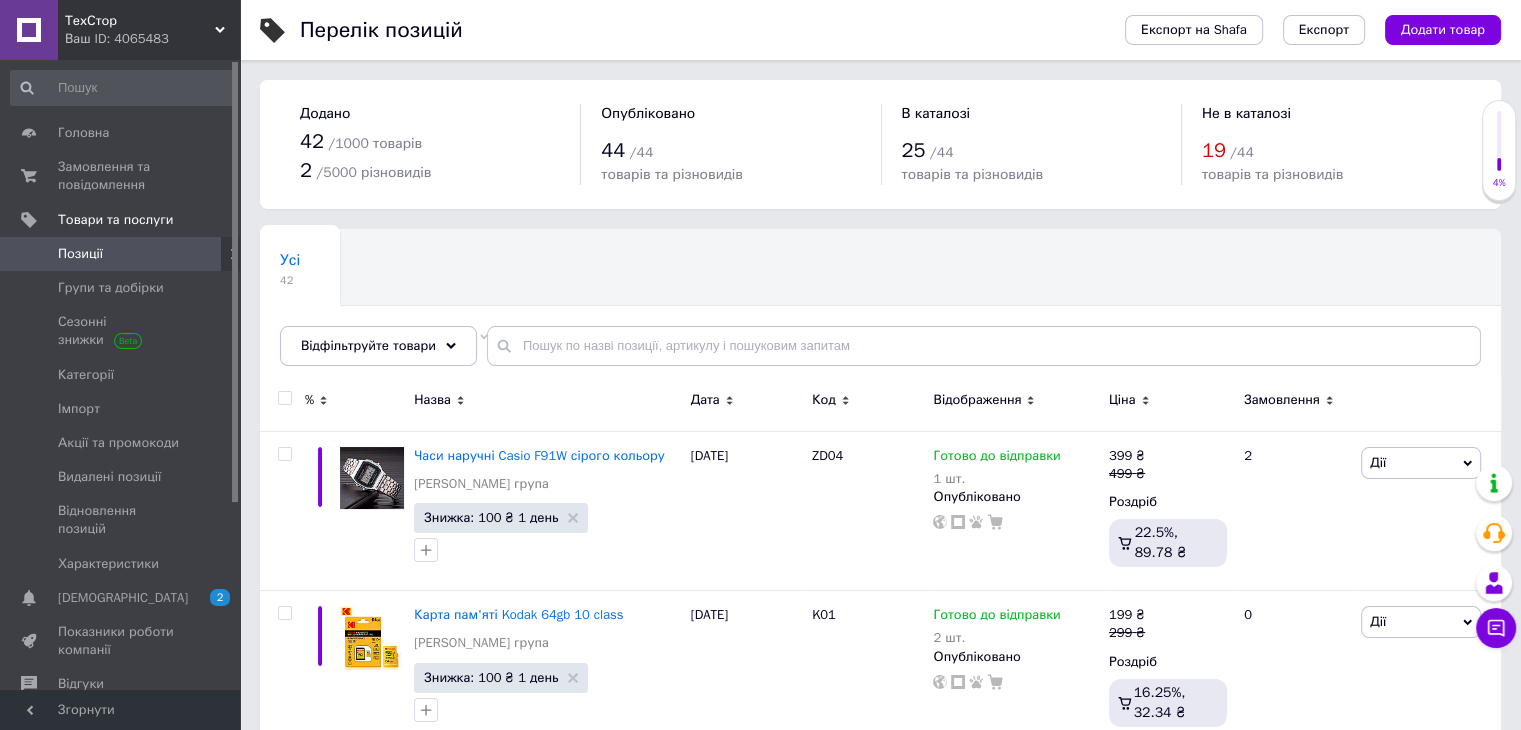 click on "Замовлення" at bounding box center (1294, 400) 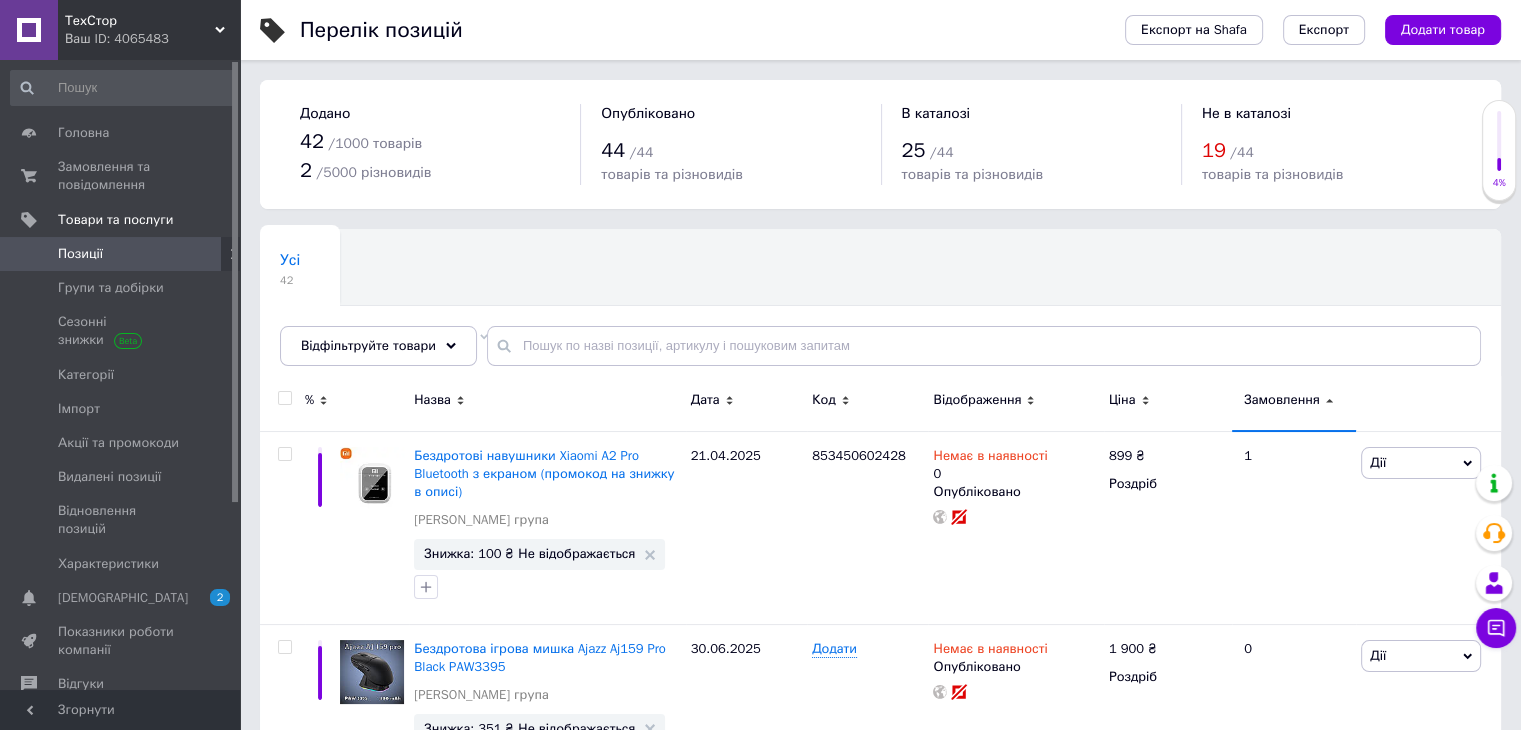 click on "Замовлення" at bounding box center (1294, 403) 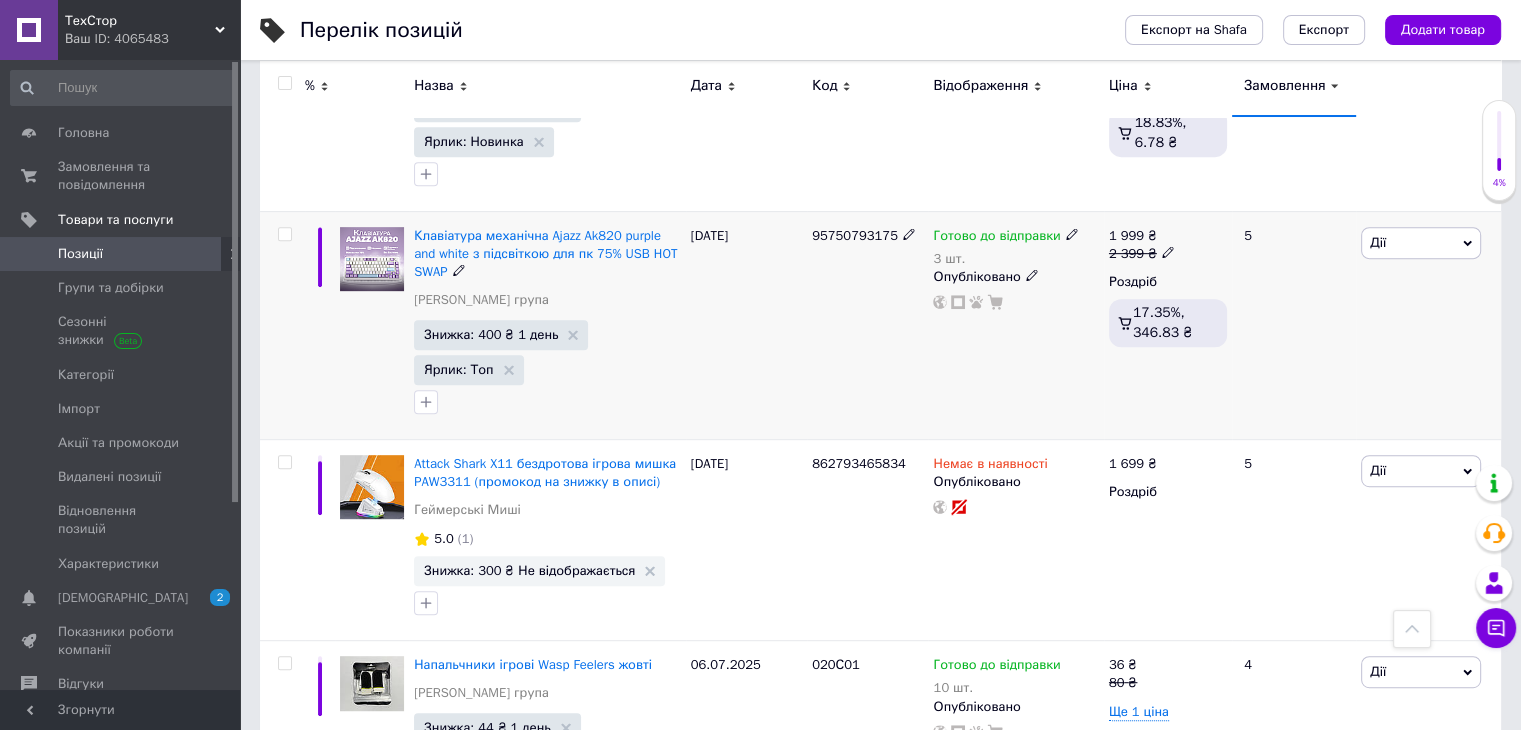 scroll, scrollTop: 900, scrollLeft: 0, axis: vertical 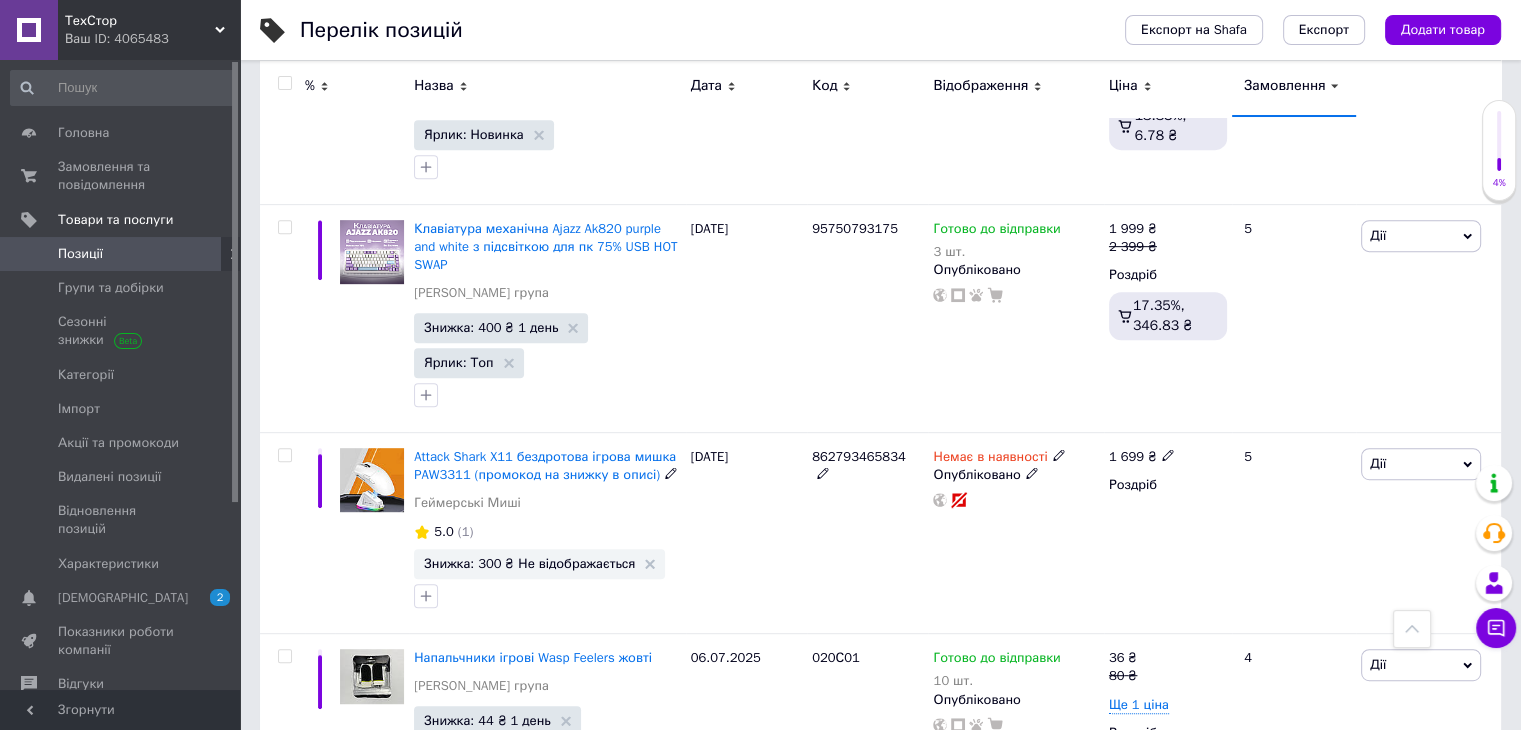 click on "Attack Shark X11 бездротова ігрова мишка PAW3311 (промокод на знижку в описі)" at bounding box center (545, 465) 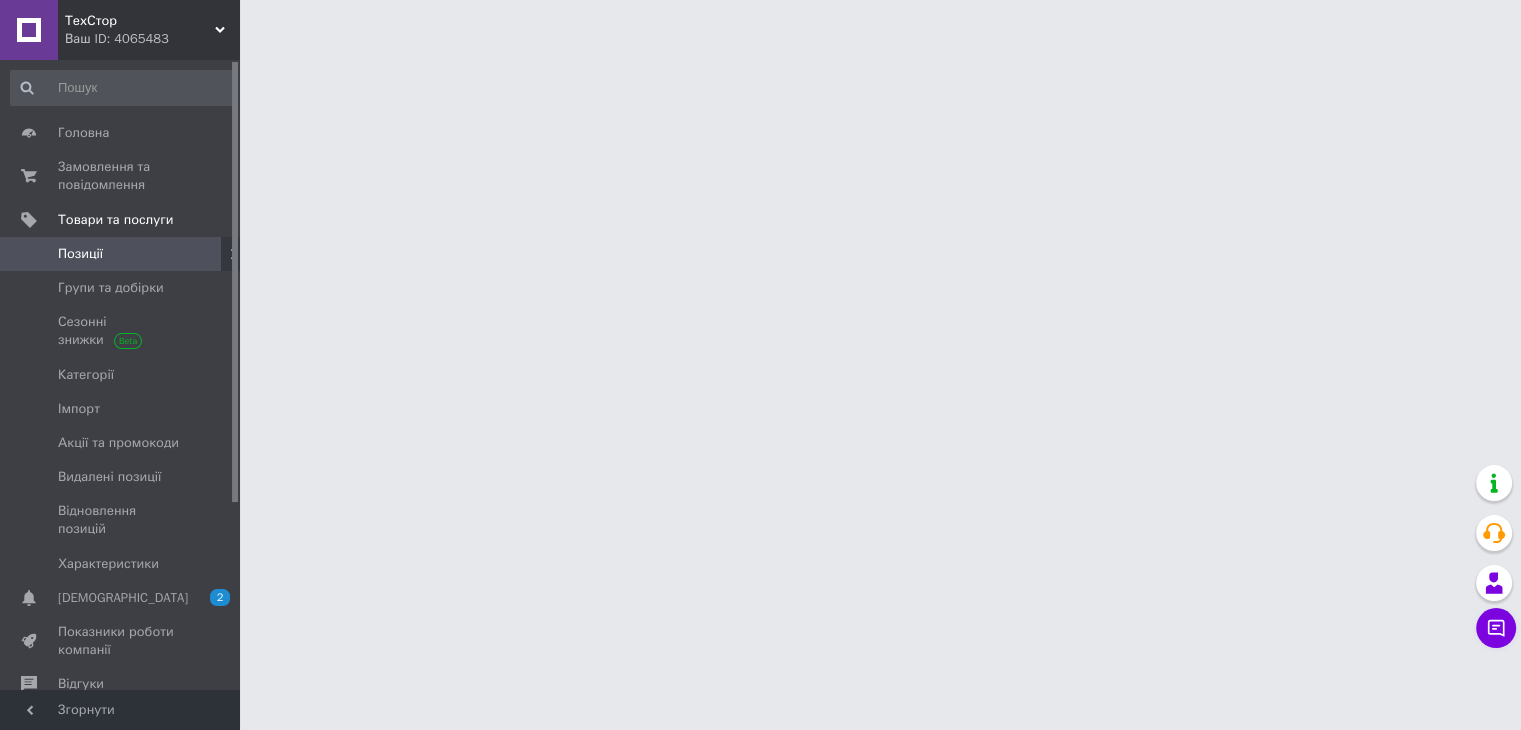 scroll, scrollTop: 0, scrollLeft: 0, axis: both 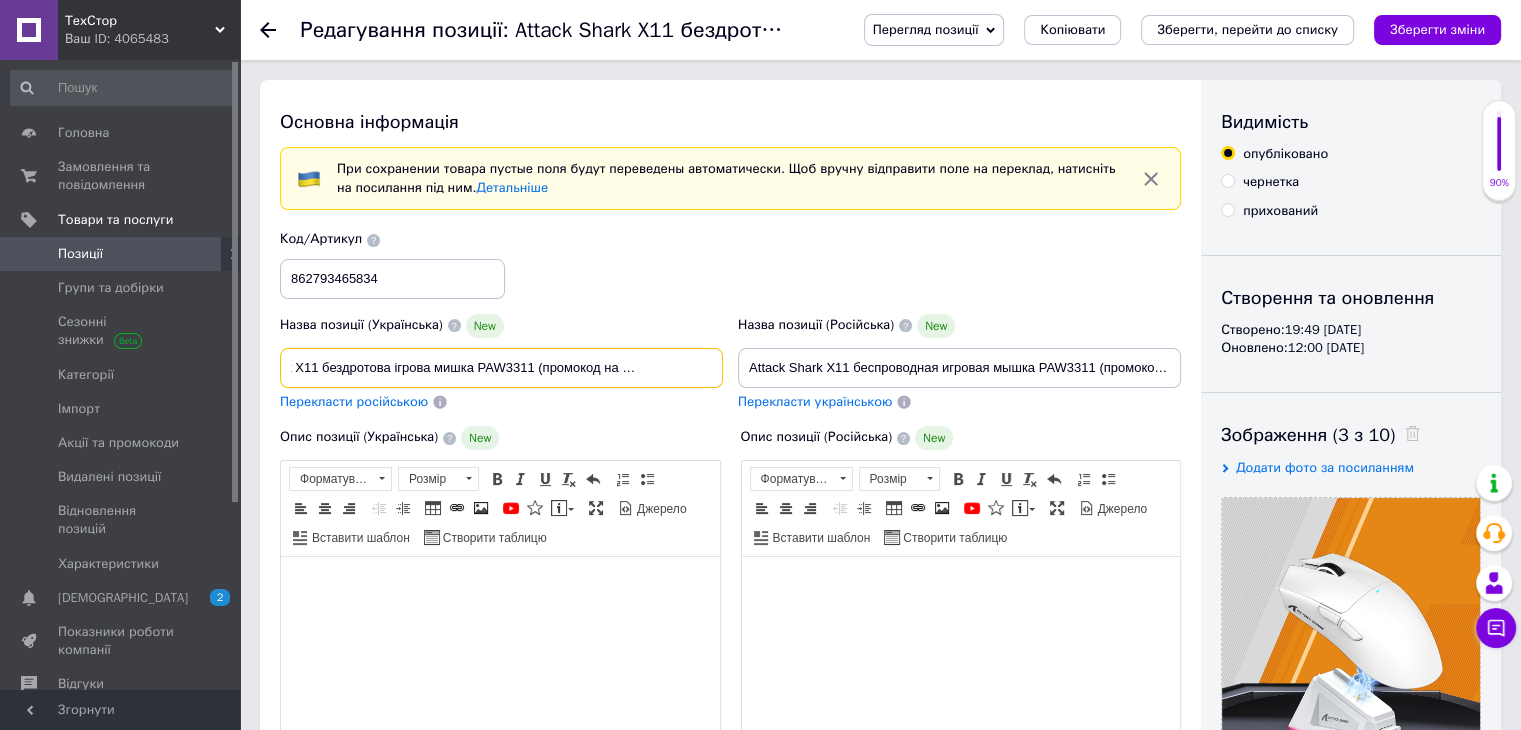 drag, startPoint x: 604, startPoint y: 370, endPoint x: 1204, endPoint y: 360, distance: 600.0833 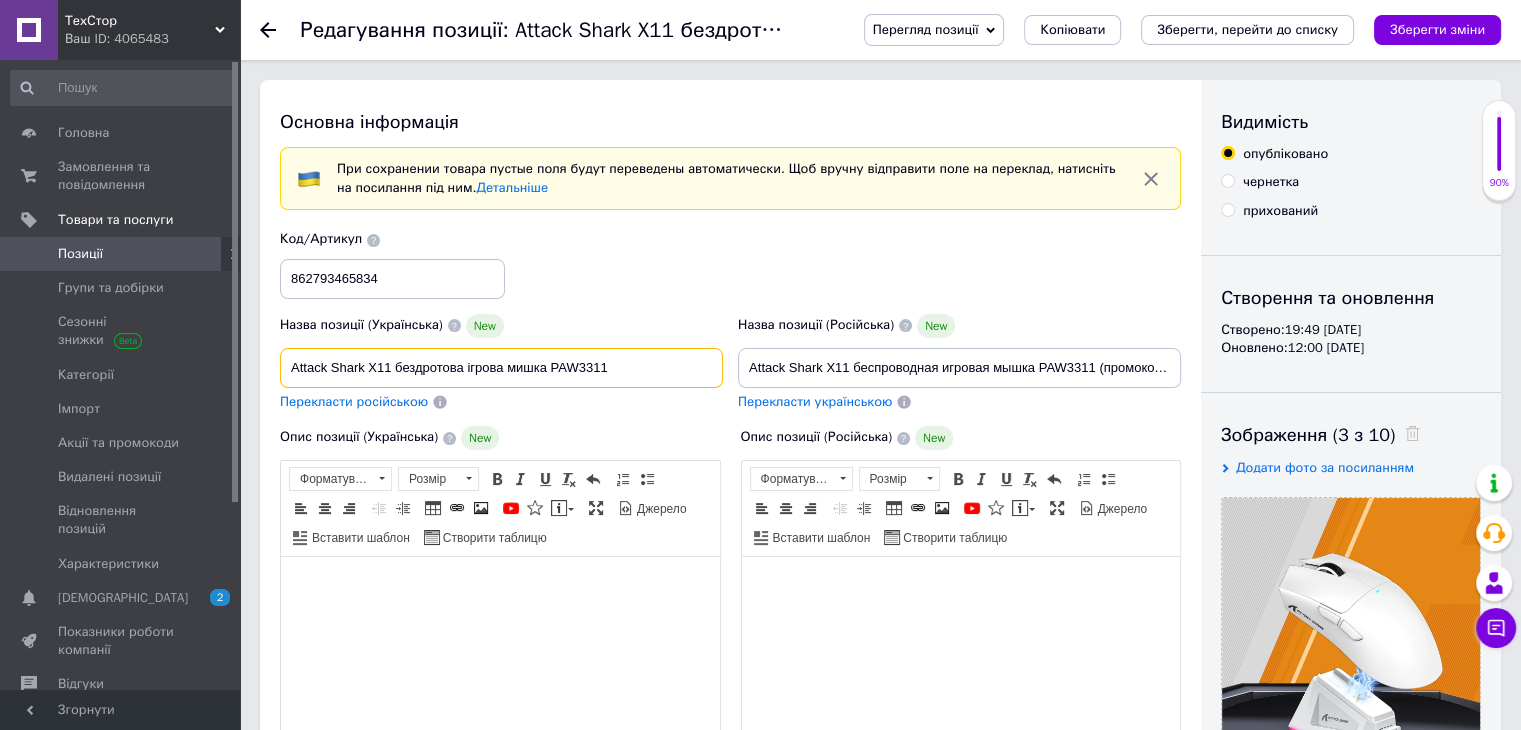 scroll, scrollTop: 0, scrollLeft: 0, axis: both 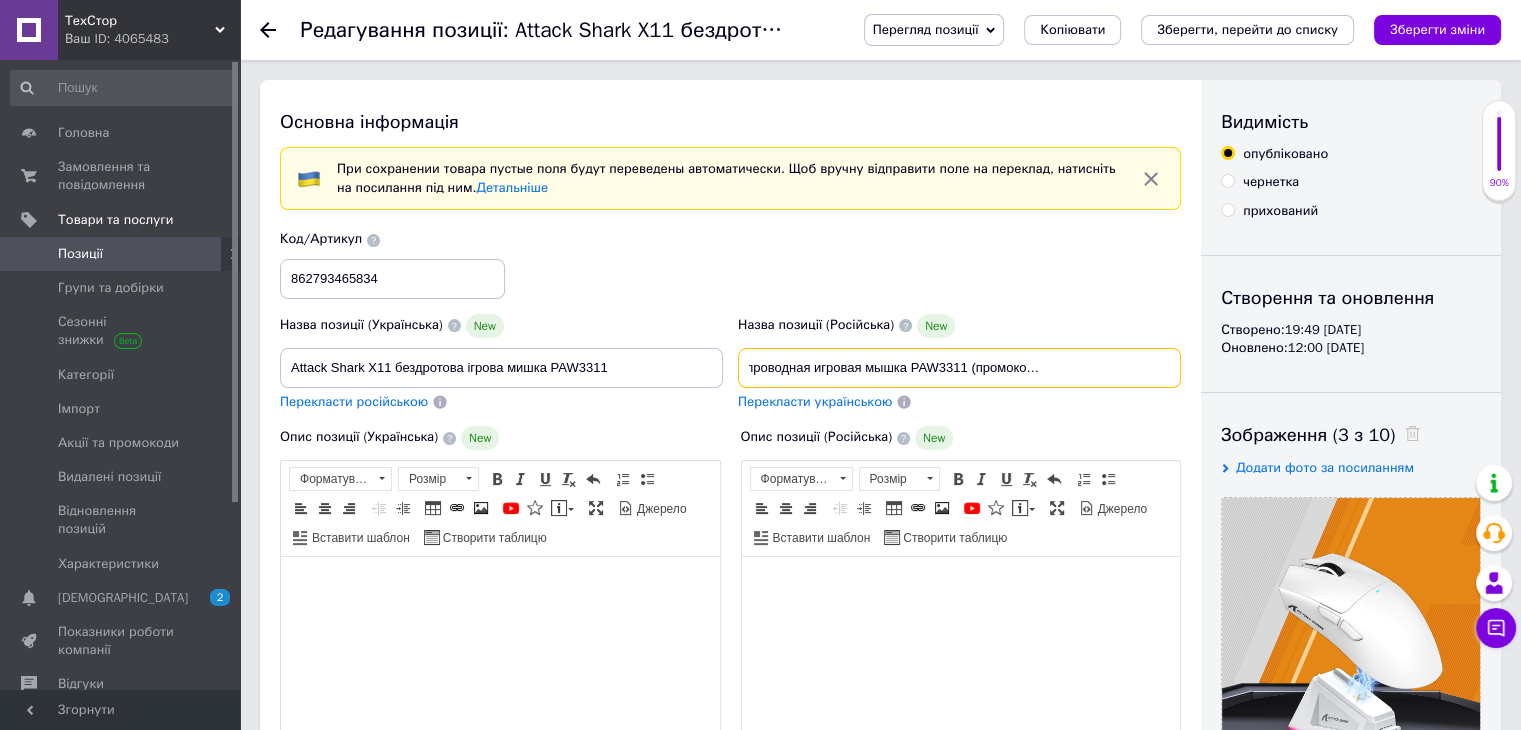 drag, startPoint x: 1091, startPoint y: 369, endPoint x: 1535, endPoint y: 334, distance: 445.37738 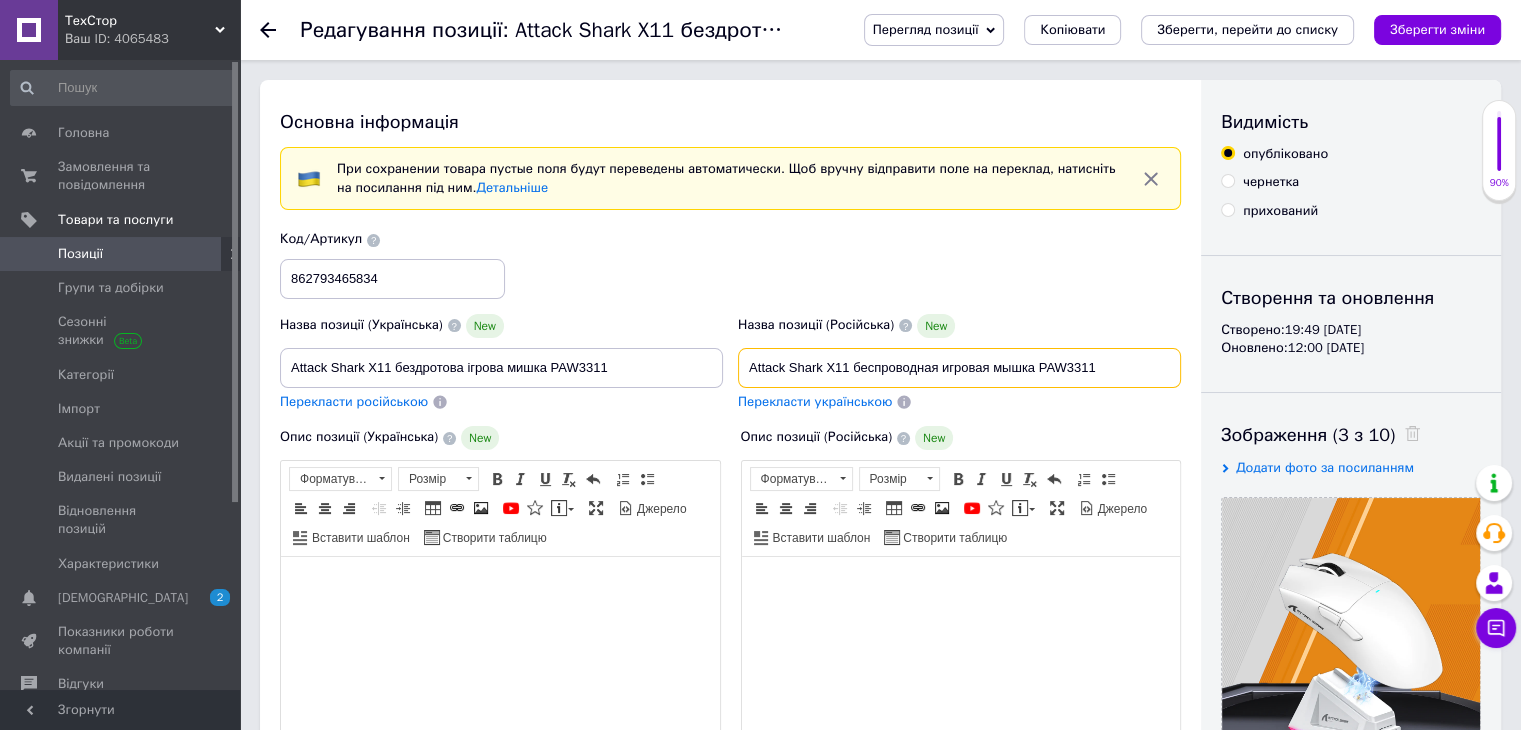 scroll, scrollTop: 0, scrollLeft: 0, axis: both 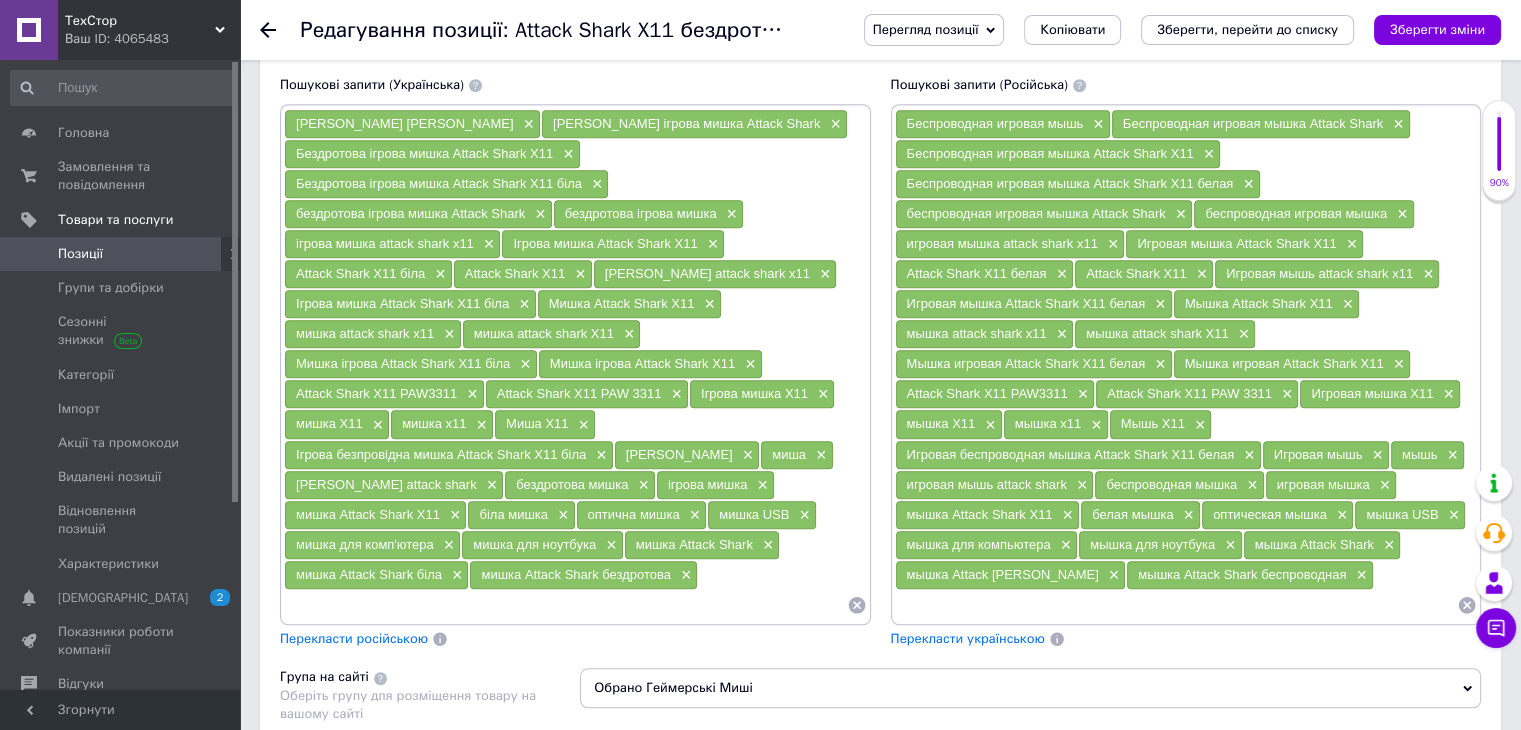 type on "Attack Shark X11 беспроводная игровая мышка PAW3311" 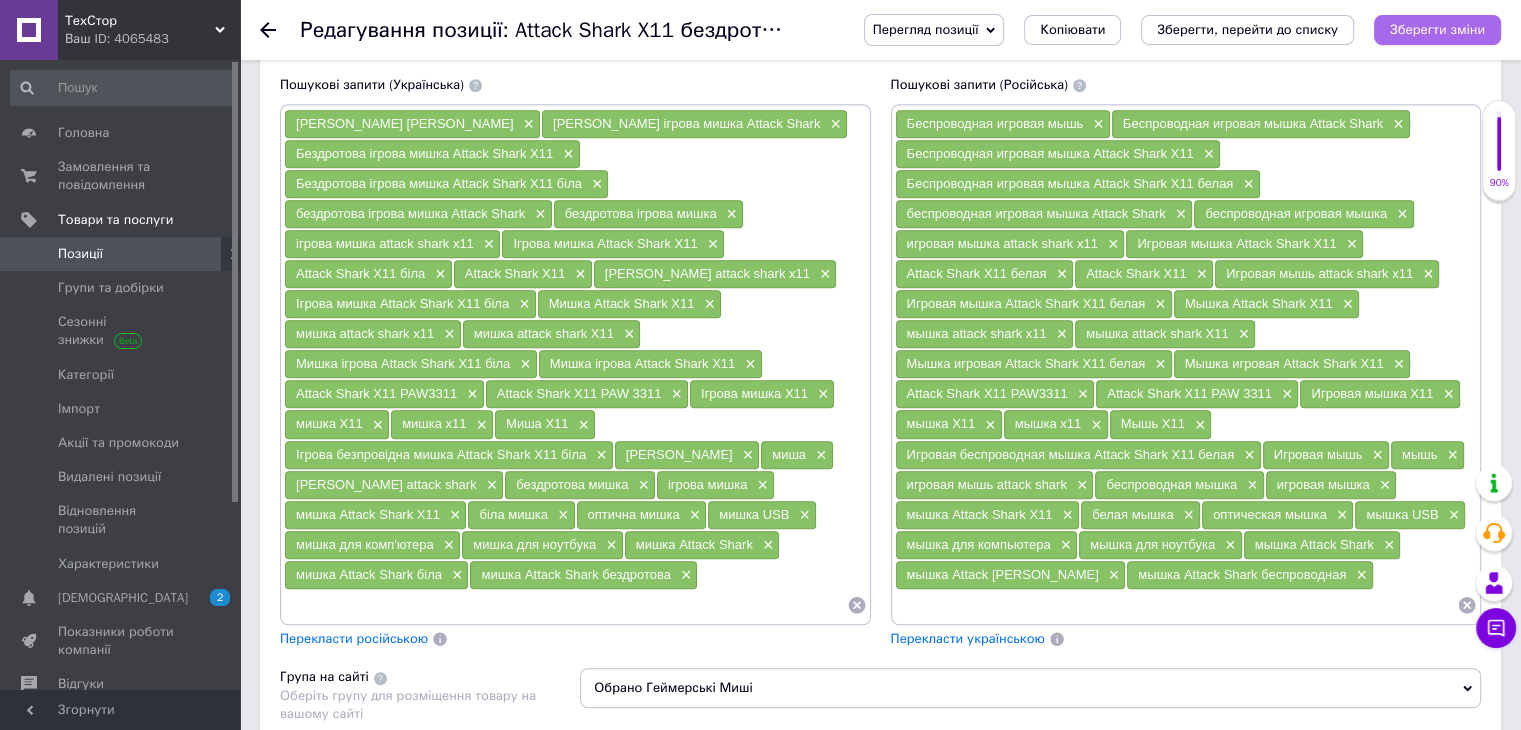 click on "Зберегти зміни" at bounding box center (1437, 29) 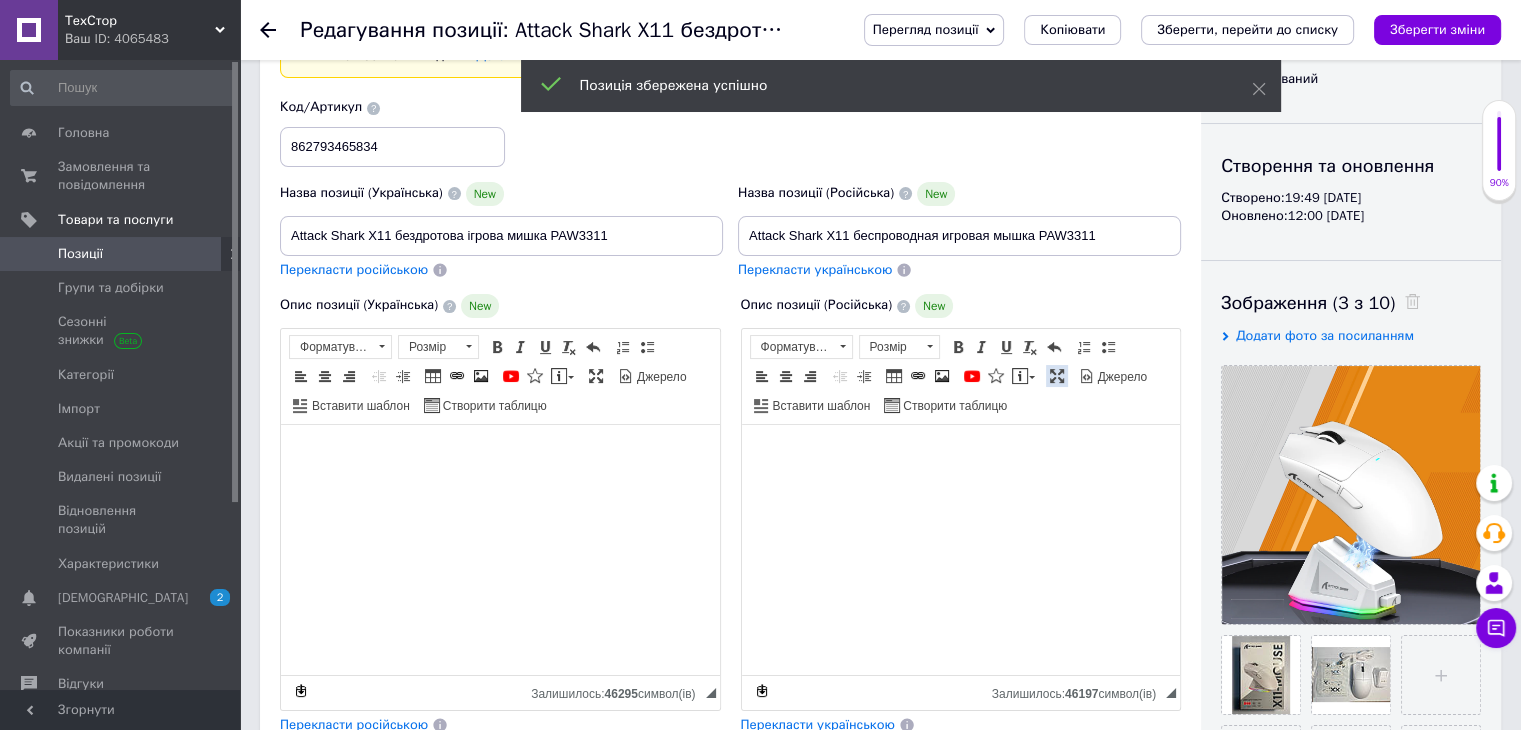 scroll, scrollTop: 0, scrollLeft: 0, axis: both 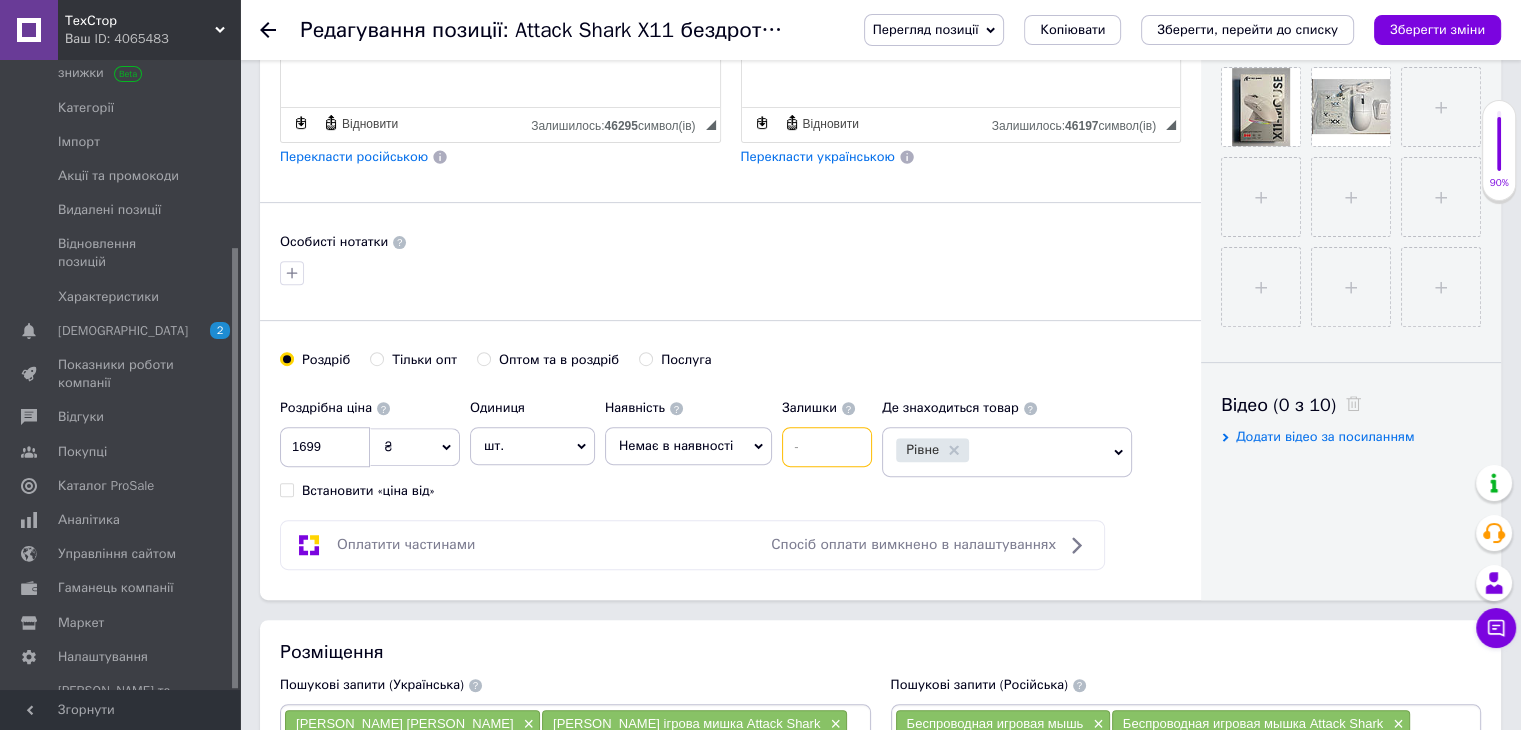 click at bounding box center [827, 447] 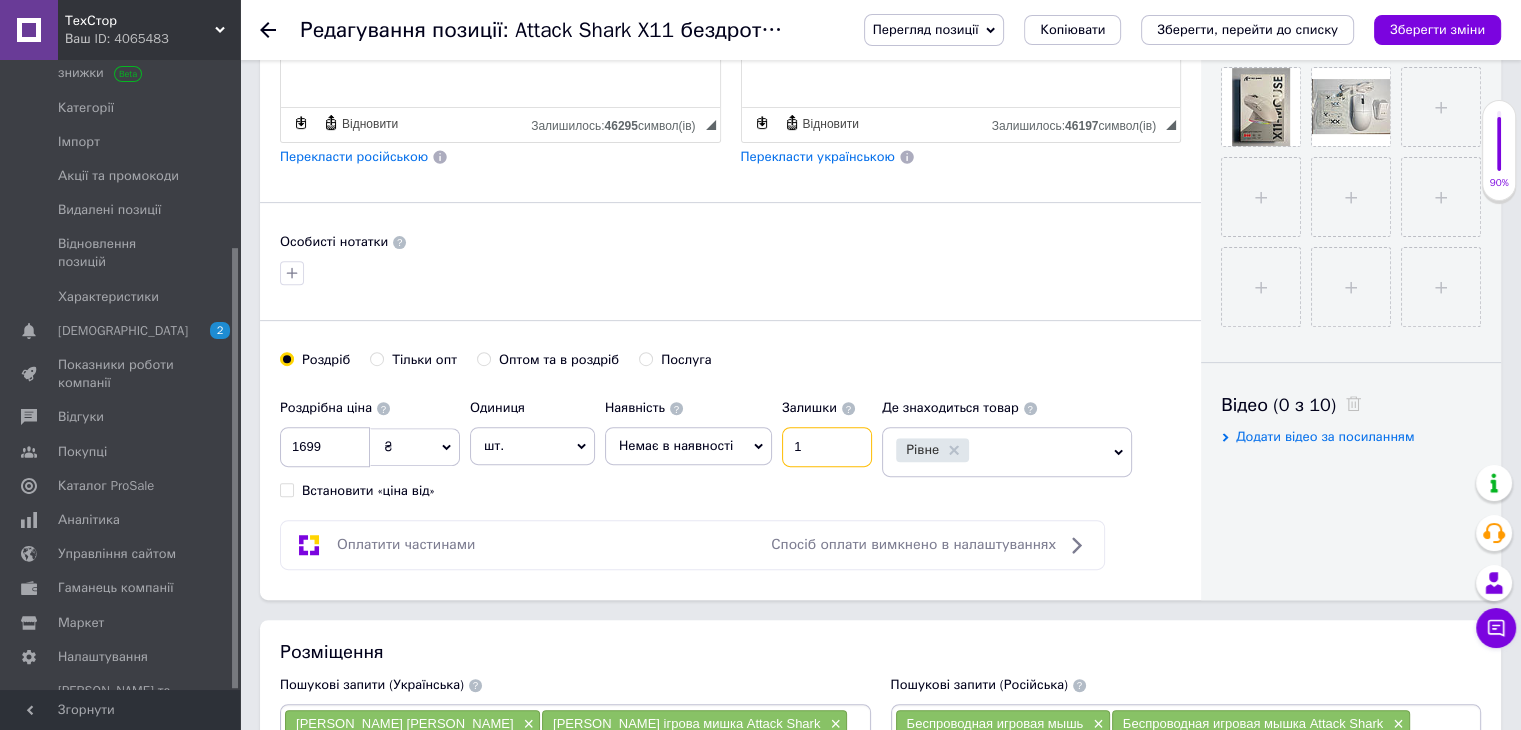 type on "1" 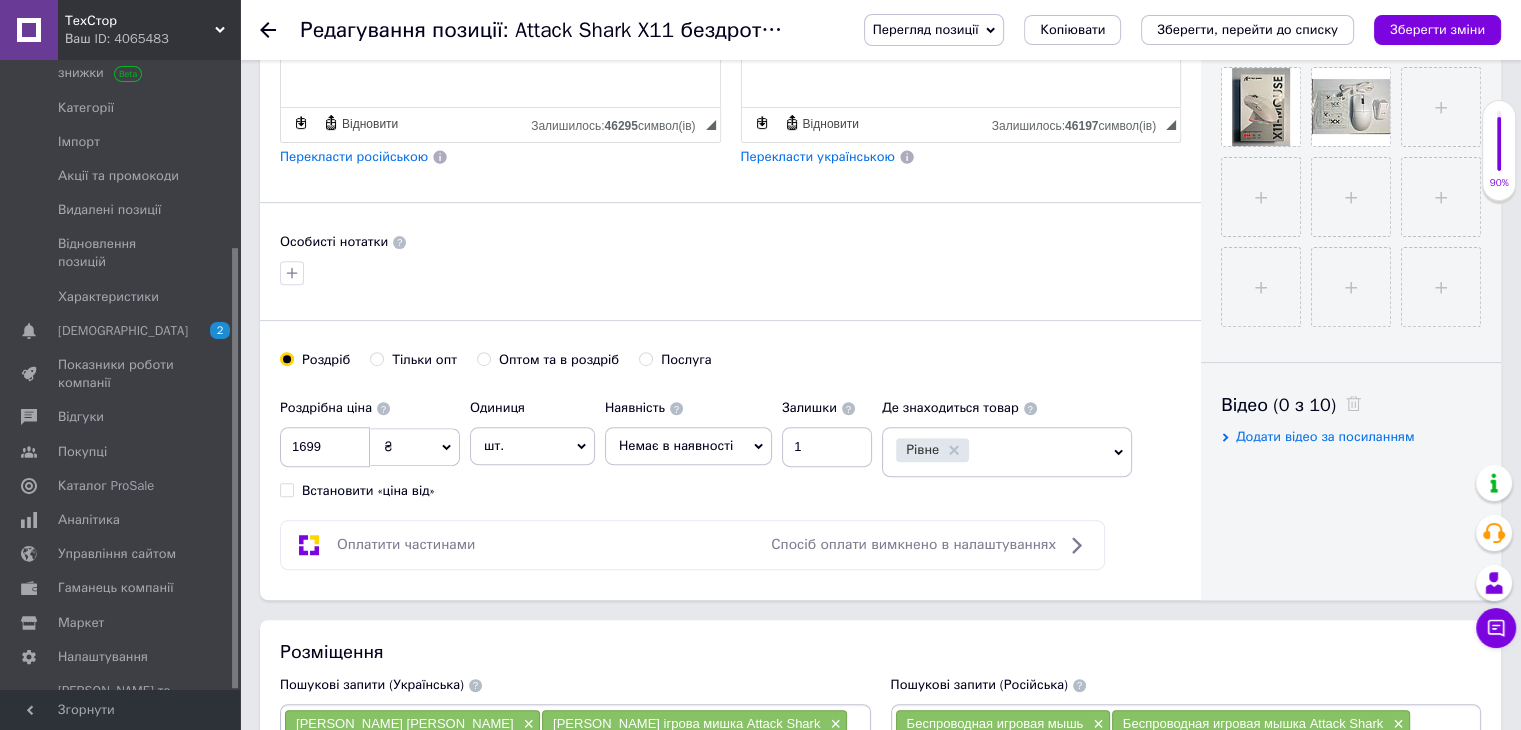 click on "Немає в наявності" at bounding box center [676, 445] 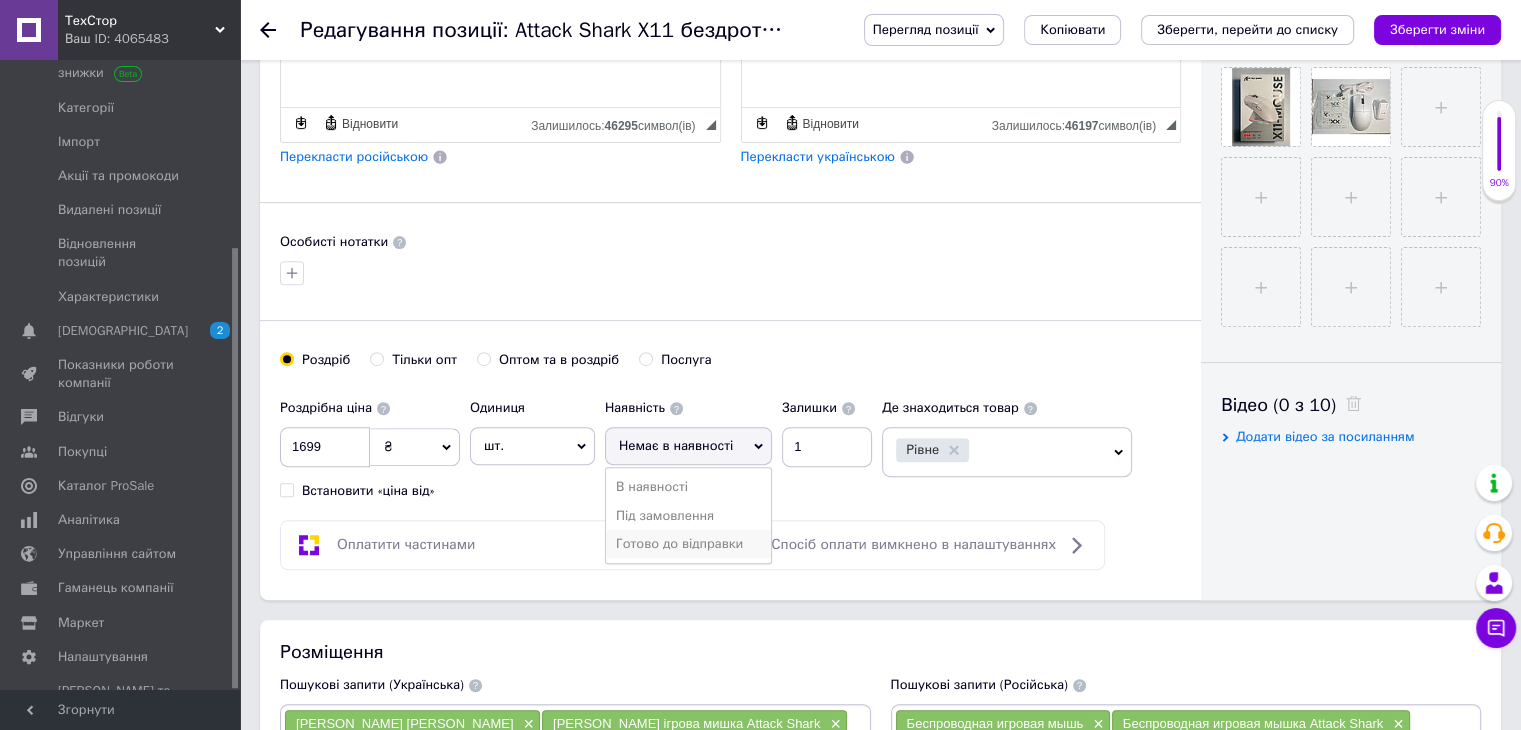 click on "Готово до відправки" at bounding box center [688, 544] 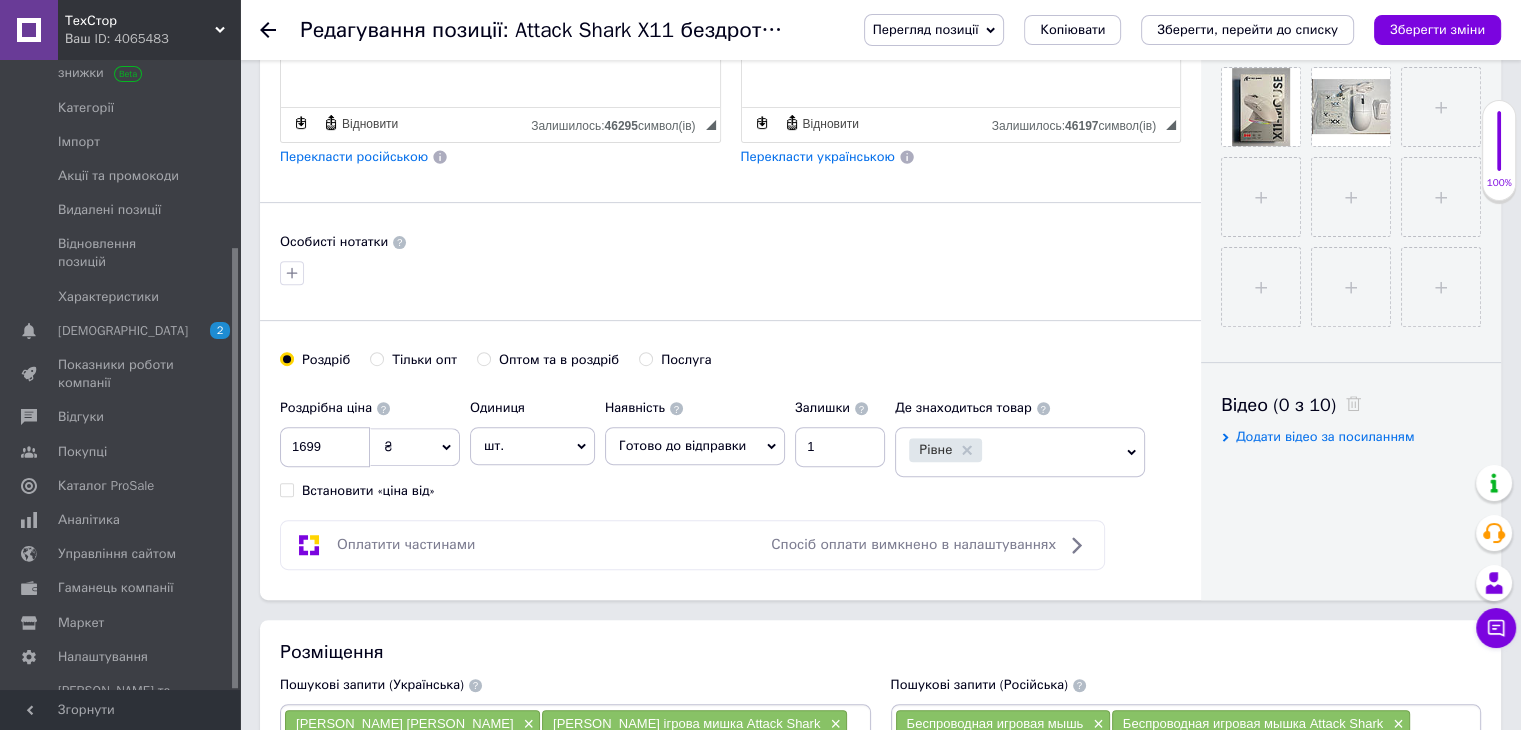 click on "Оплатити частинами Спосіб оплати вимкнено в налаштуваннях" at bounding box center [692, 545] 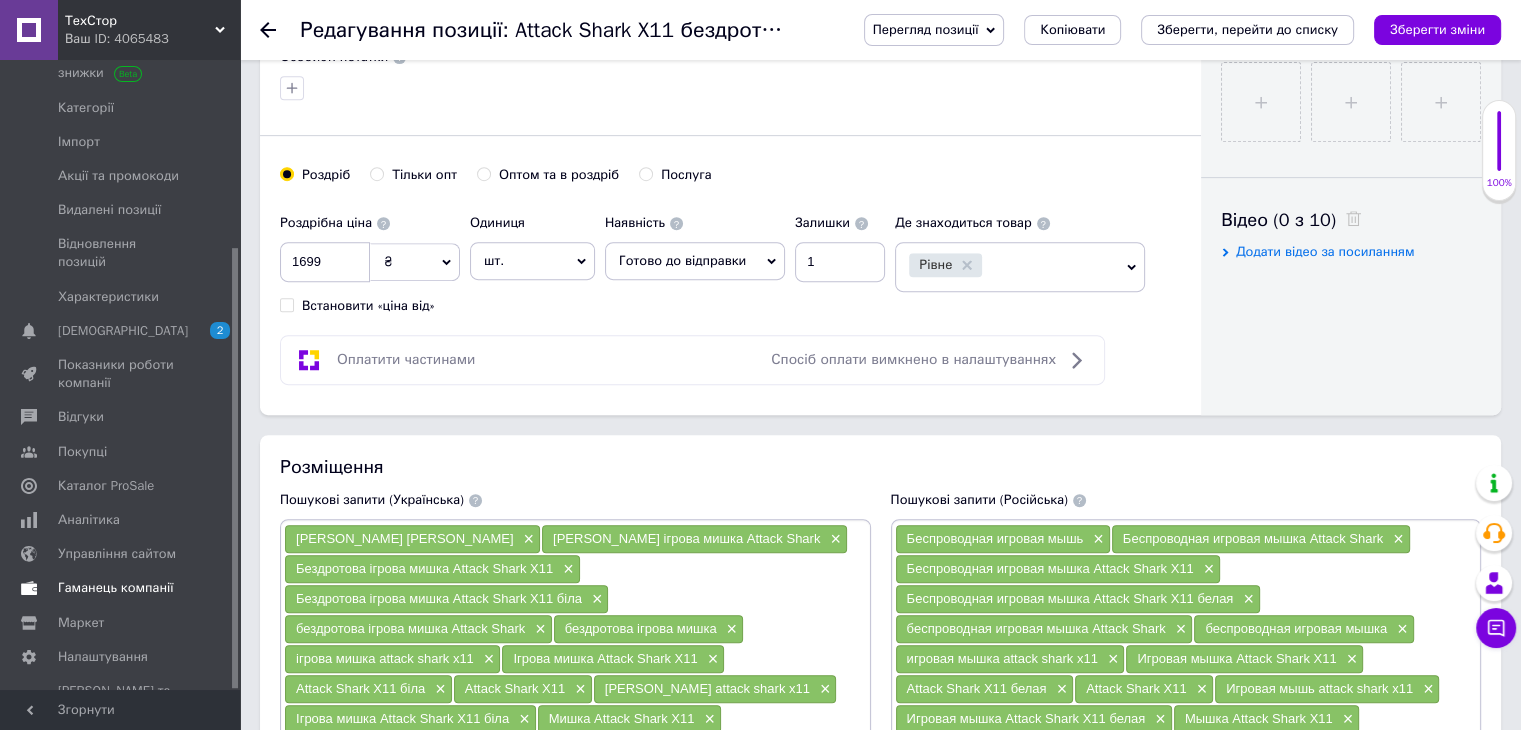 scroll, scrollTop: 900, scrollLeft: 0, axis: vertical 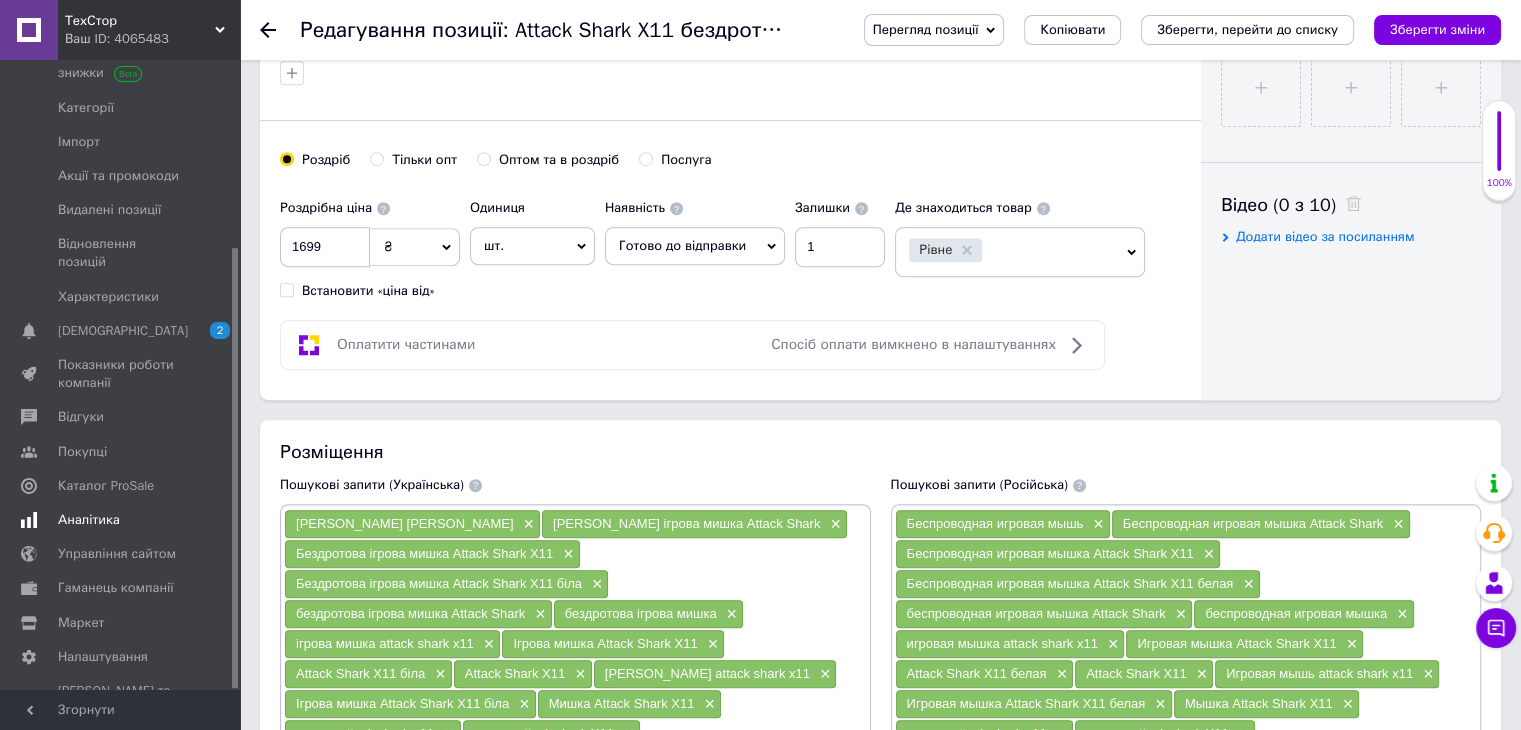 click on "Аналітика" at bounding box center [89, 520] 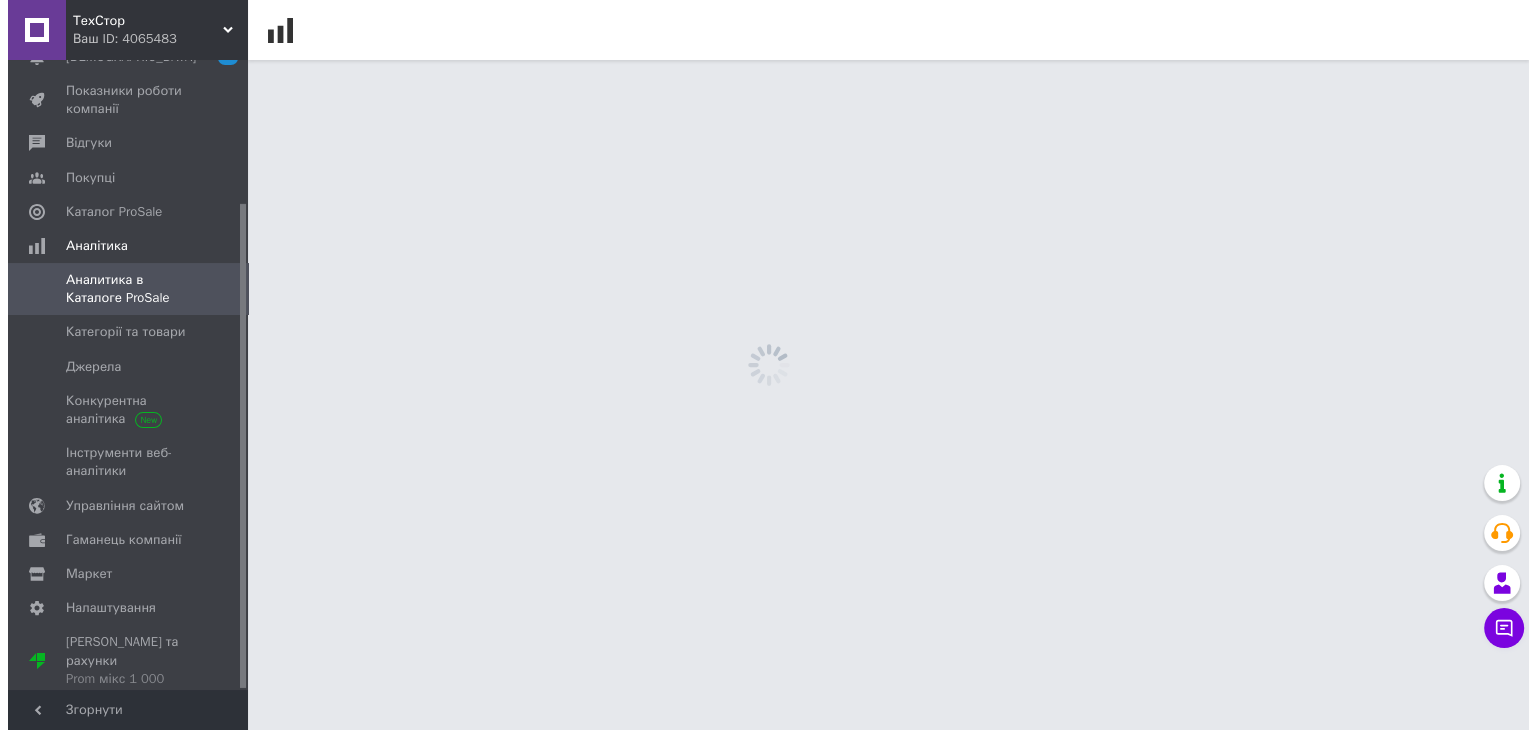 scroll, scrollTop: 0, scrollLeft: 0, axis: both 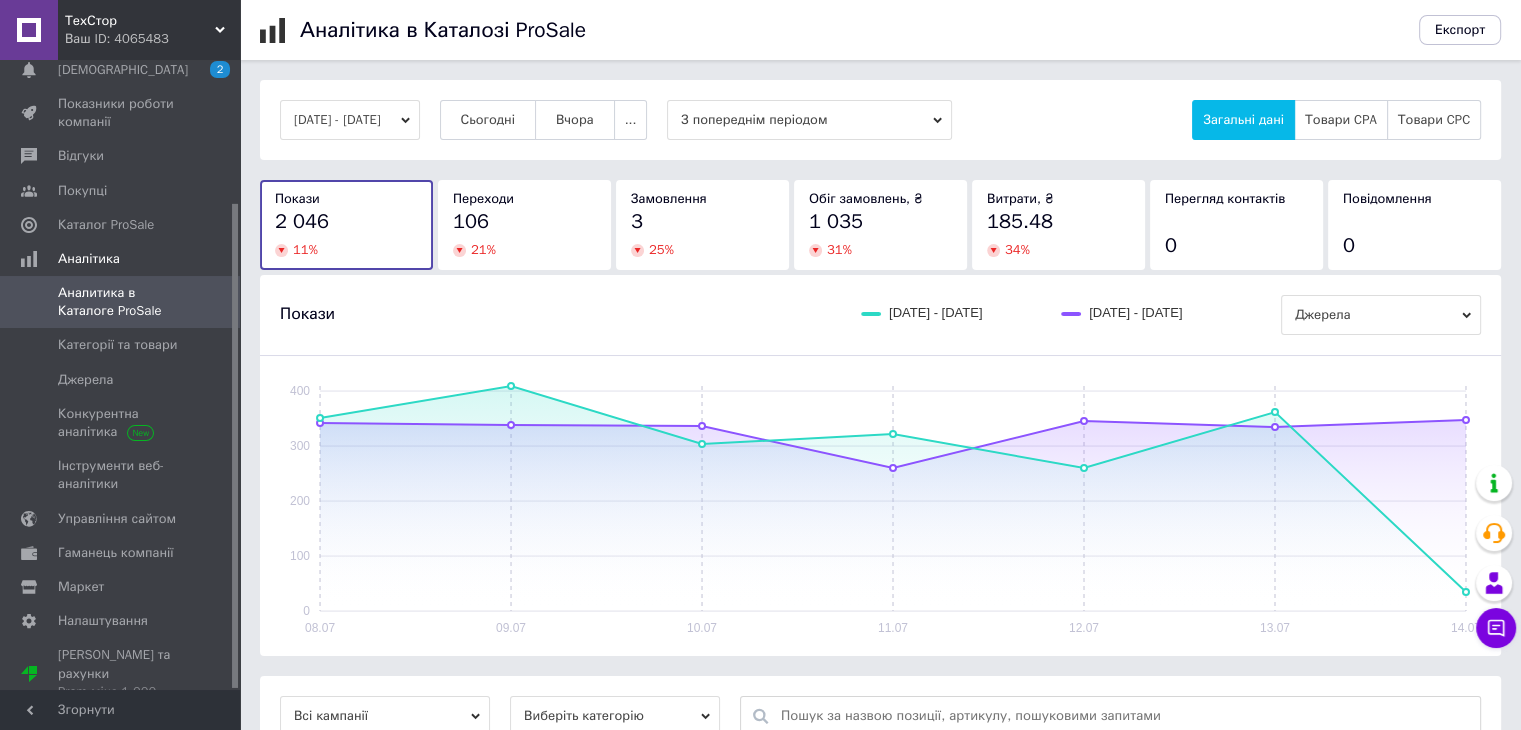 click on "[DATE] - [DATE] Сьогодні [GEOGRAPHIC_DATA] ... З попереднім періодом Загальні дані Товари CPA Товари CPC" at bounding box center [880, 120] 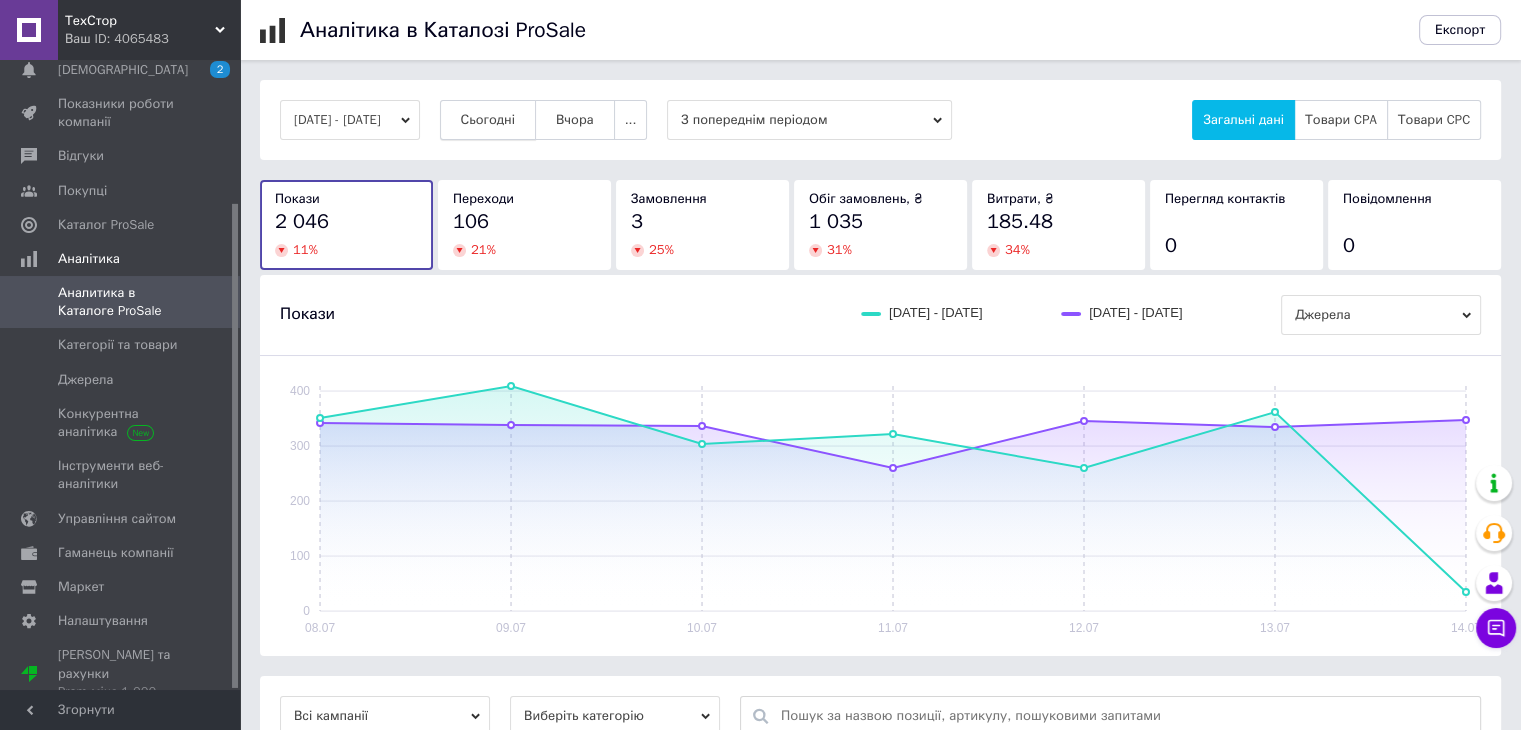 click on "Сьогодні" at bounding box center (488, 120) 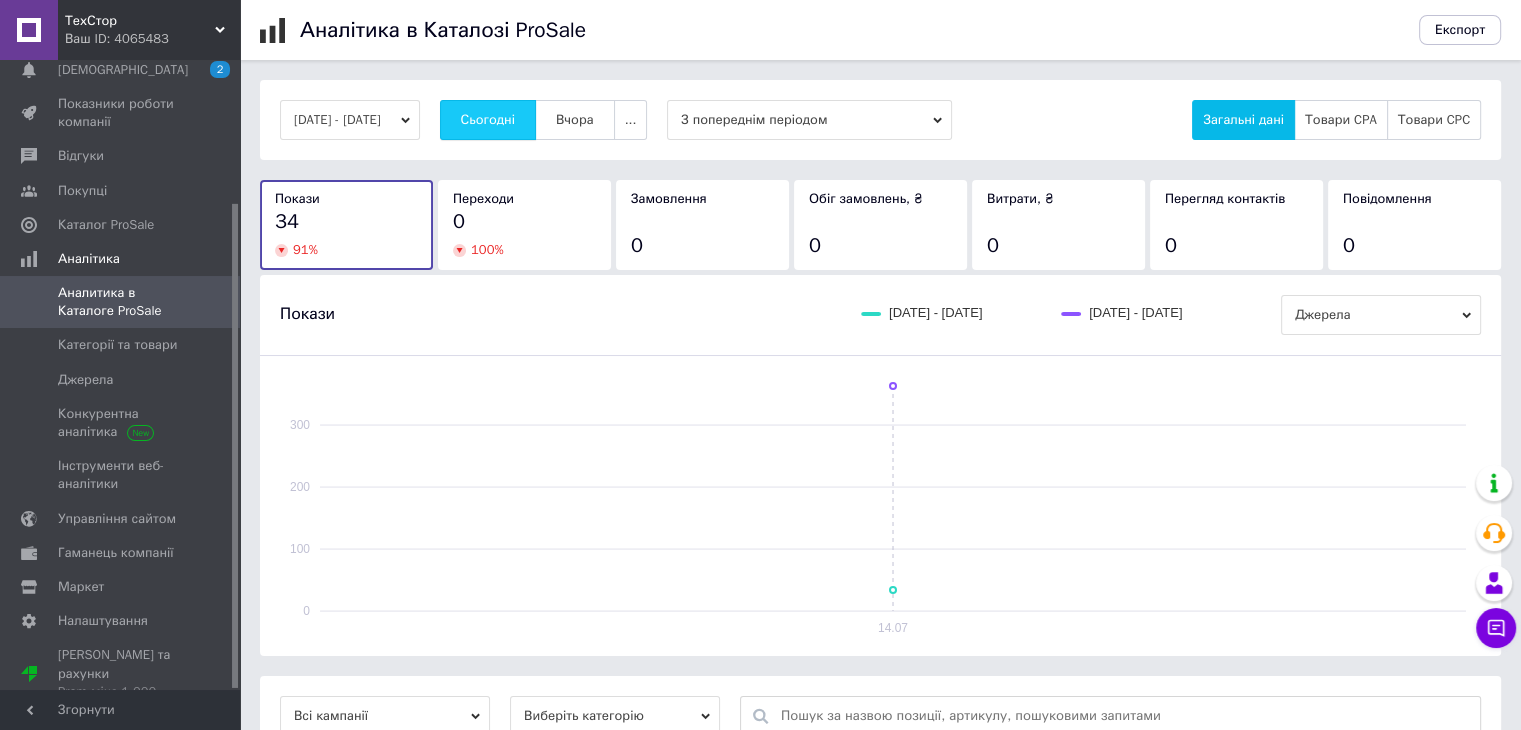 click on "Сьогодні" at bounding box center [488, 120] 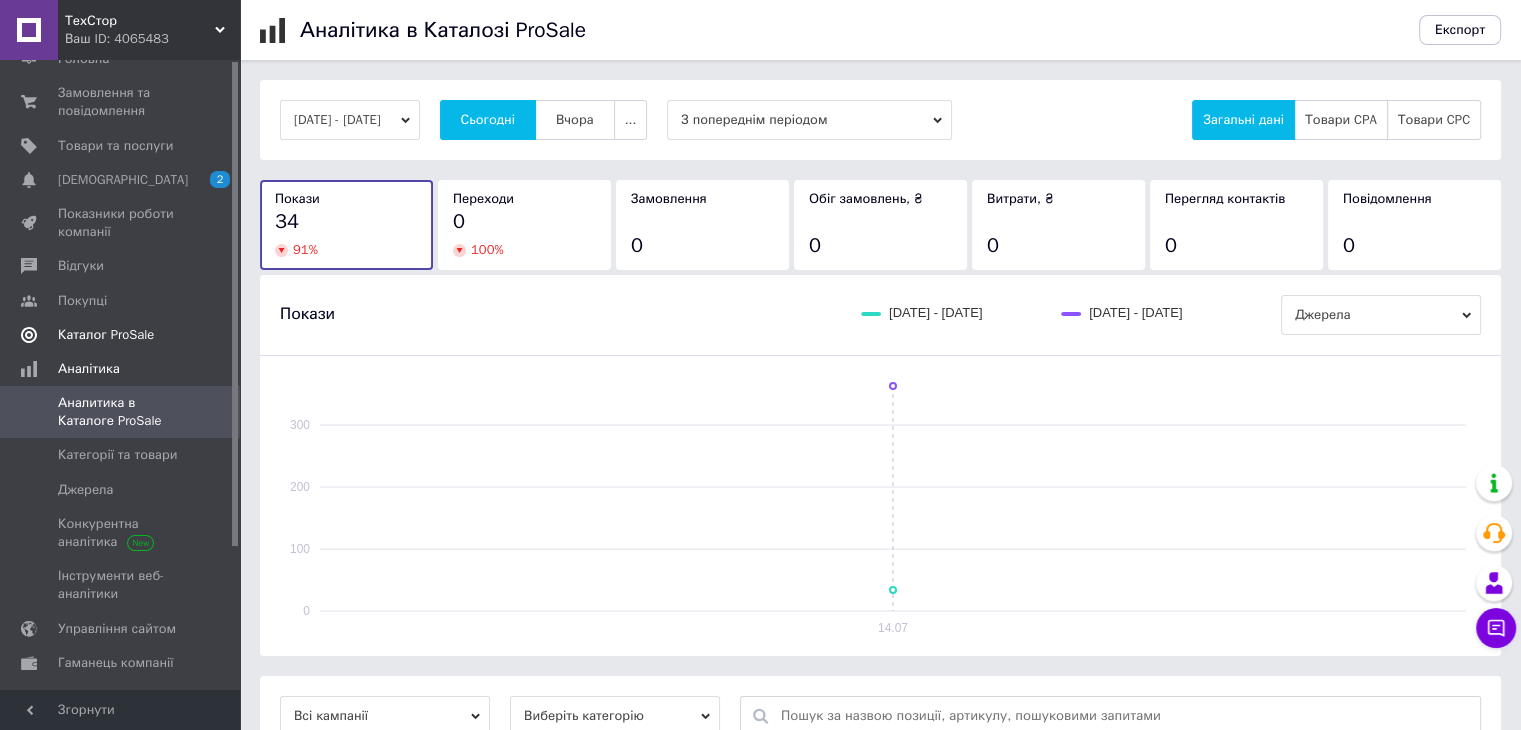 scroll, scrollTop: 0, scrollLeft: 0, axis: both 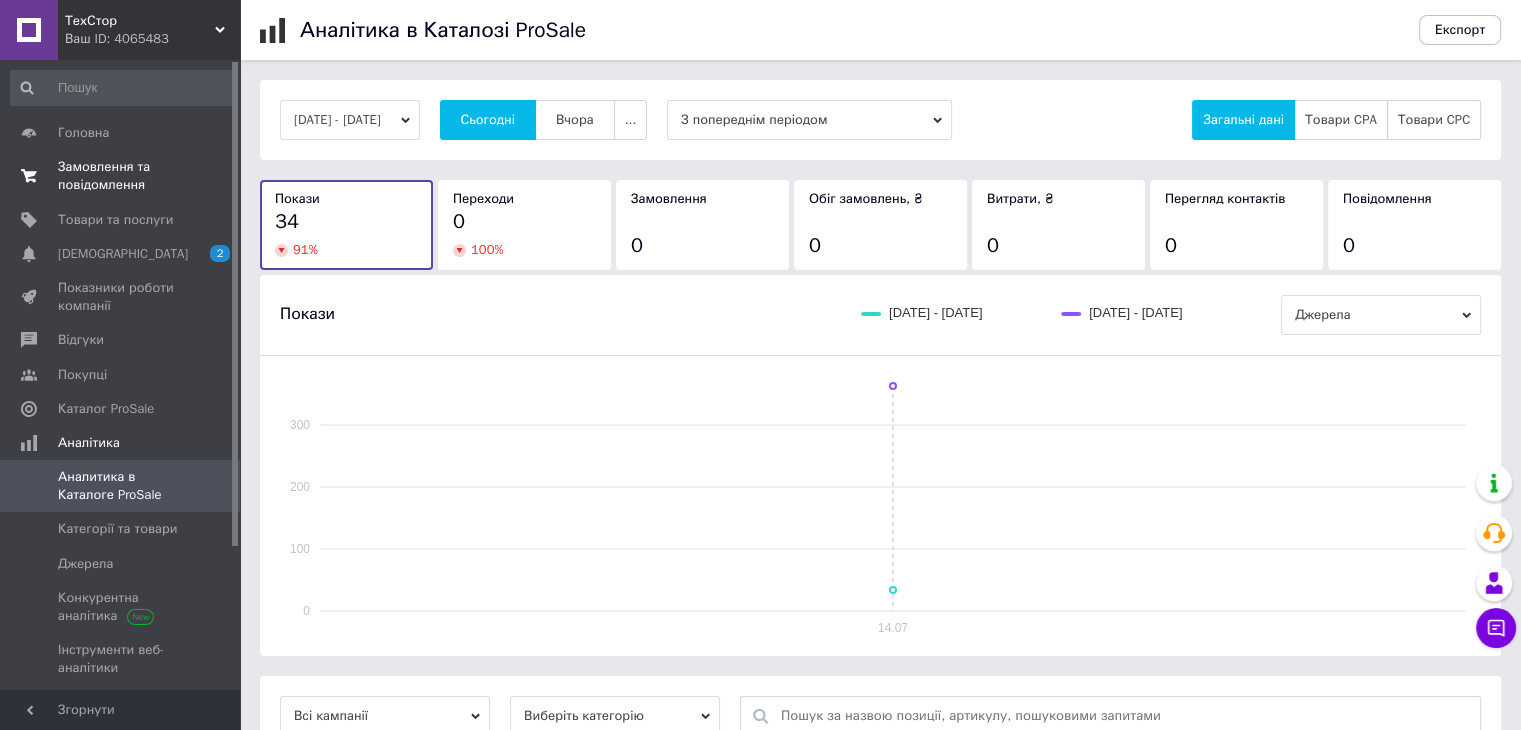 click on "Замовлення та повідомлення 0 0" at bounding box center (123, 176) 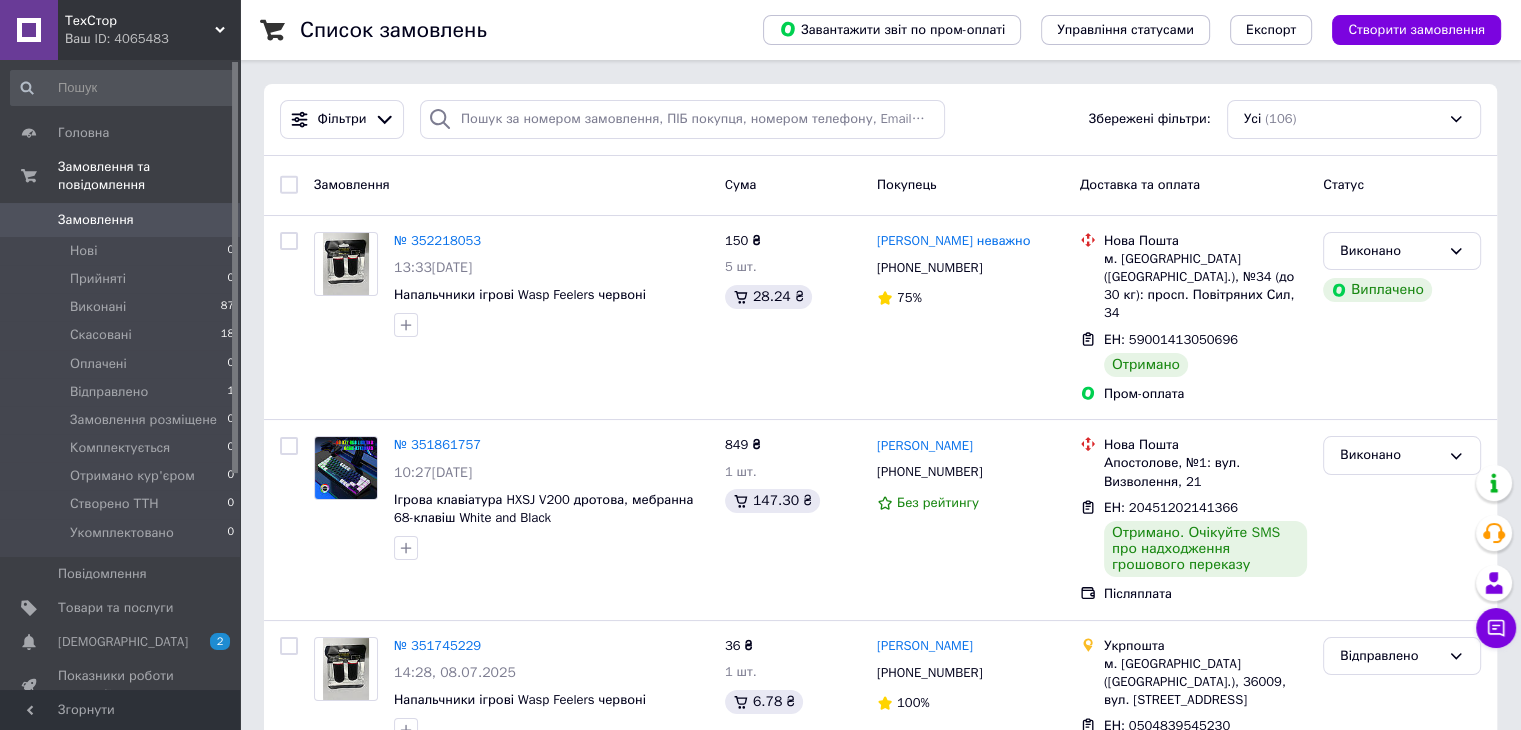 click on "Завантажити звіт по пром-оплаті Управління статусами Експорт Створити замовлення" at bounding box center [1122, 30] 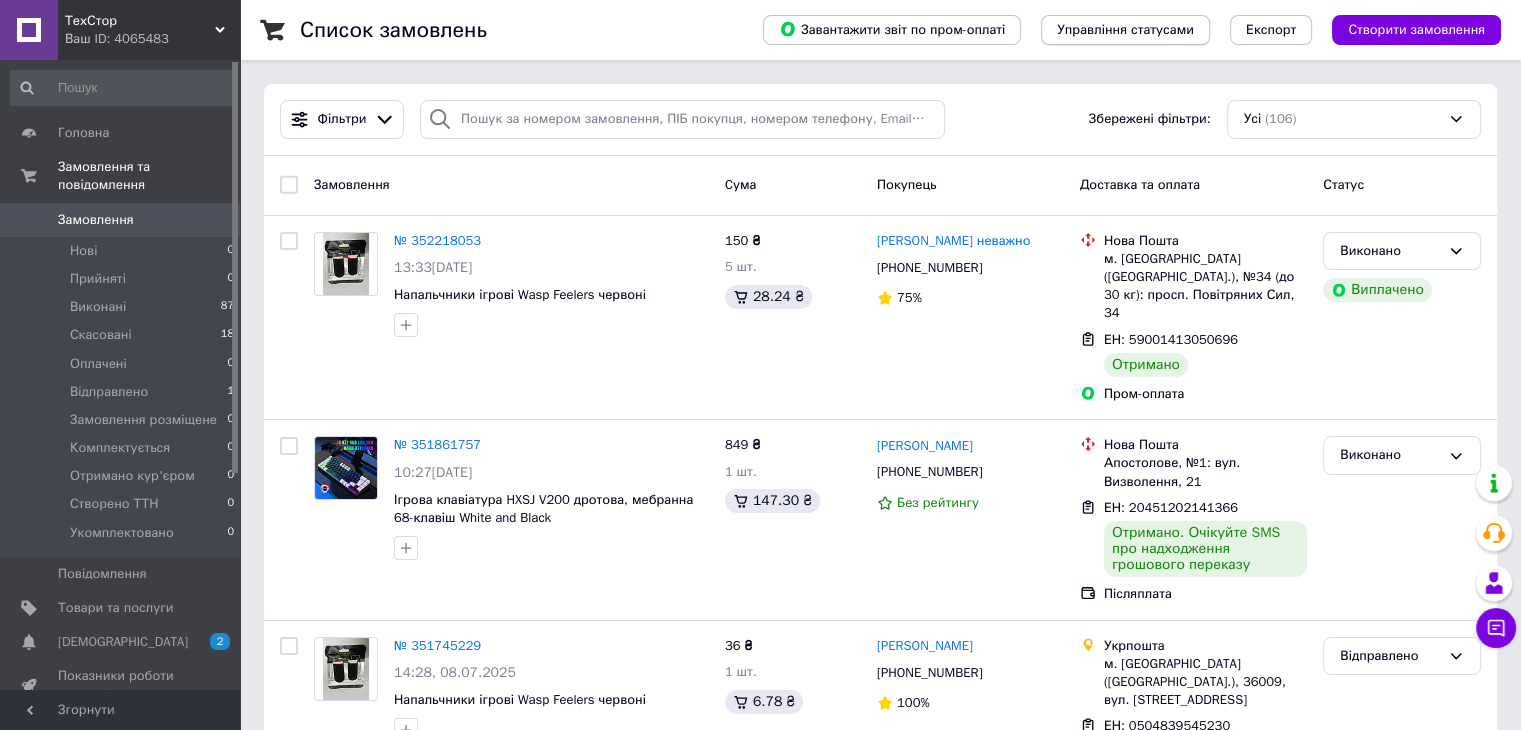 click on "Управління статусами" at bounding box center (1125, 30) 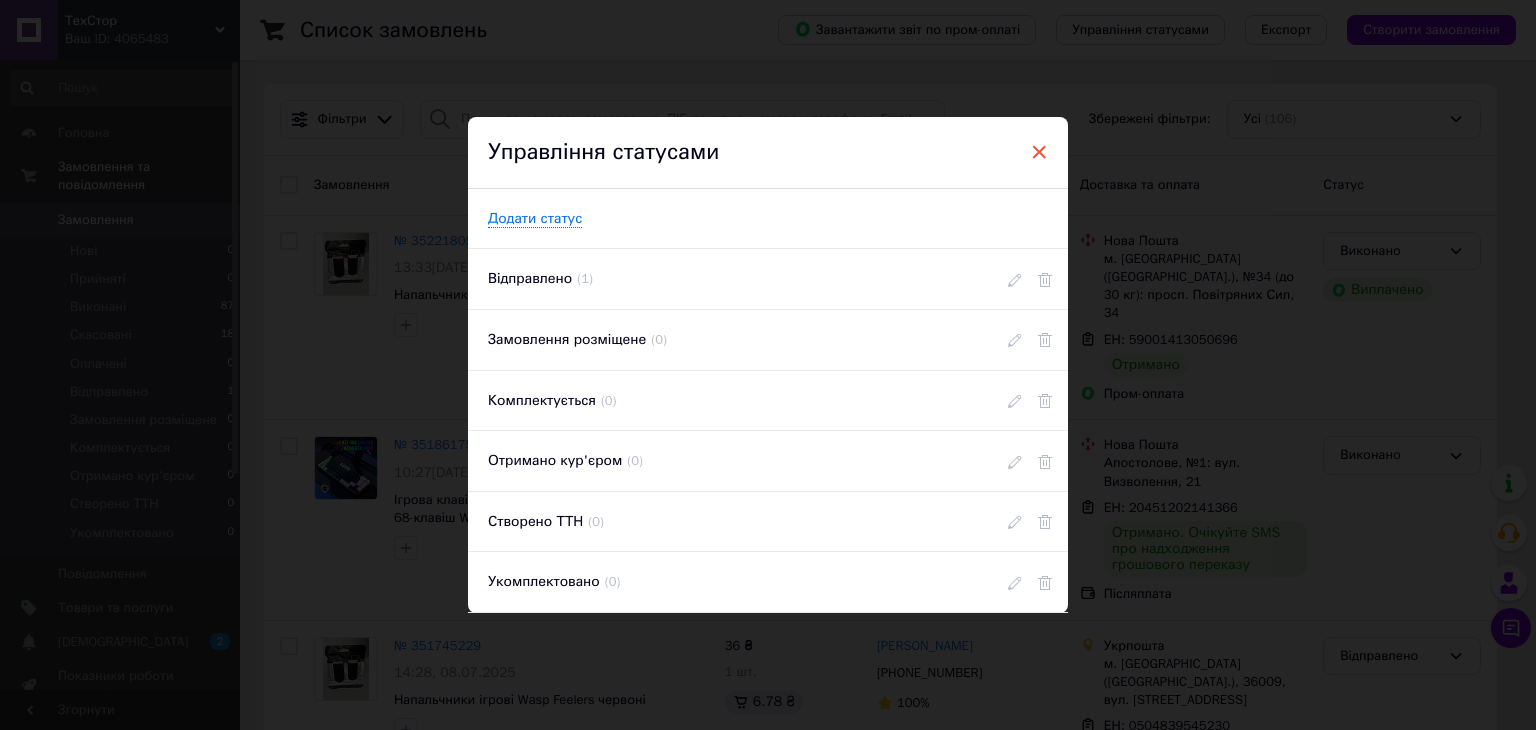 click on "×" at bounding box center [1039, 152] 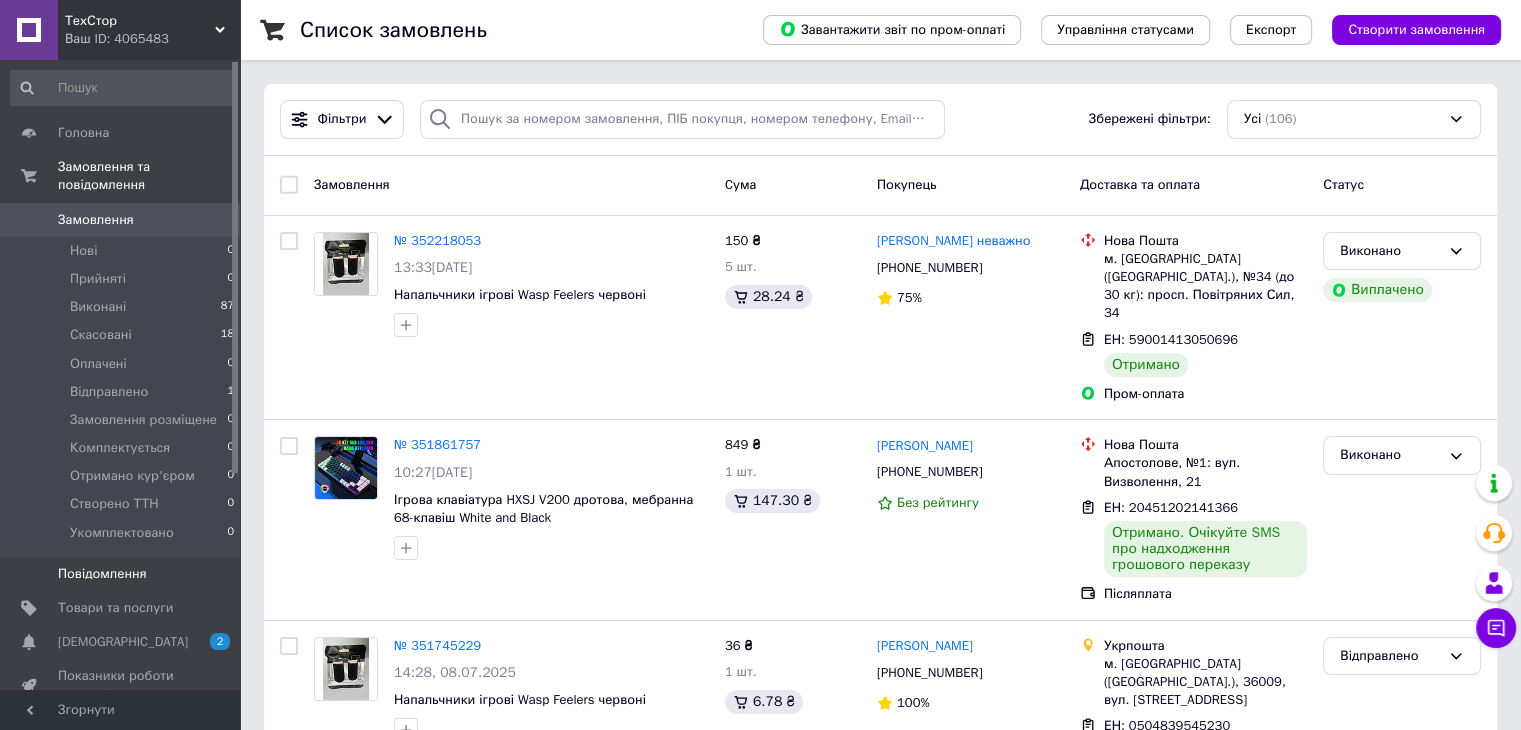 click on "Повідомлення" at bounding box center (102, 574) 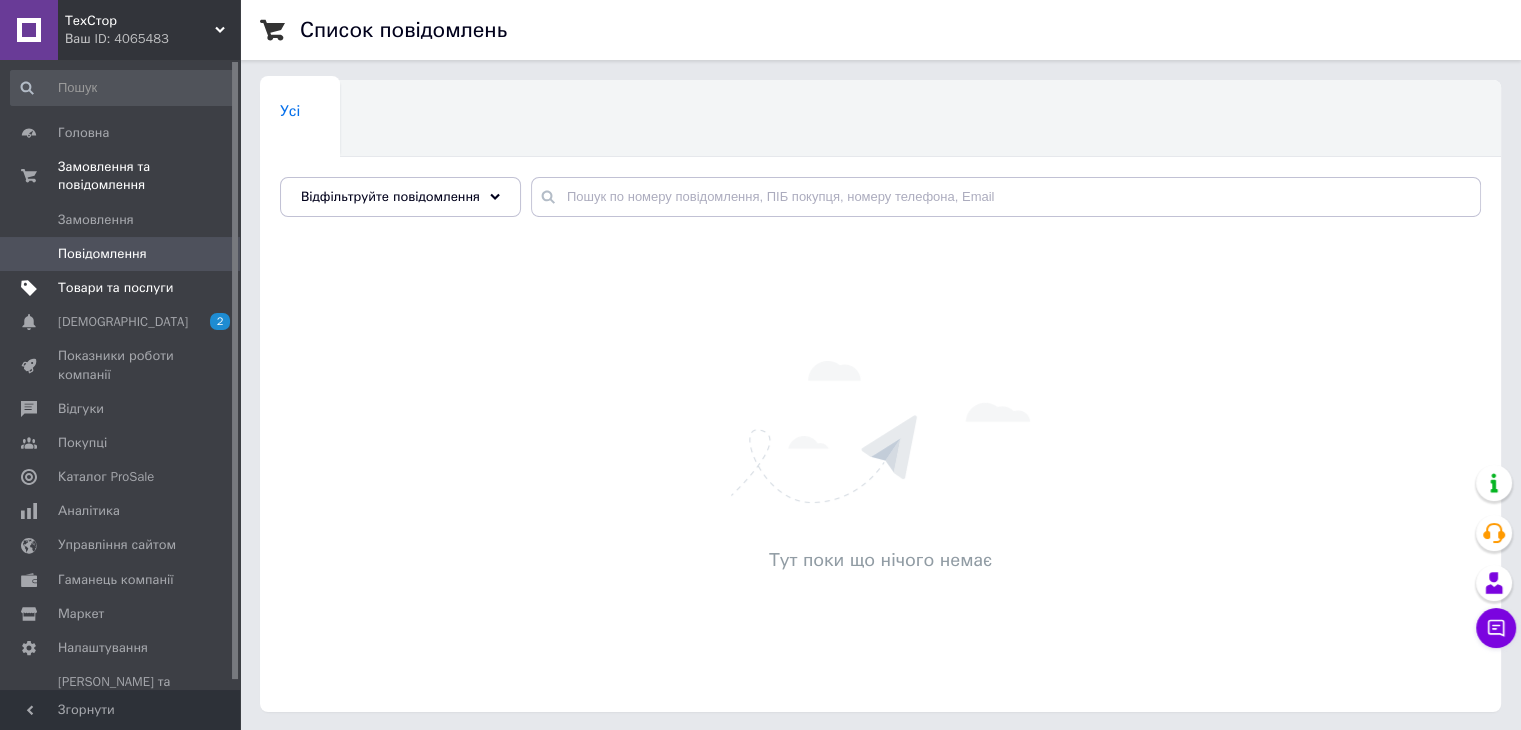 click on "Товари та послуги" at bounding box center (123, 288) 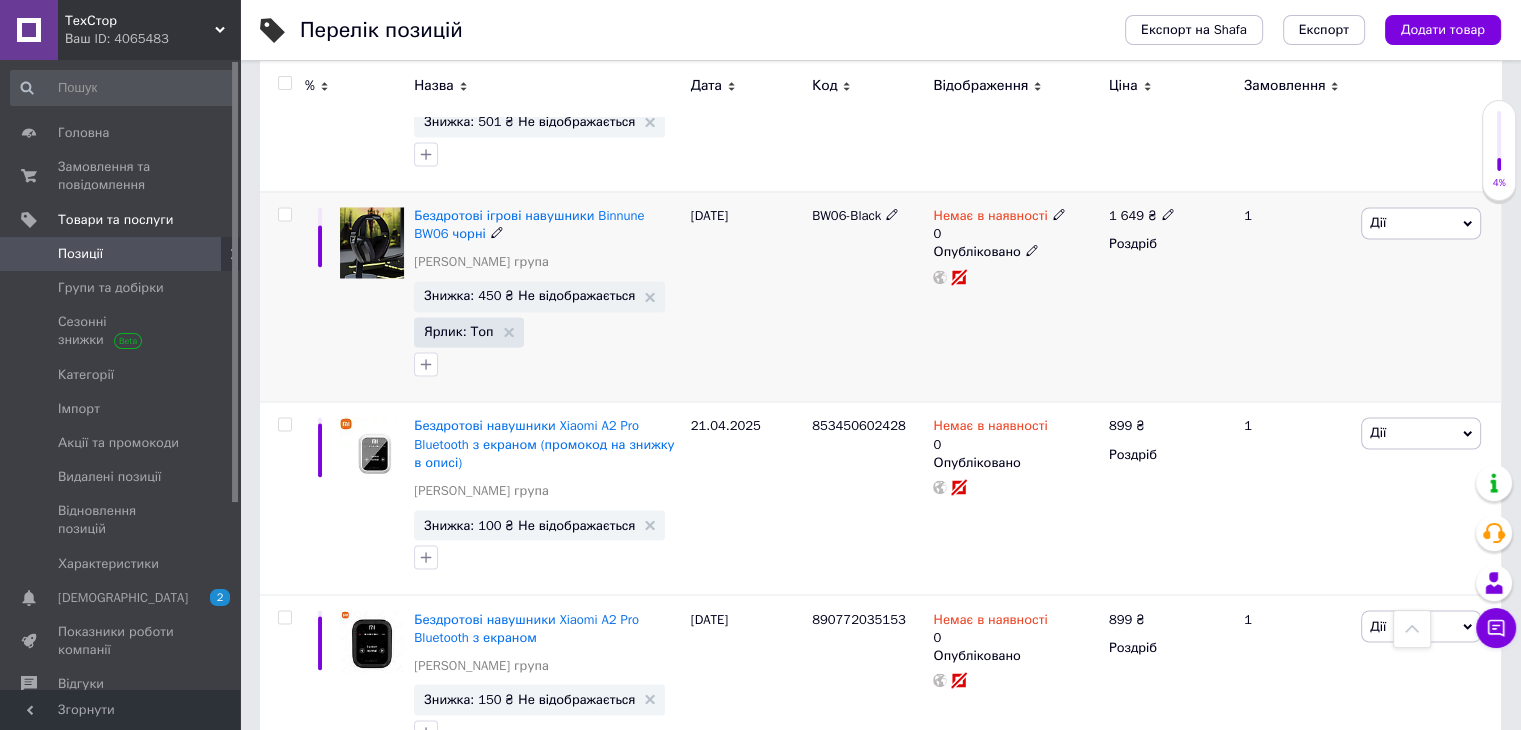 scroll, scrollTop: 3479, scrollLeft: 0, axis: vertical 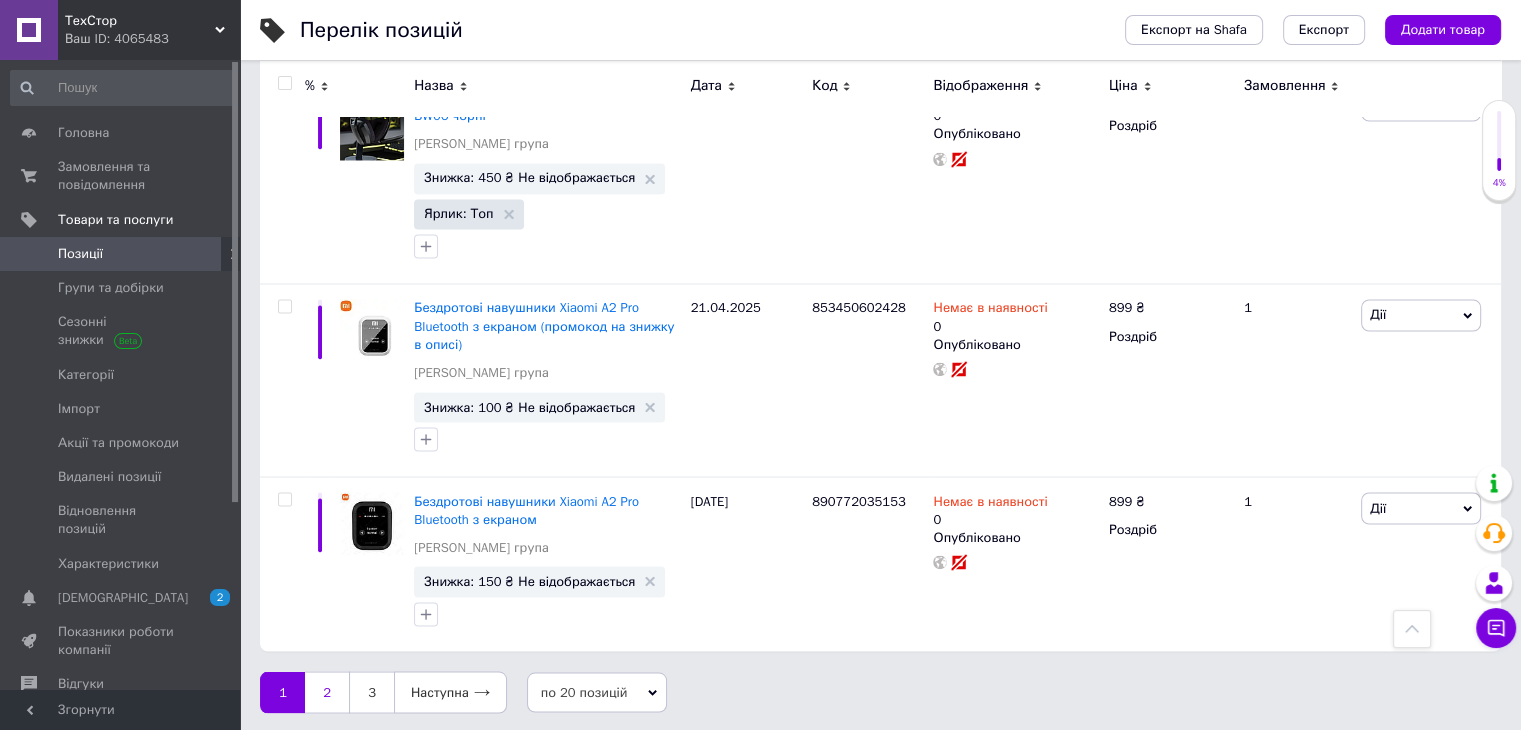 click on "2" at bounding box center [327, 692] 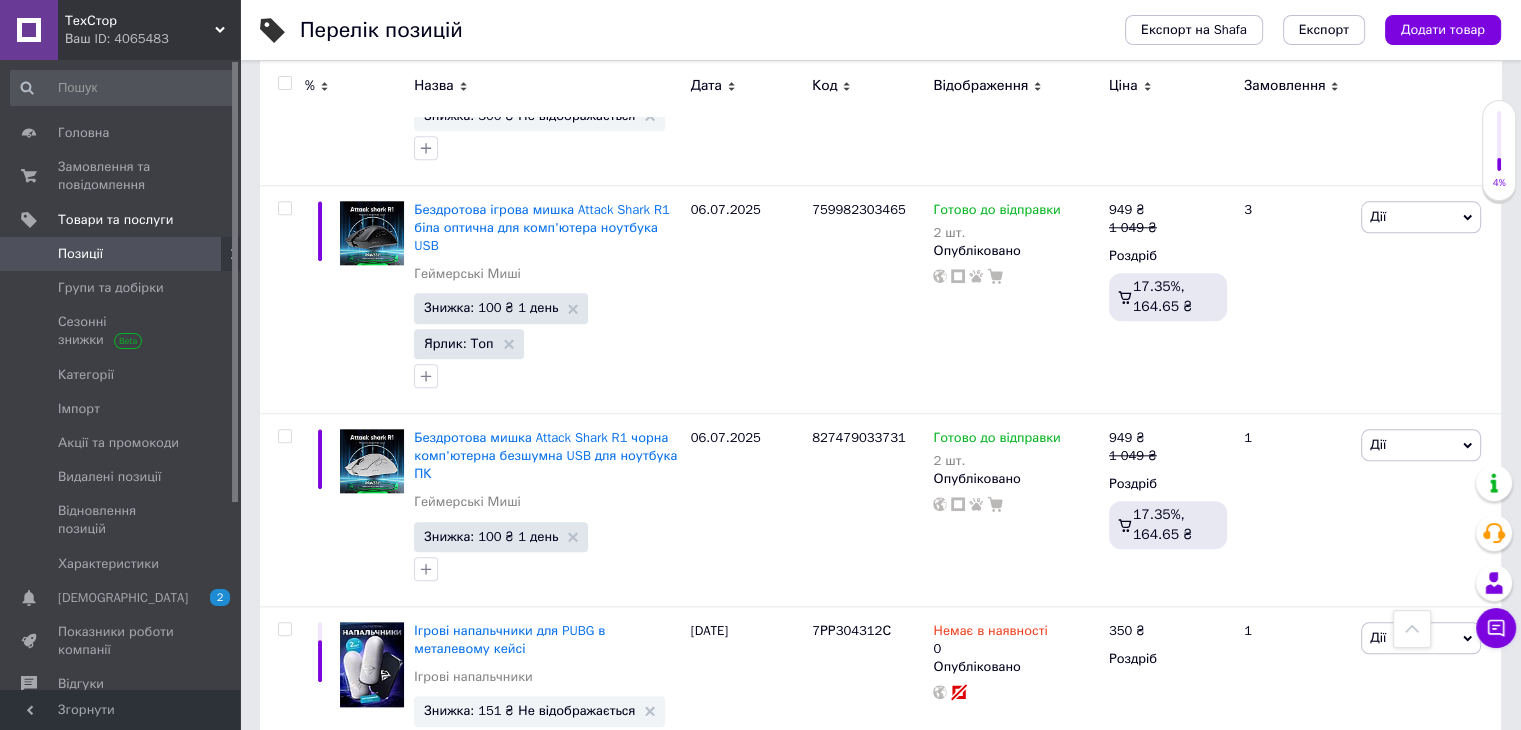 scroll, scrollTop: 1679, scrollLeft: 0, axis: vertical 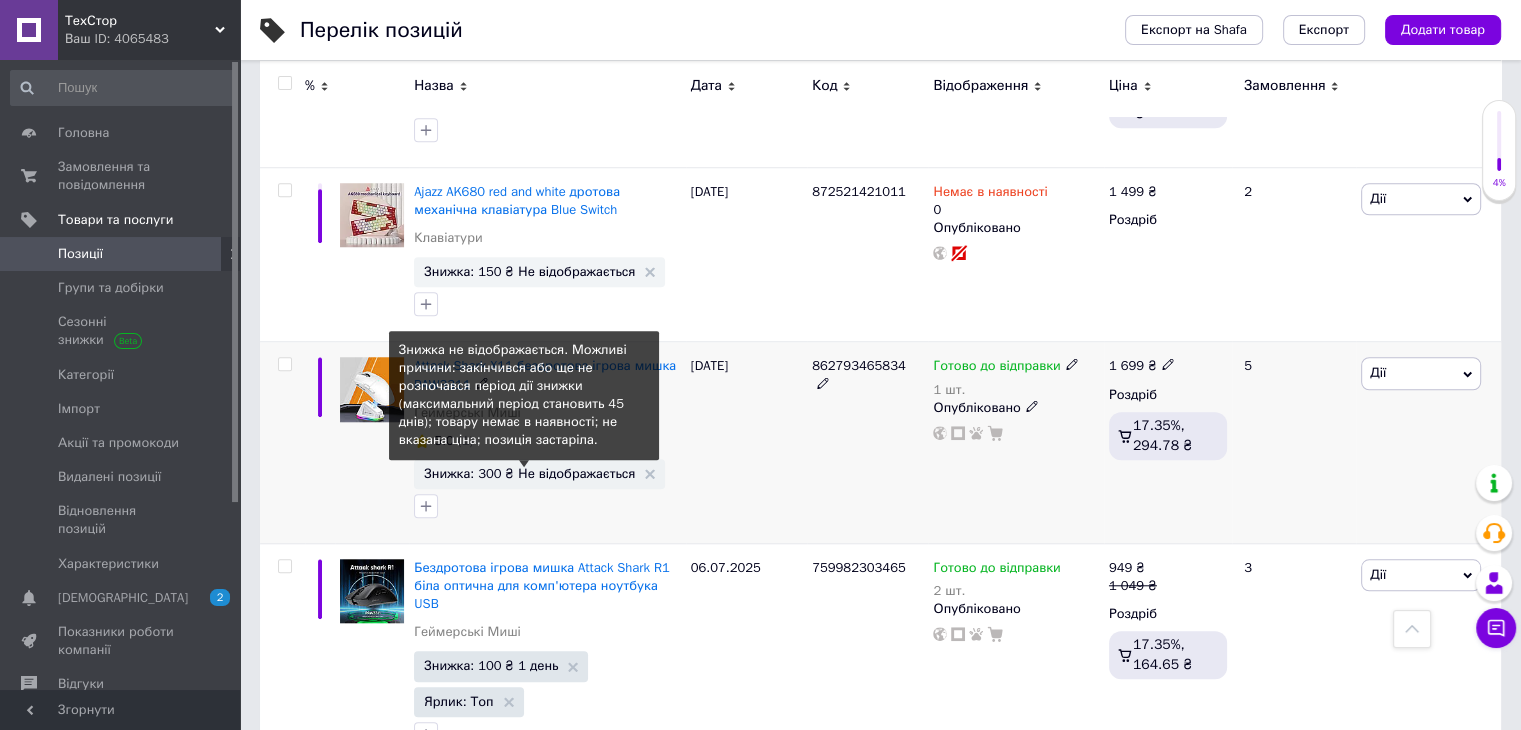 click on "Знижка: 300 ₴ Не відображається" at bounding box center [529, 473] 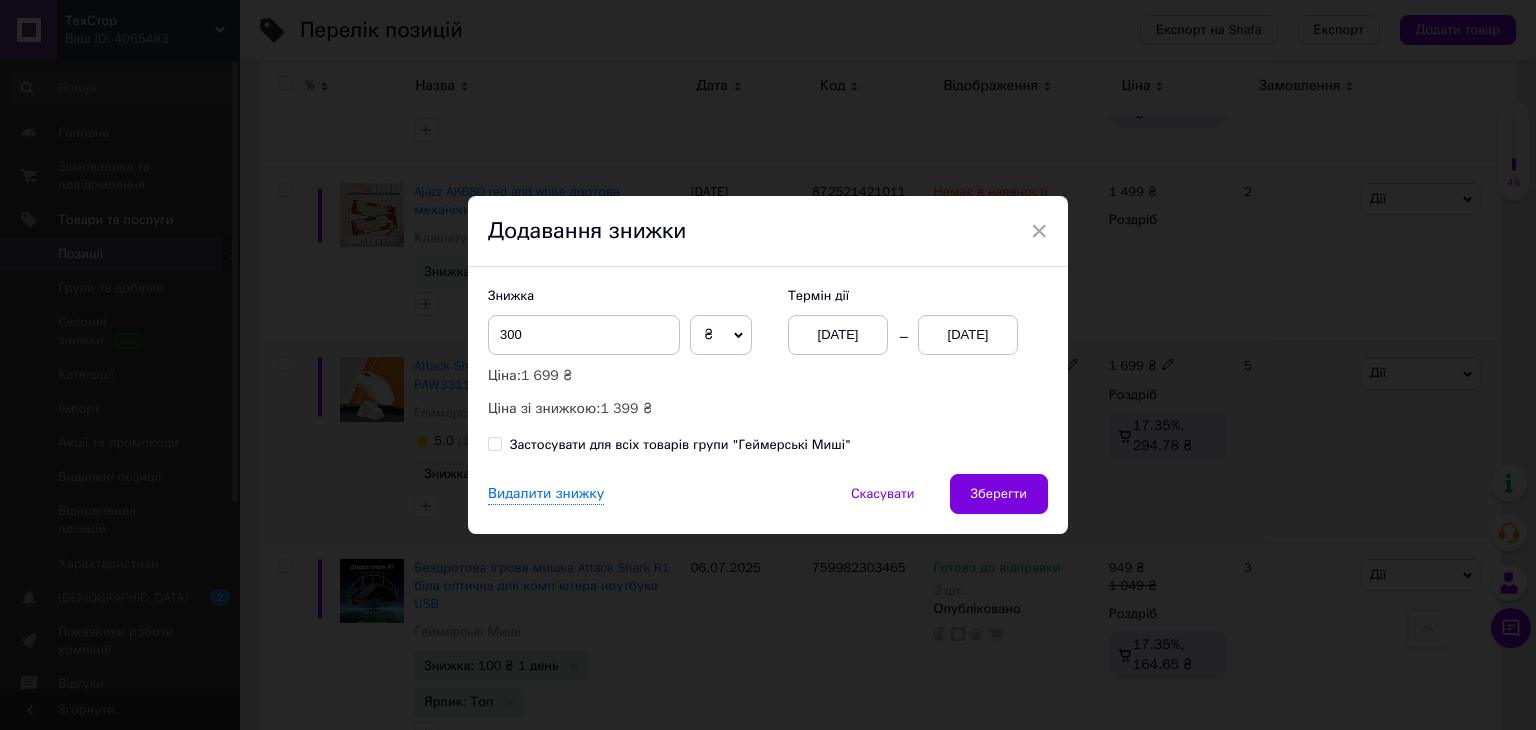 click on "[DATE]" at bounding box center [968, 335] 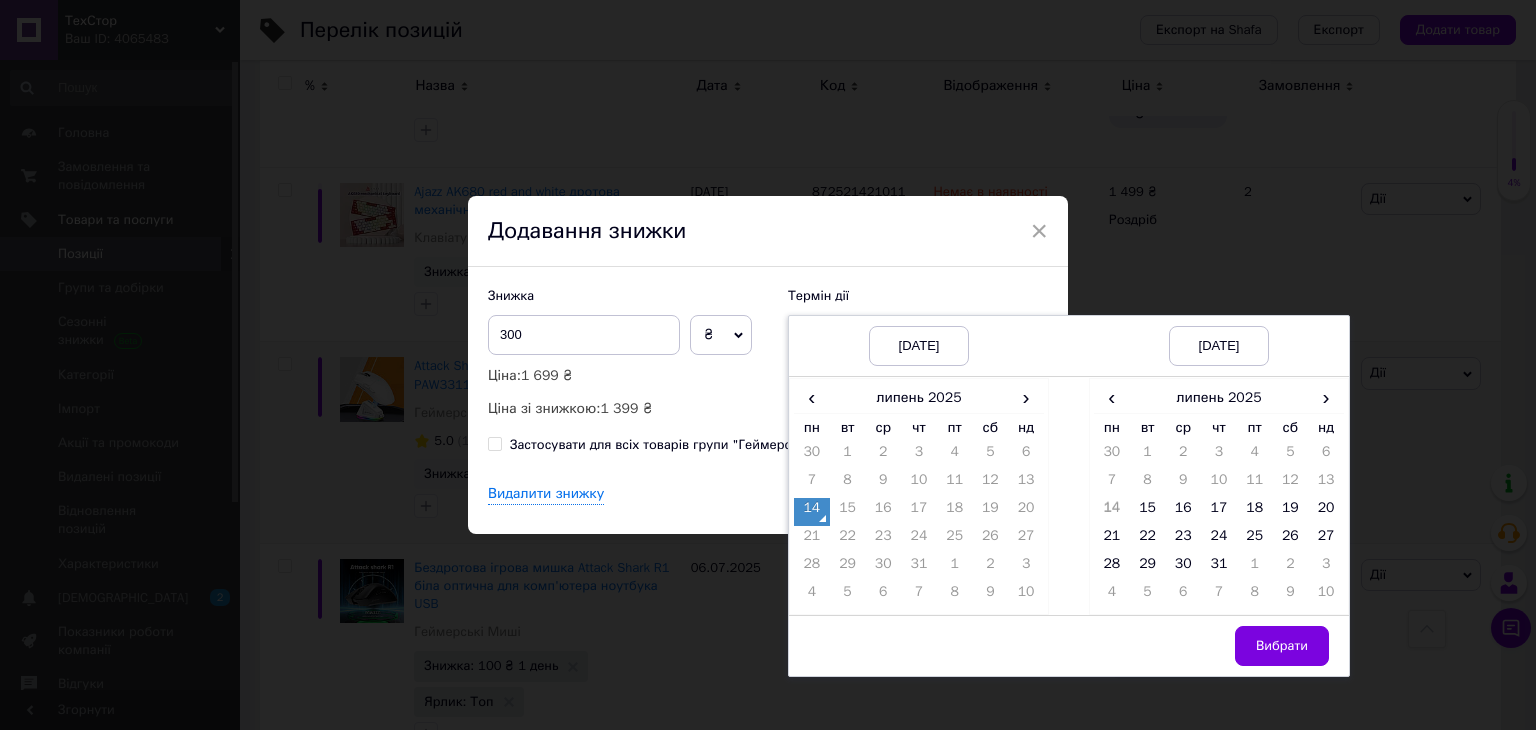 click on "Ціна зі знижкою:  1 399   ₴" at bounding box center [628, 409] 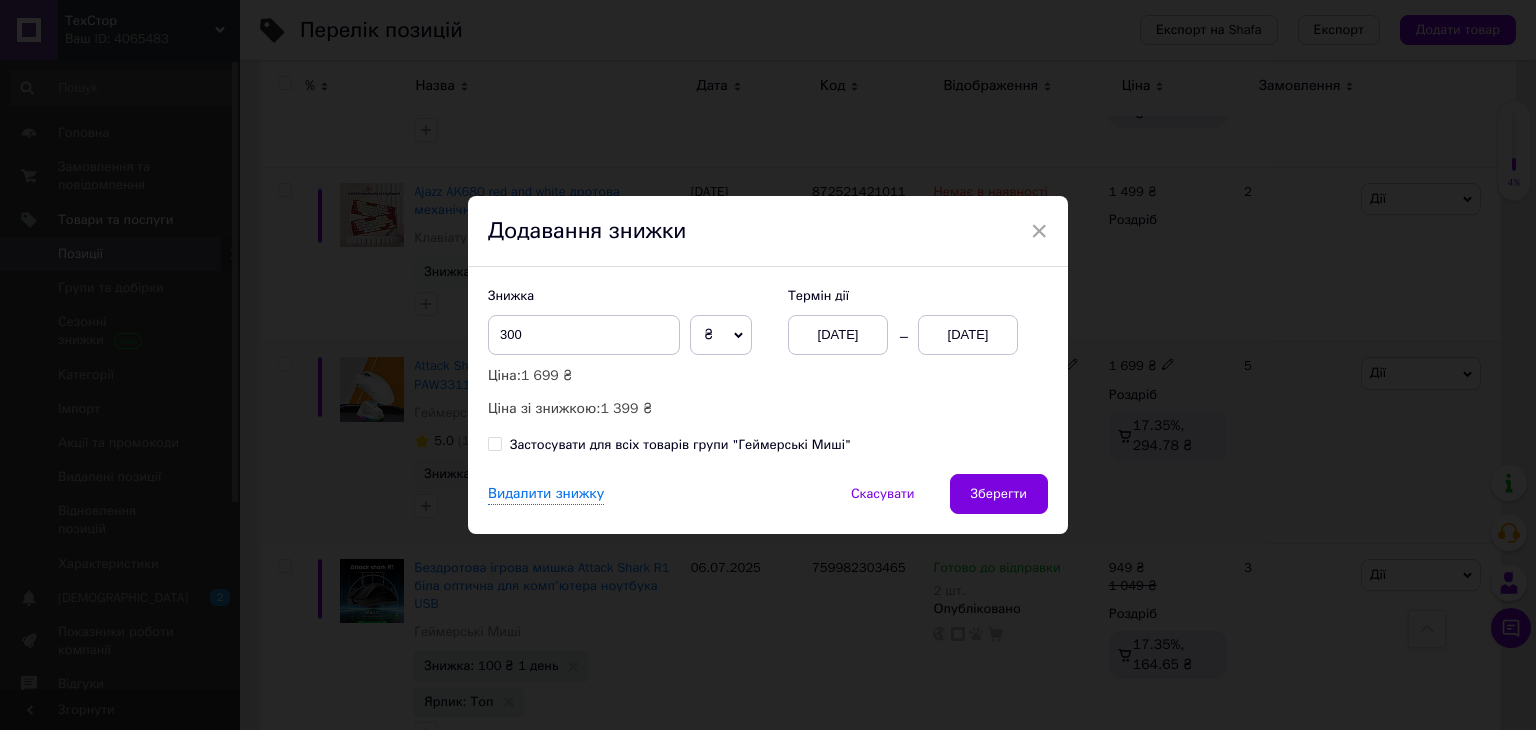 click on "Знижка 300 ₴ % Ціна:  1 699   ₴ Ціна зі знижкою:  1 399   ₴" at bounding box center (628, 353) 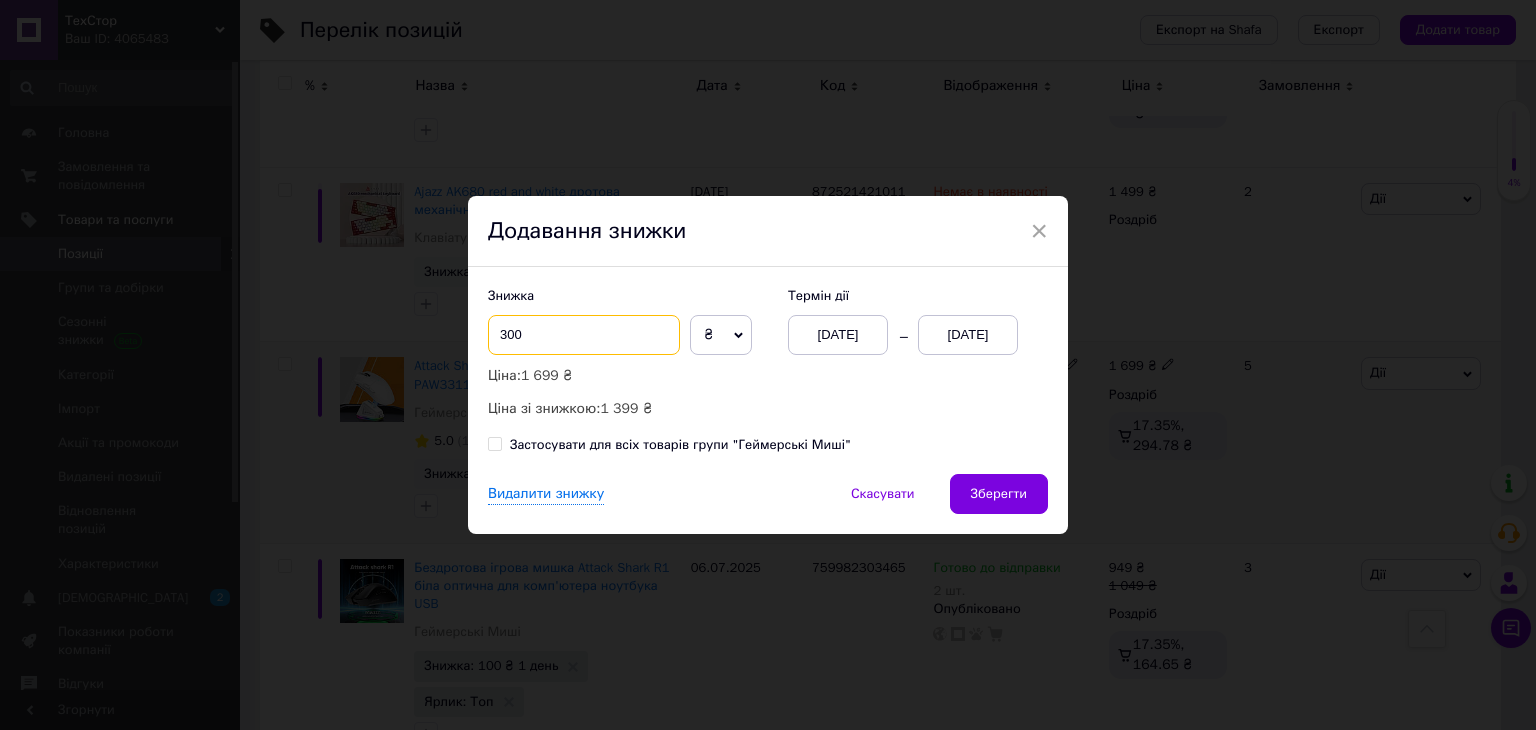 click on "300" at bounding box center [584, 335] 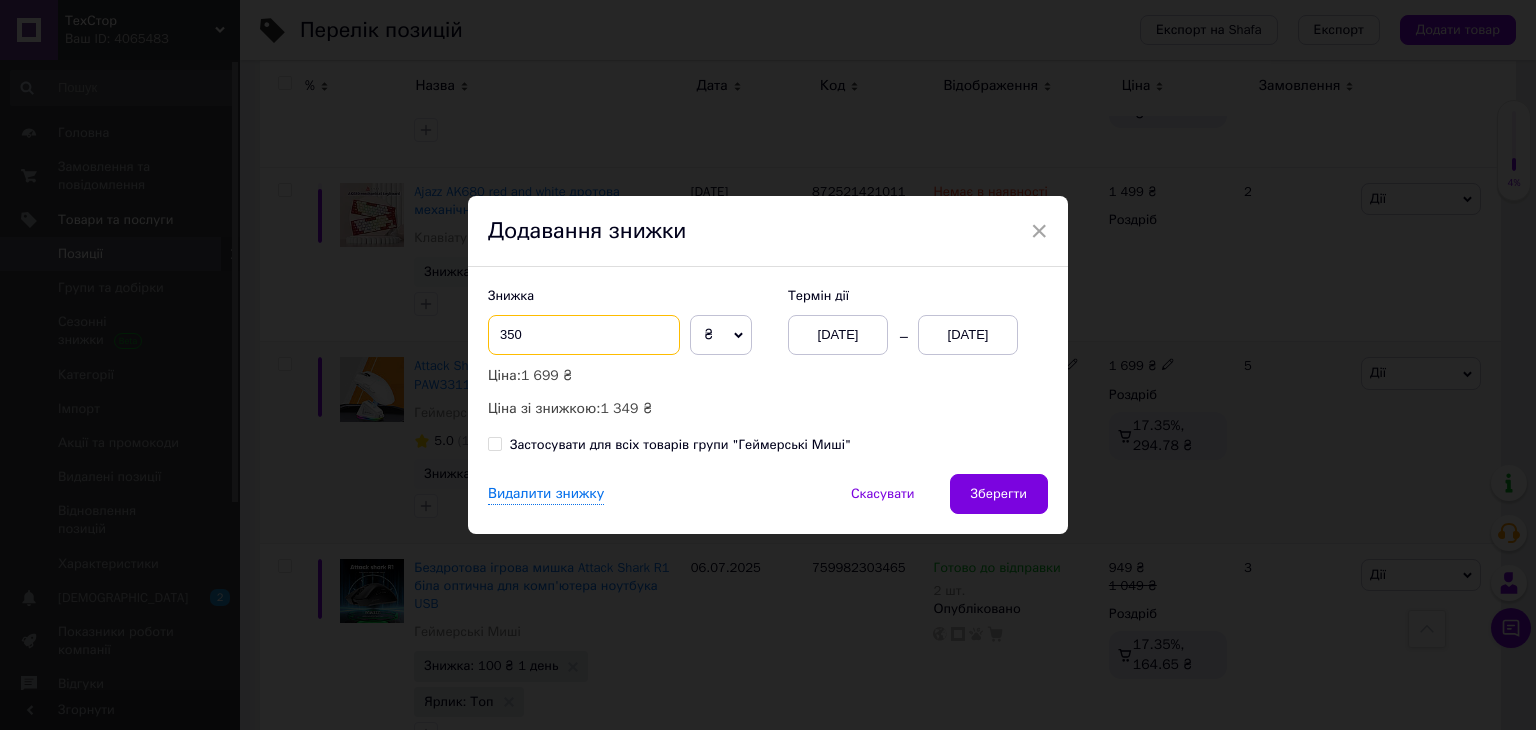 type on "350" 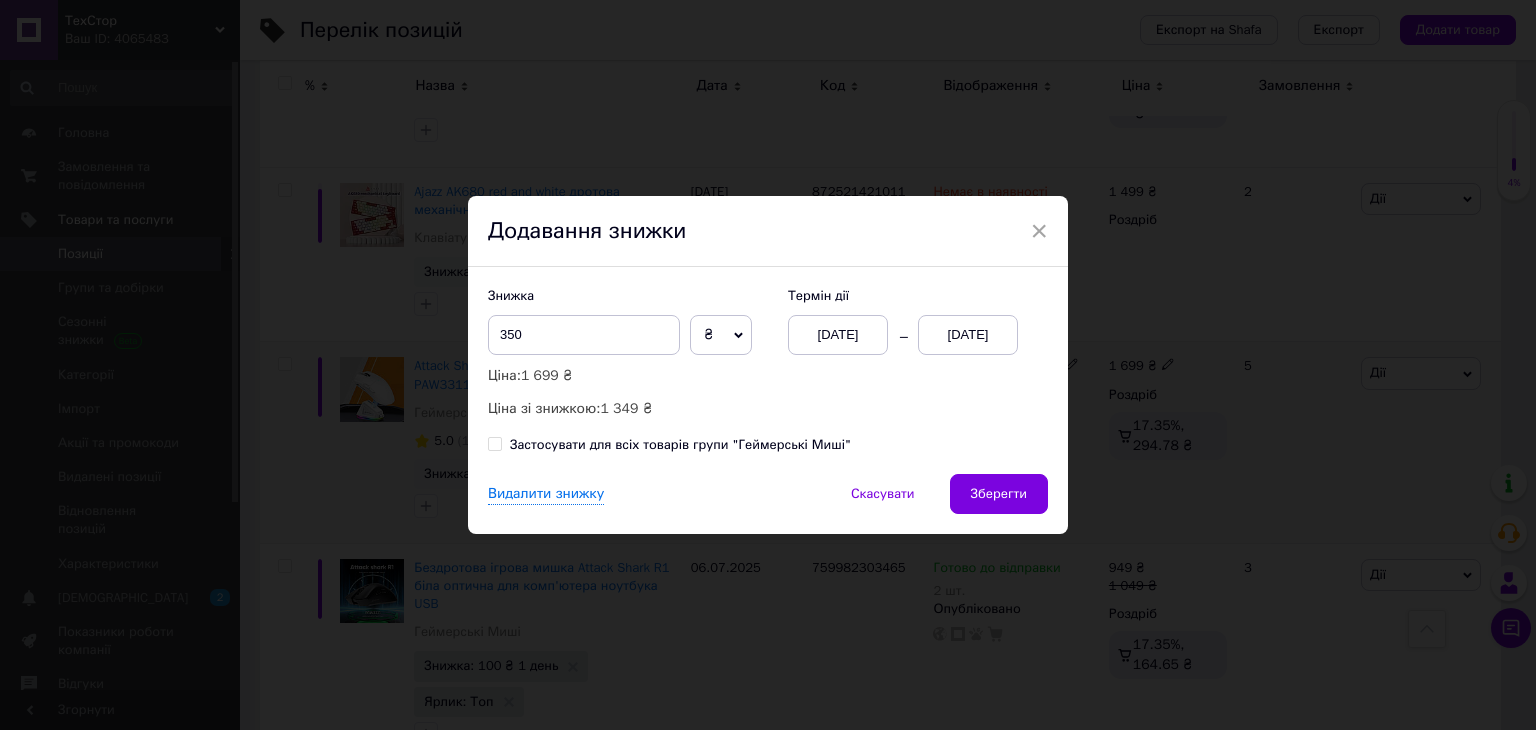 click on "[DATE]" at bounding box center (968, 335) 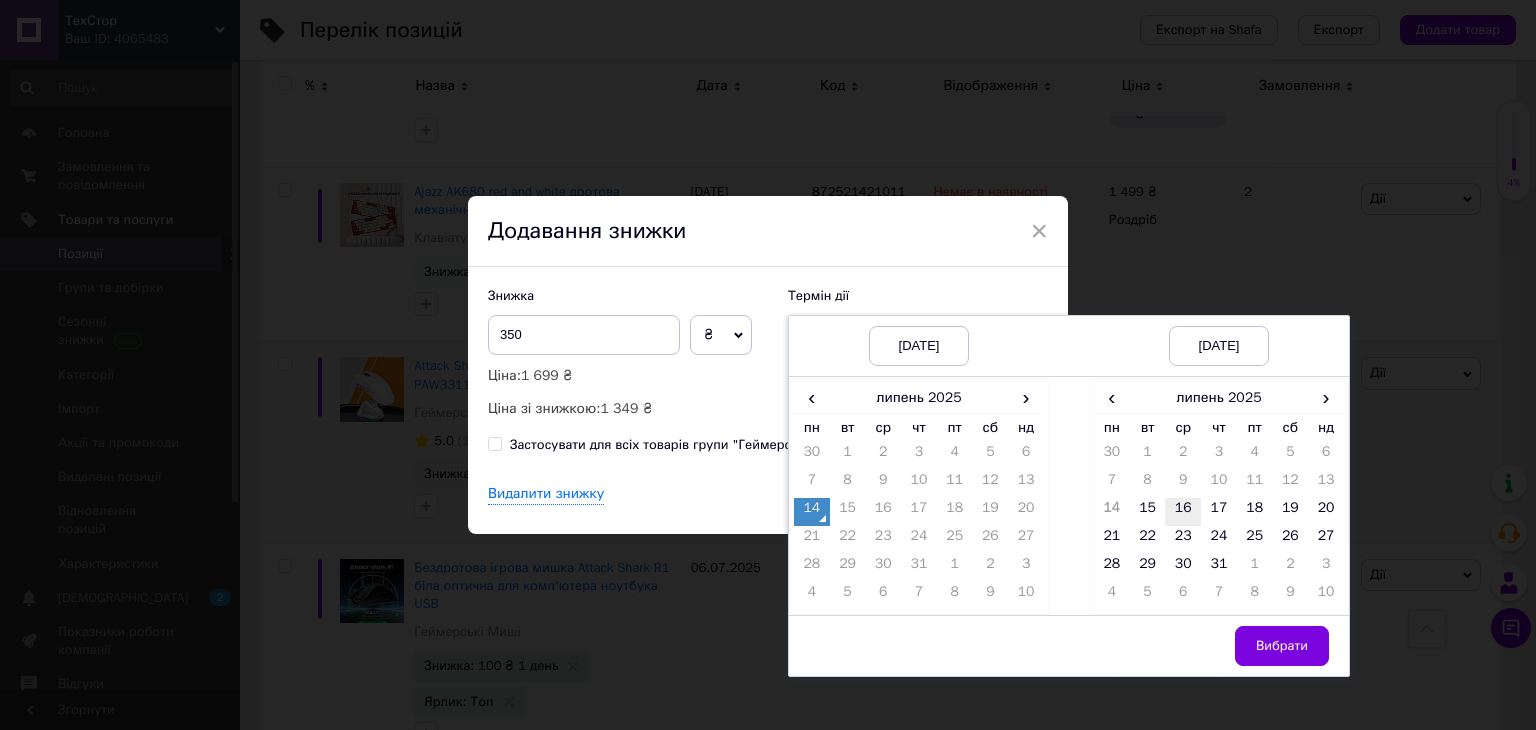 click on "16" at bounding box center (1183, 512) 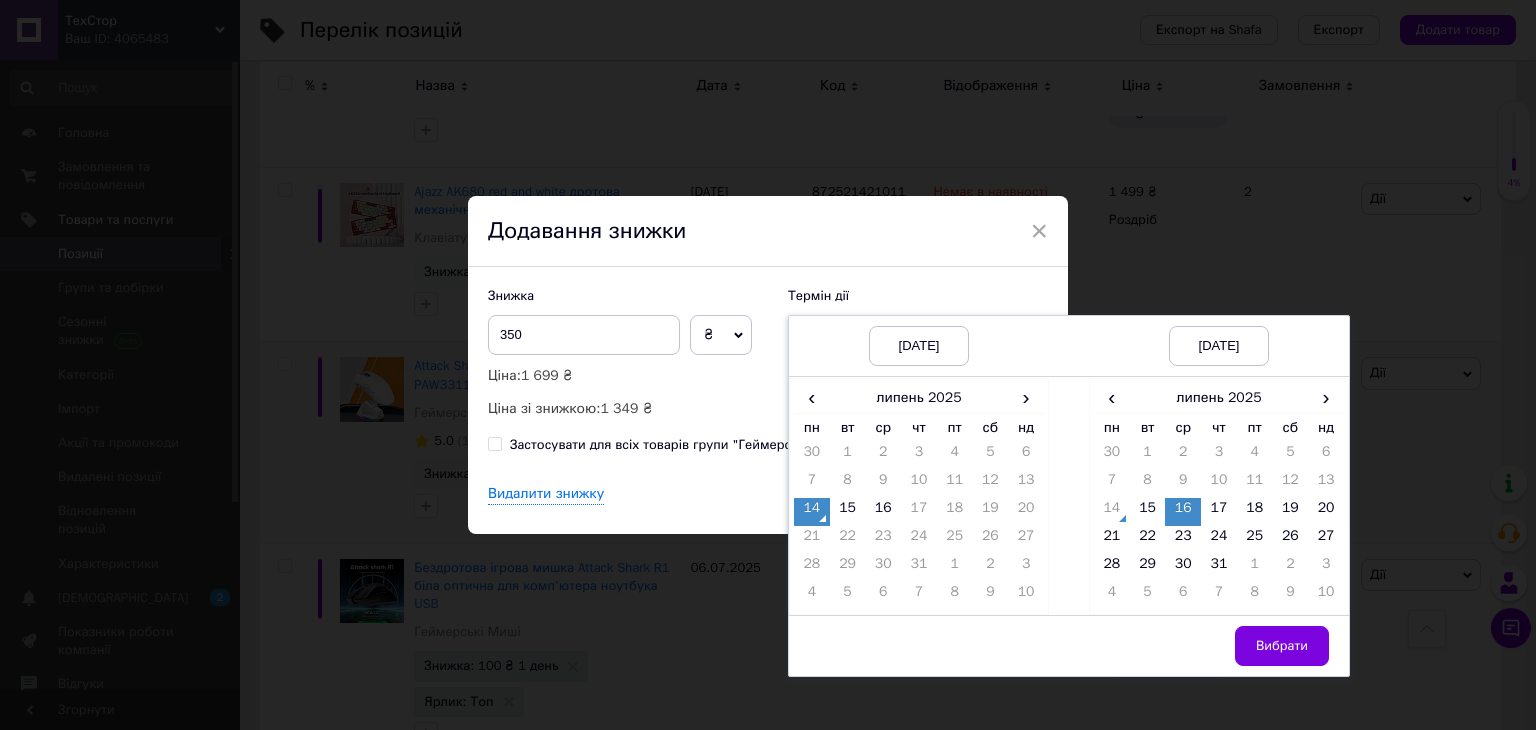 click on "Вибрати" at bounding box center [1219, 645] 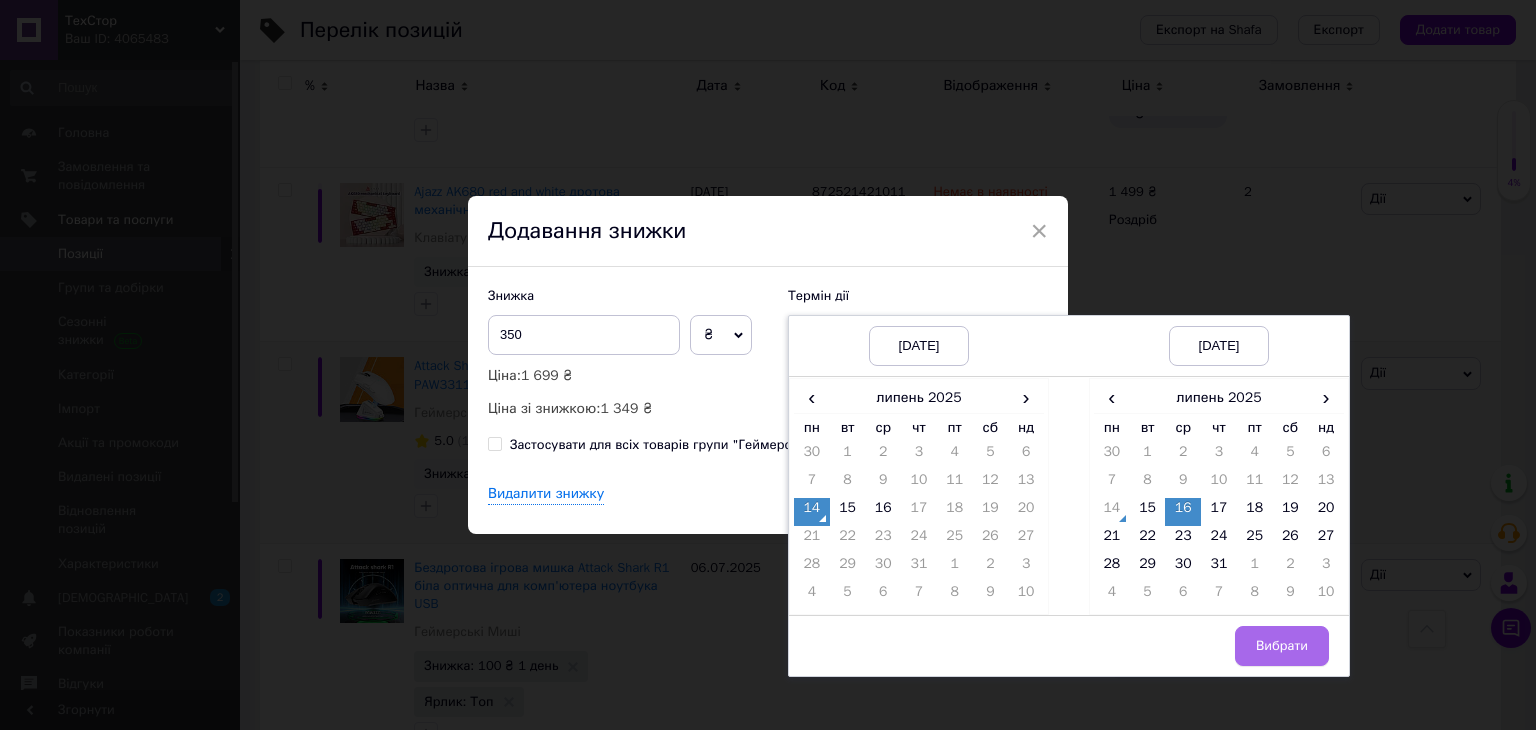drag, startPoint x: 1264, startPoint y: 638, endPoint x: 1113, endPoint y: 598, distance: 156.20819 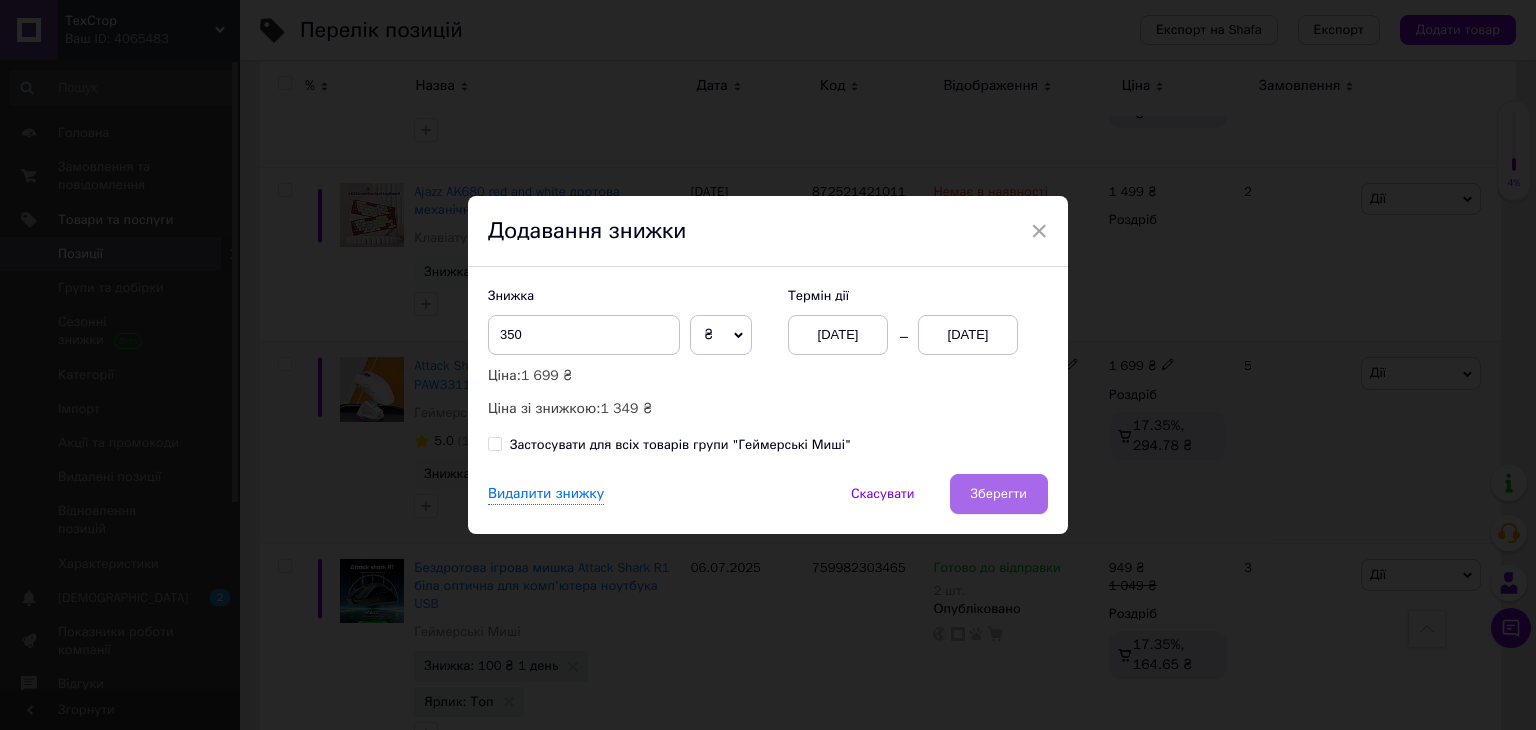 click on "Зберегти" at bounding box center [999, 494] 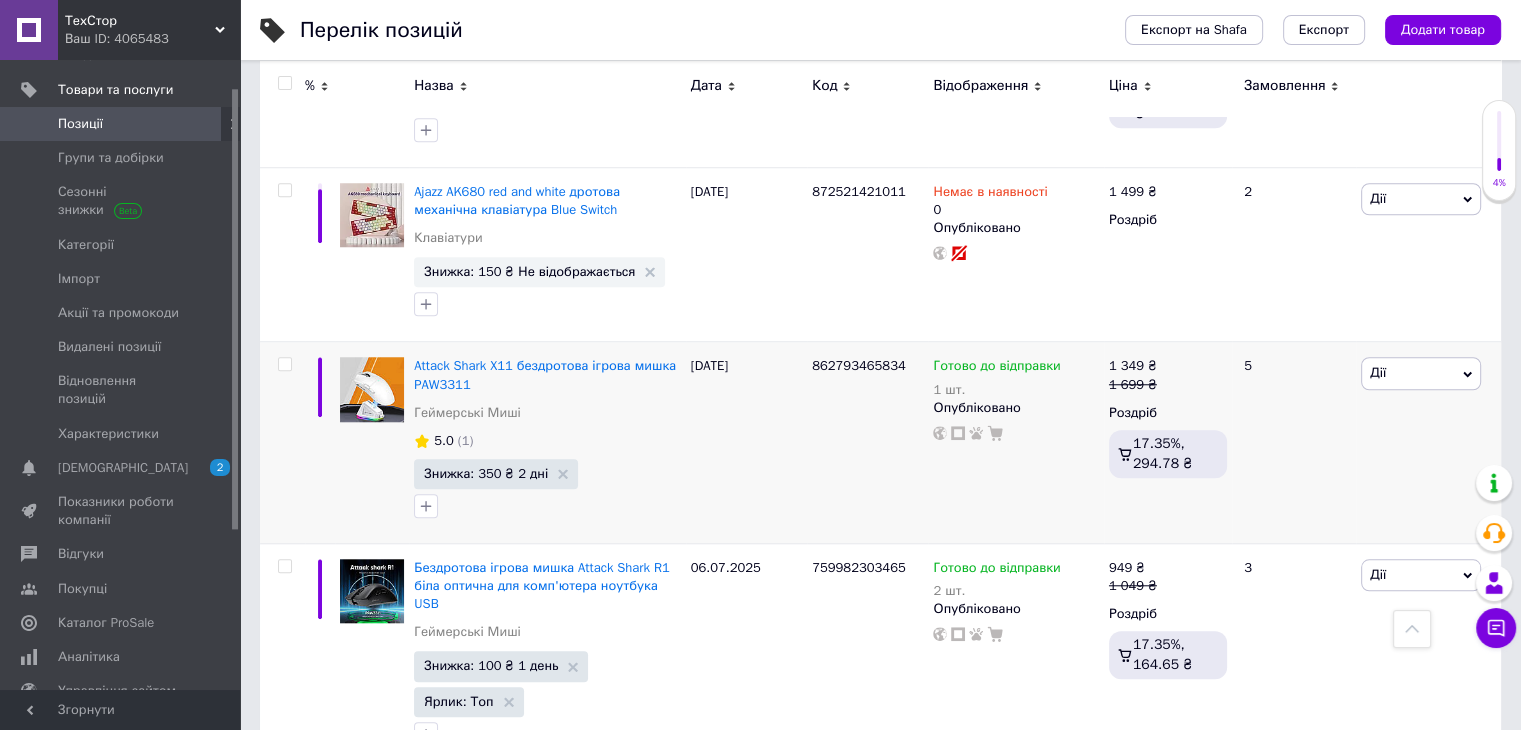 scroll, scrollTop: 200, scrollLeft: 0, axis: vertical 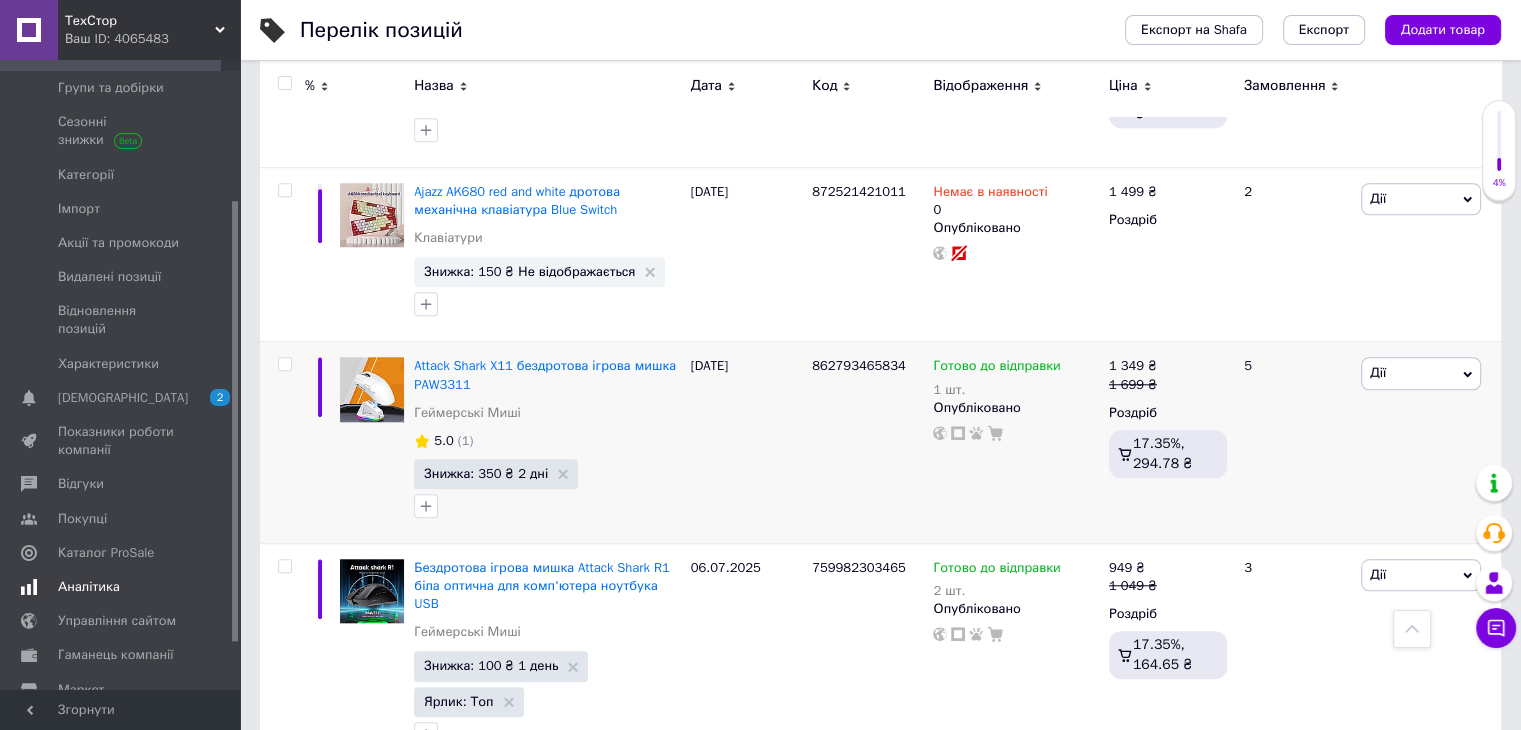 click on "Аналітика" at bounding box center [89, 587] 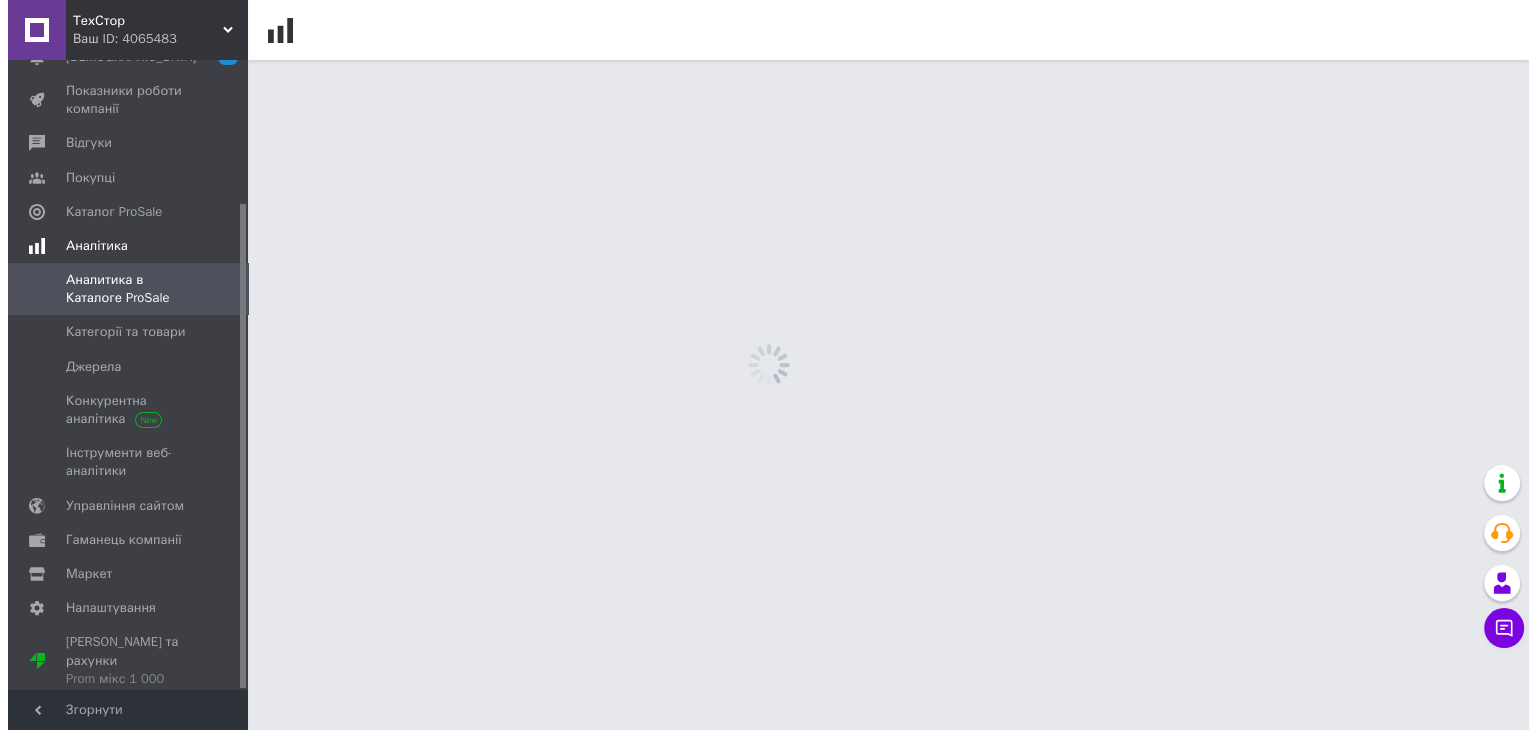 scroll, scrollTop: 0, scrollLeft: 0, axis: both 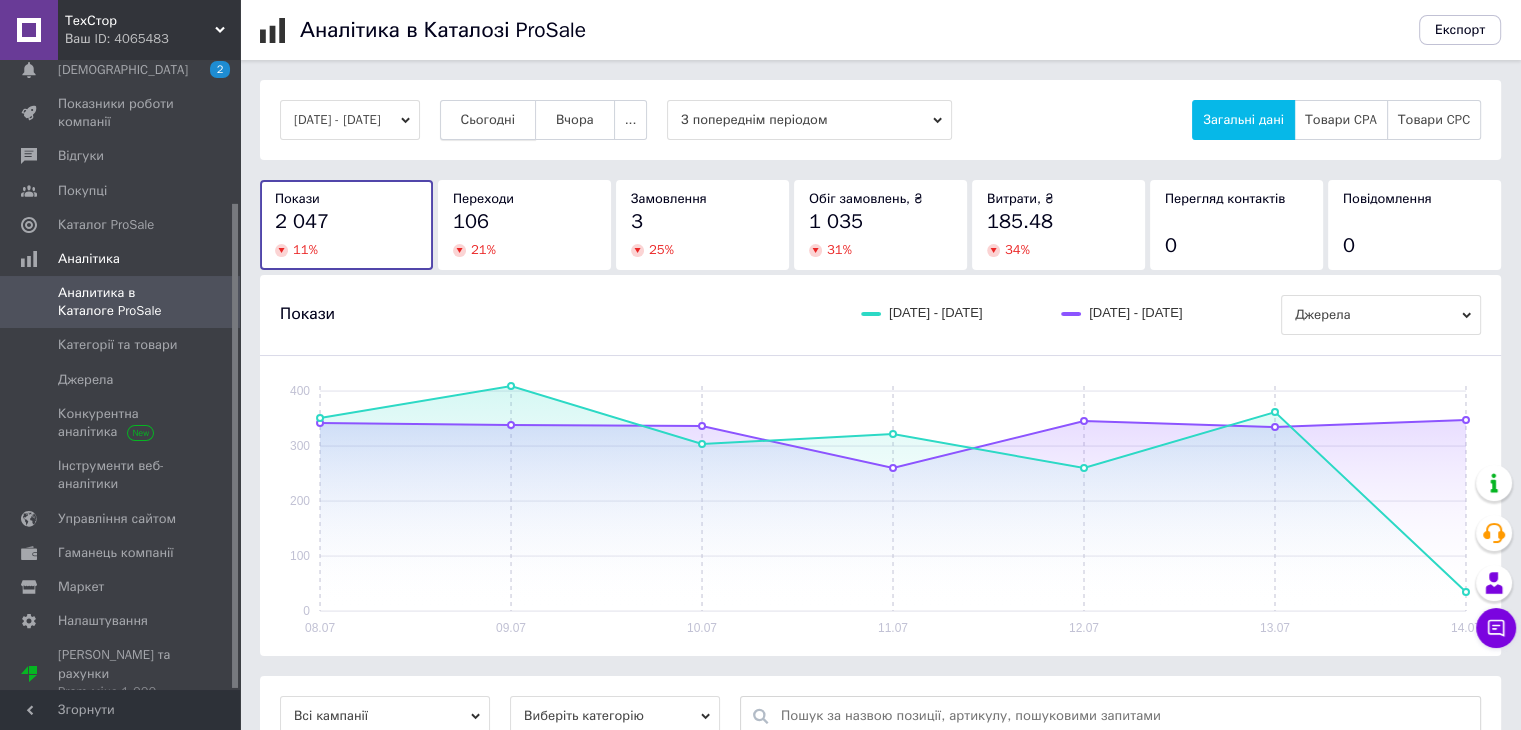 click on "Сьогодні" at bounding box center (488, 120) 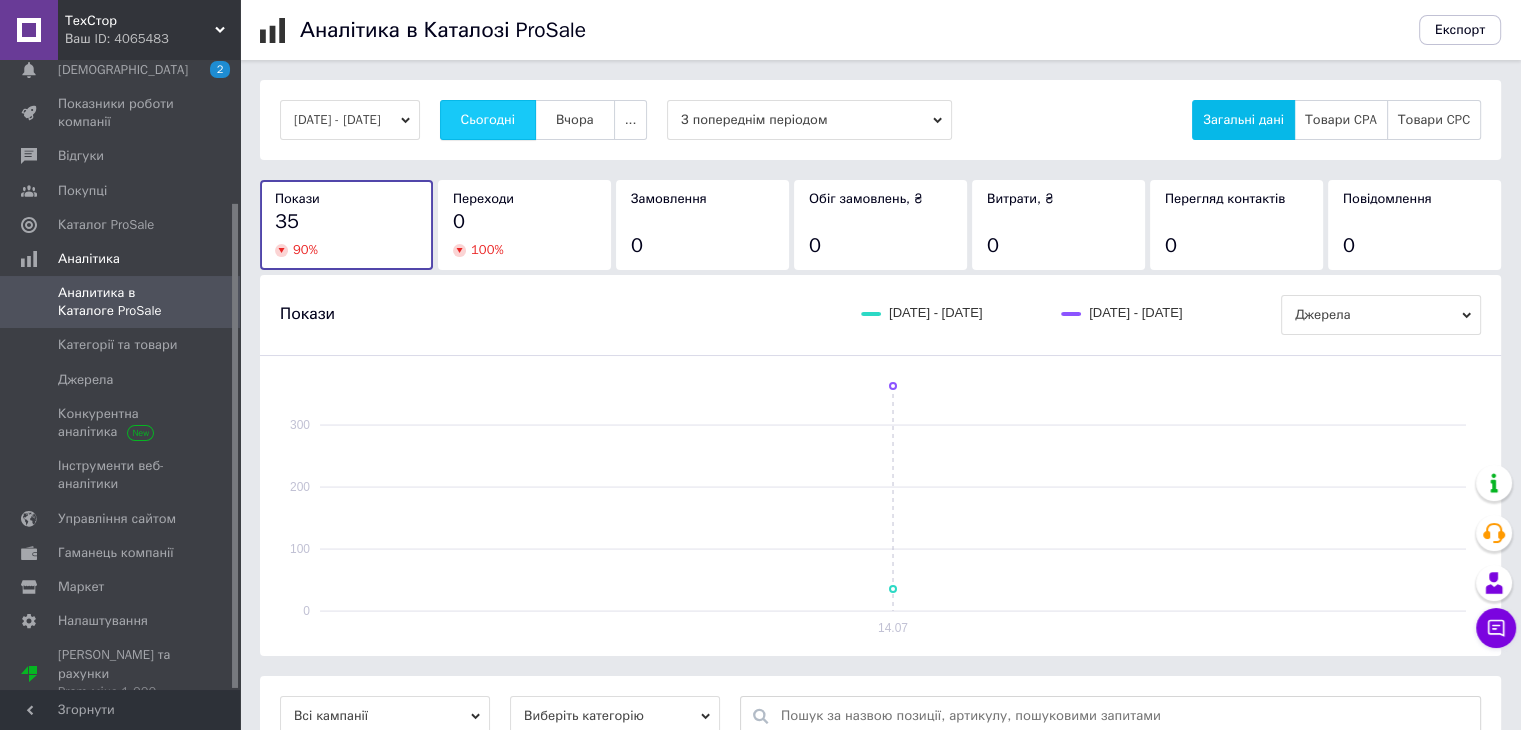 click on "Сьогодні" at bounding box center [488, 120] 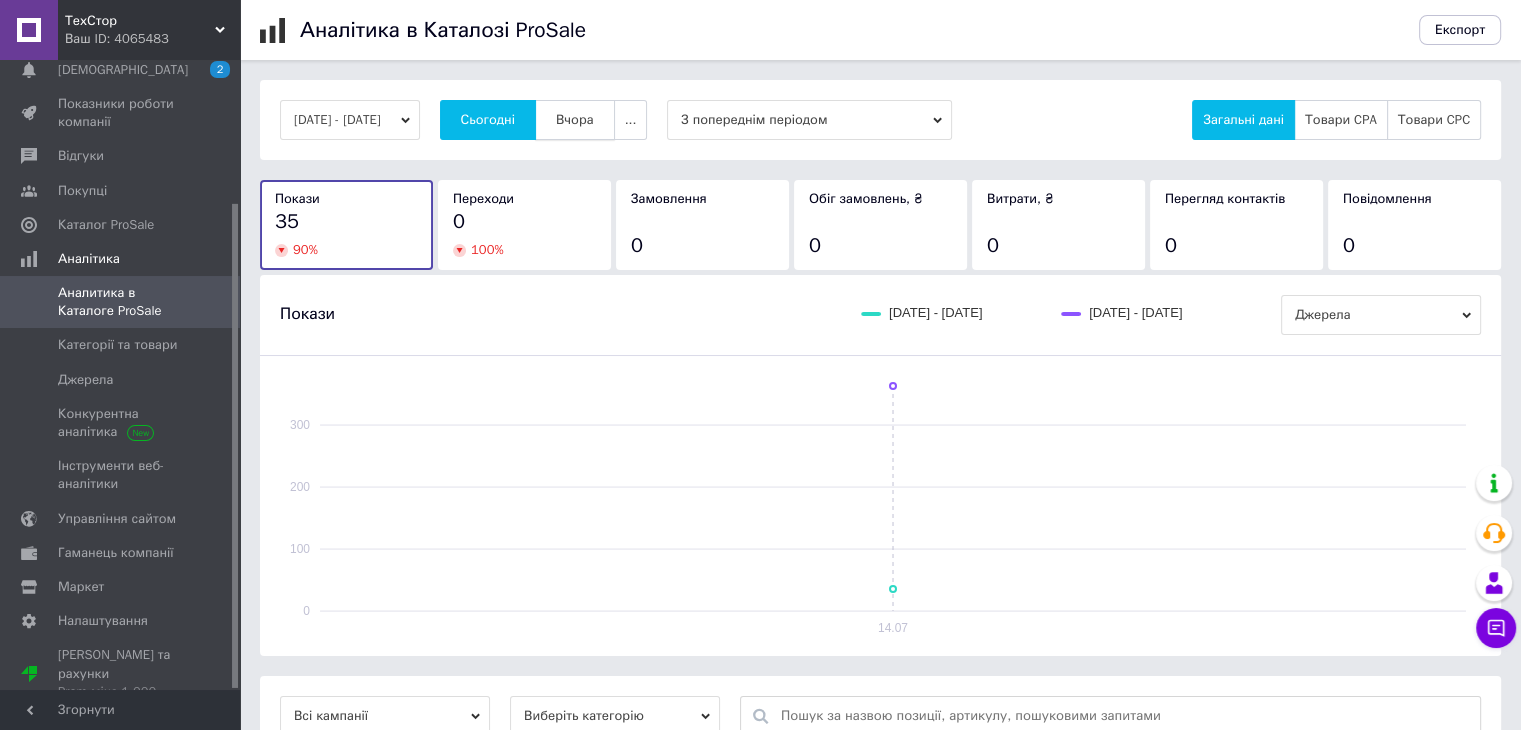 click on "Вчора" at bounding box center (575, 120) 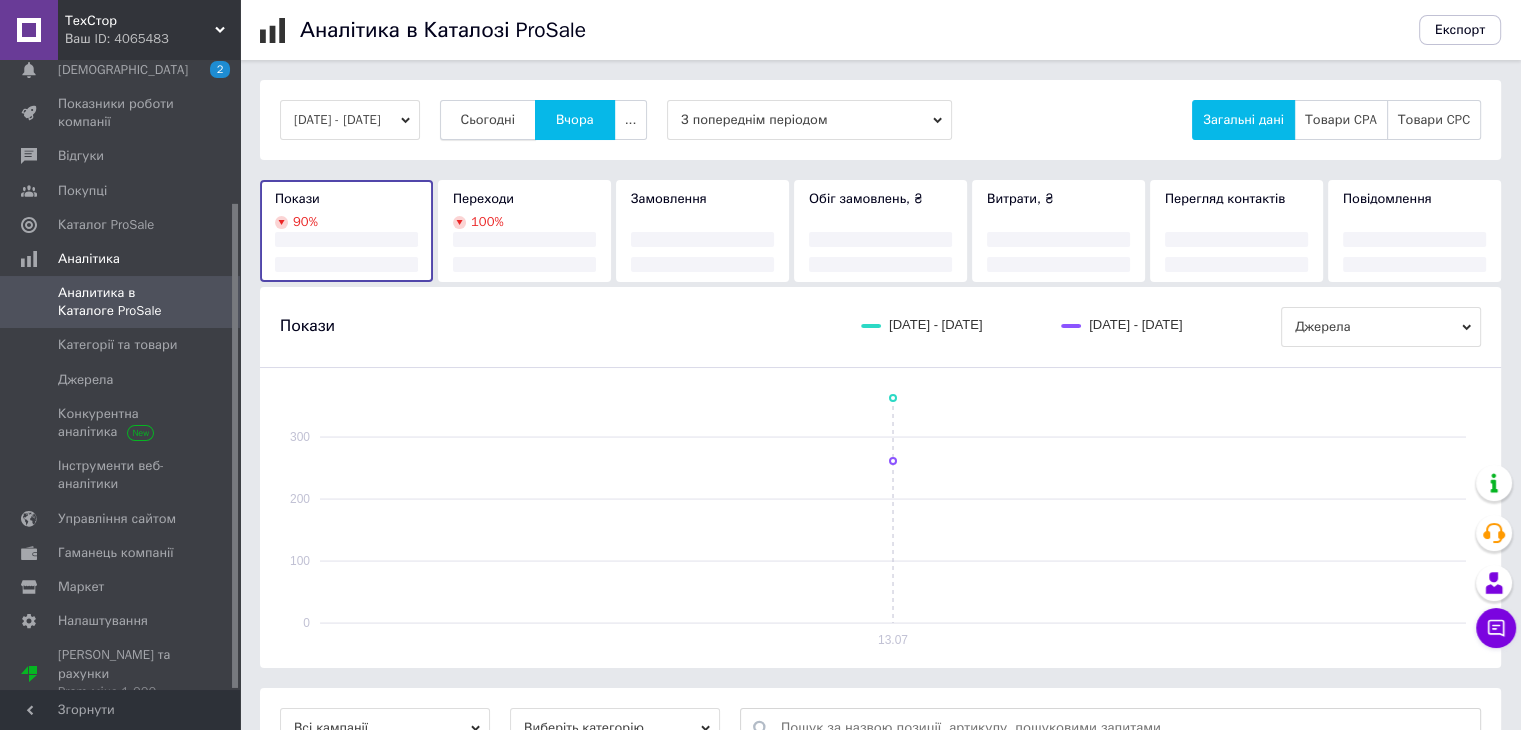 click on "Сьогодні" at bounding box center [488, 120] 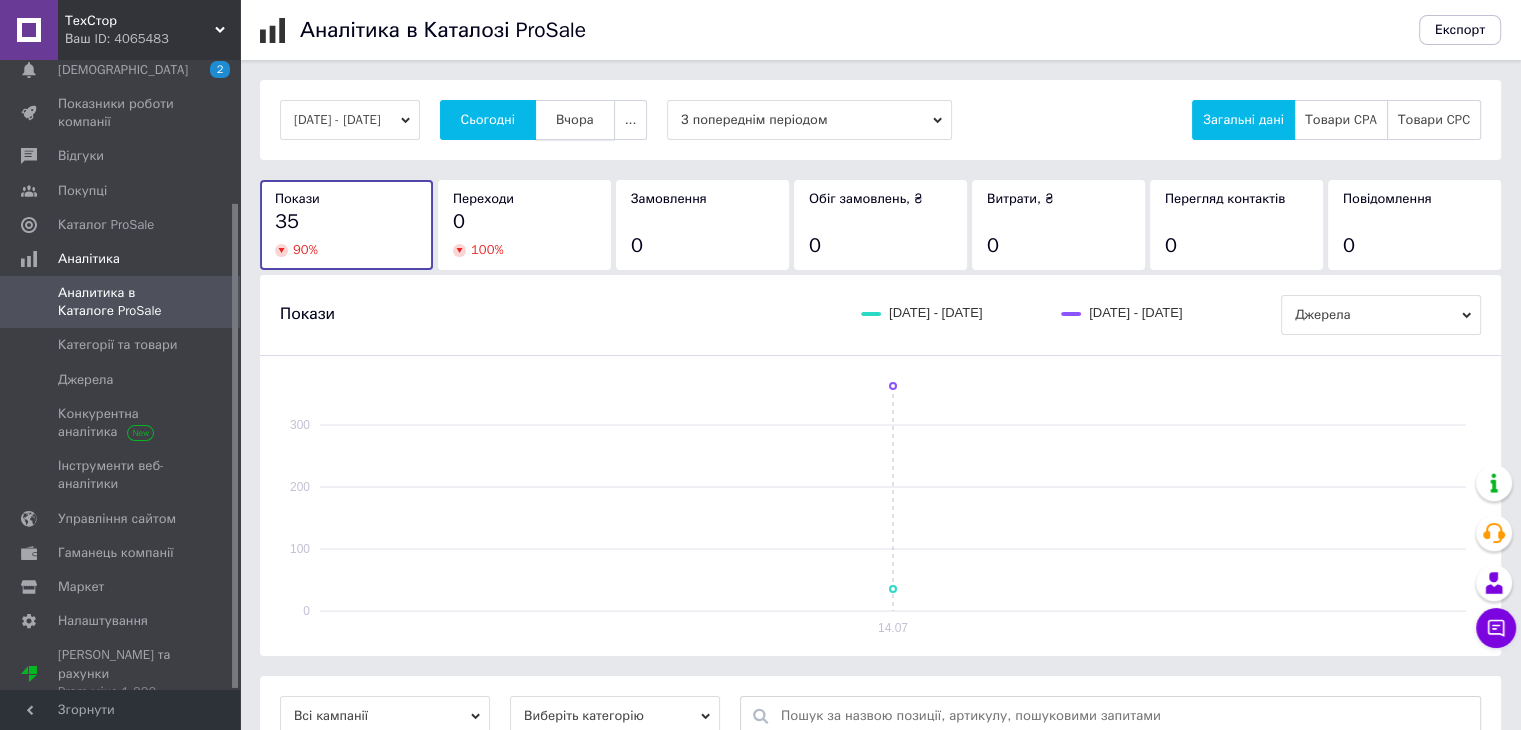 click on "Вчора" at bounding box center (575, 120) 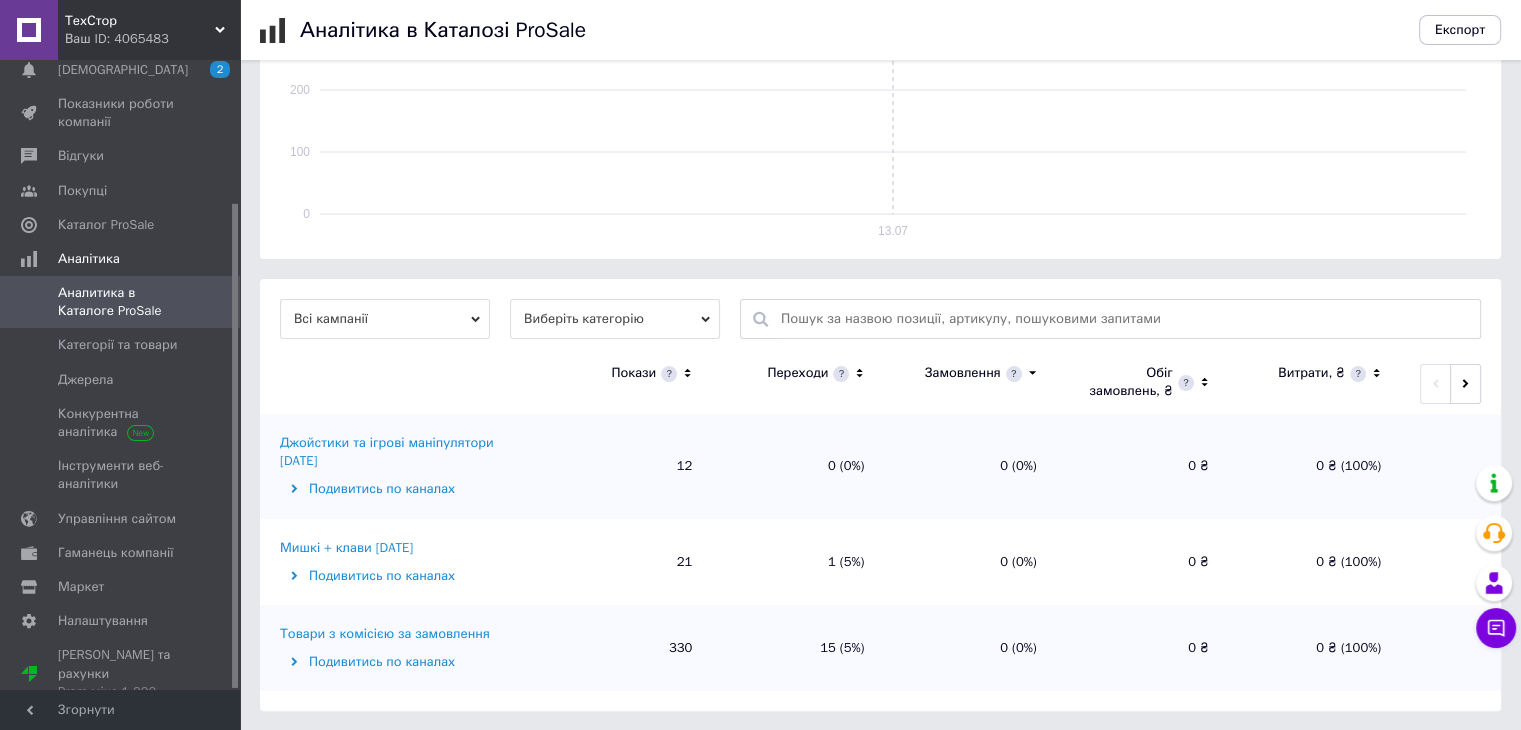 click on "Товари з комісією за замовлення" at bounding box center [385, 634] 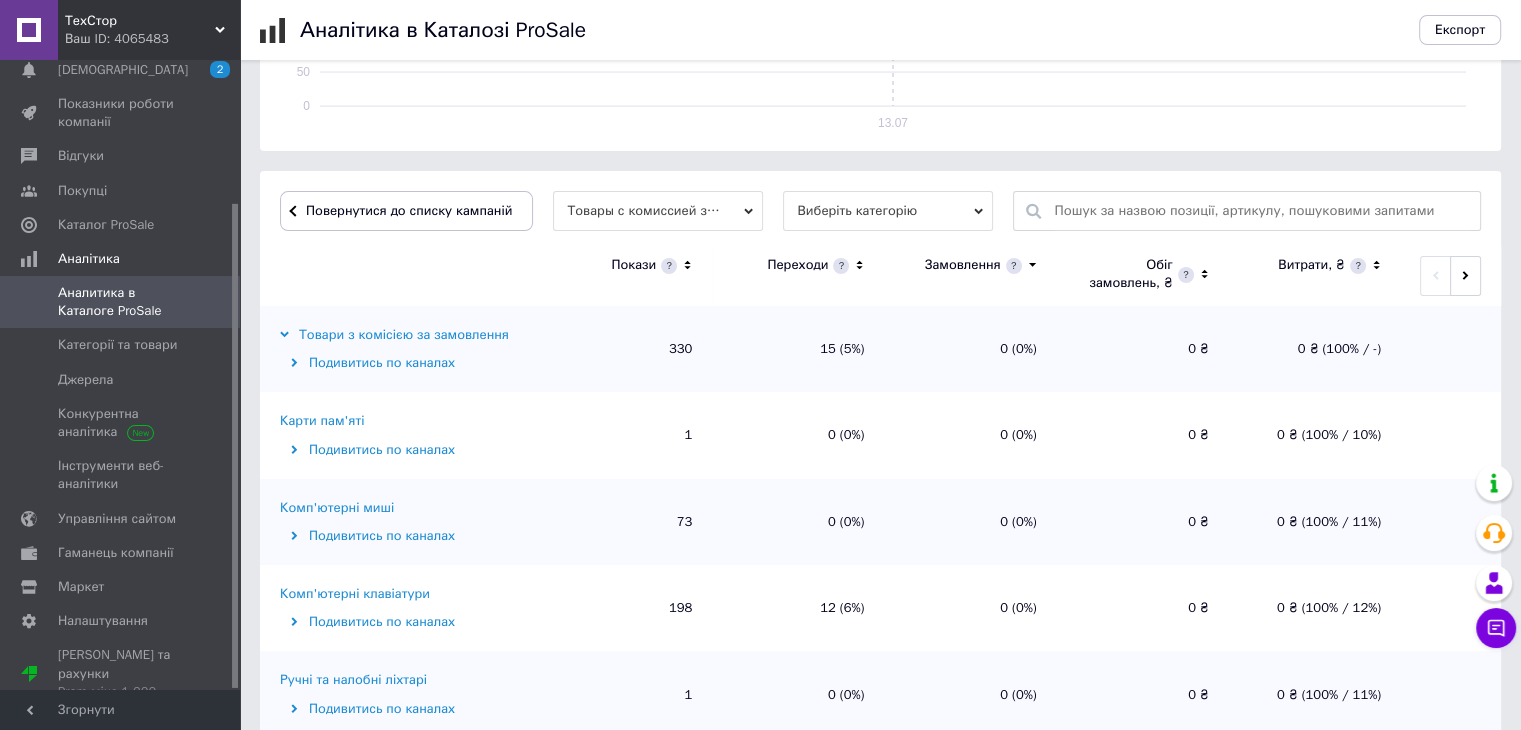 scroll, scrollTop: 600, scrollLeft: 0, axis: vertical 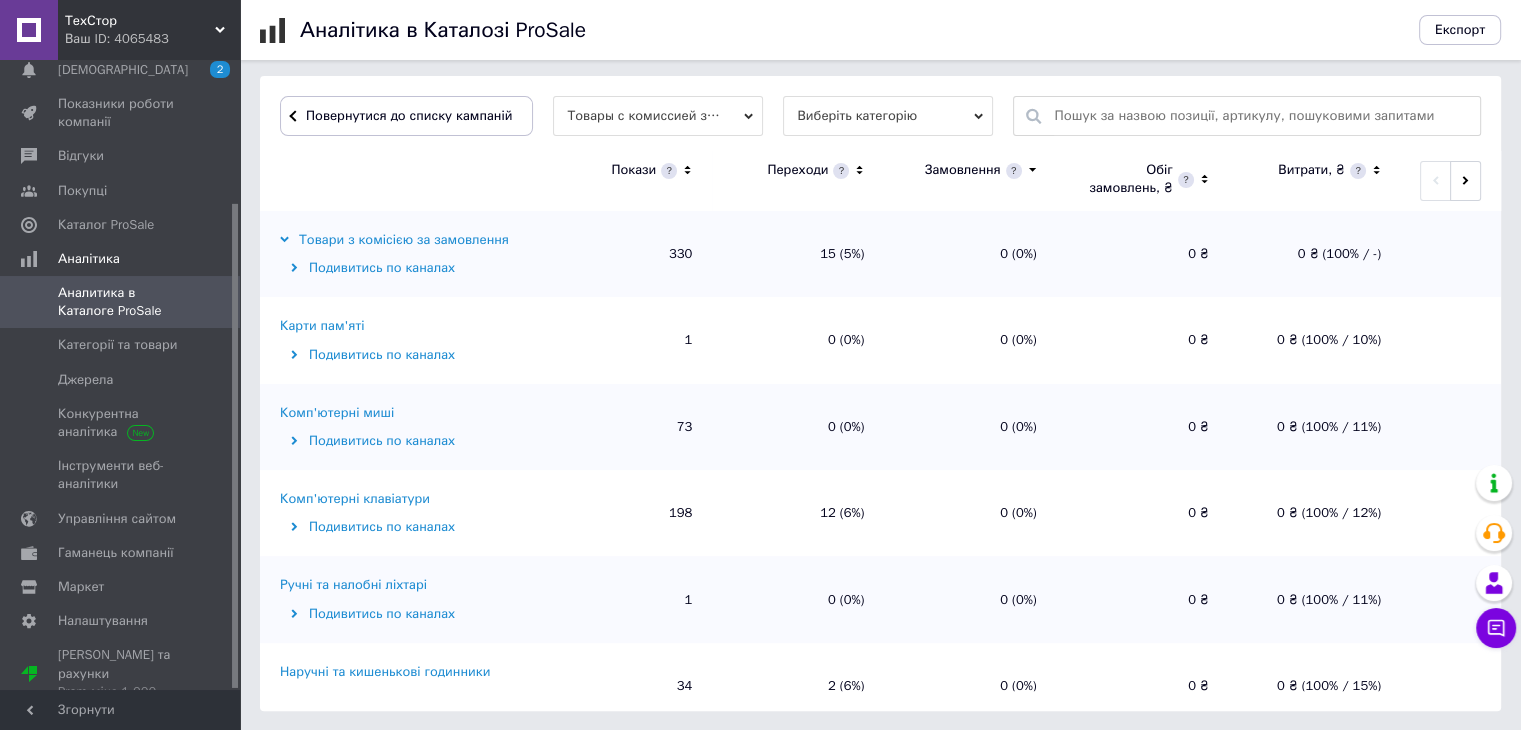 click on "Комп'ютерні клавіатури" at bounding box center (355, 499) 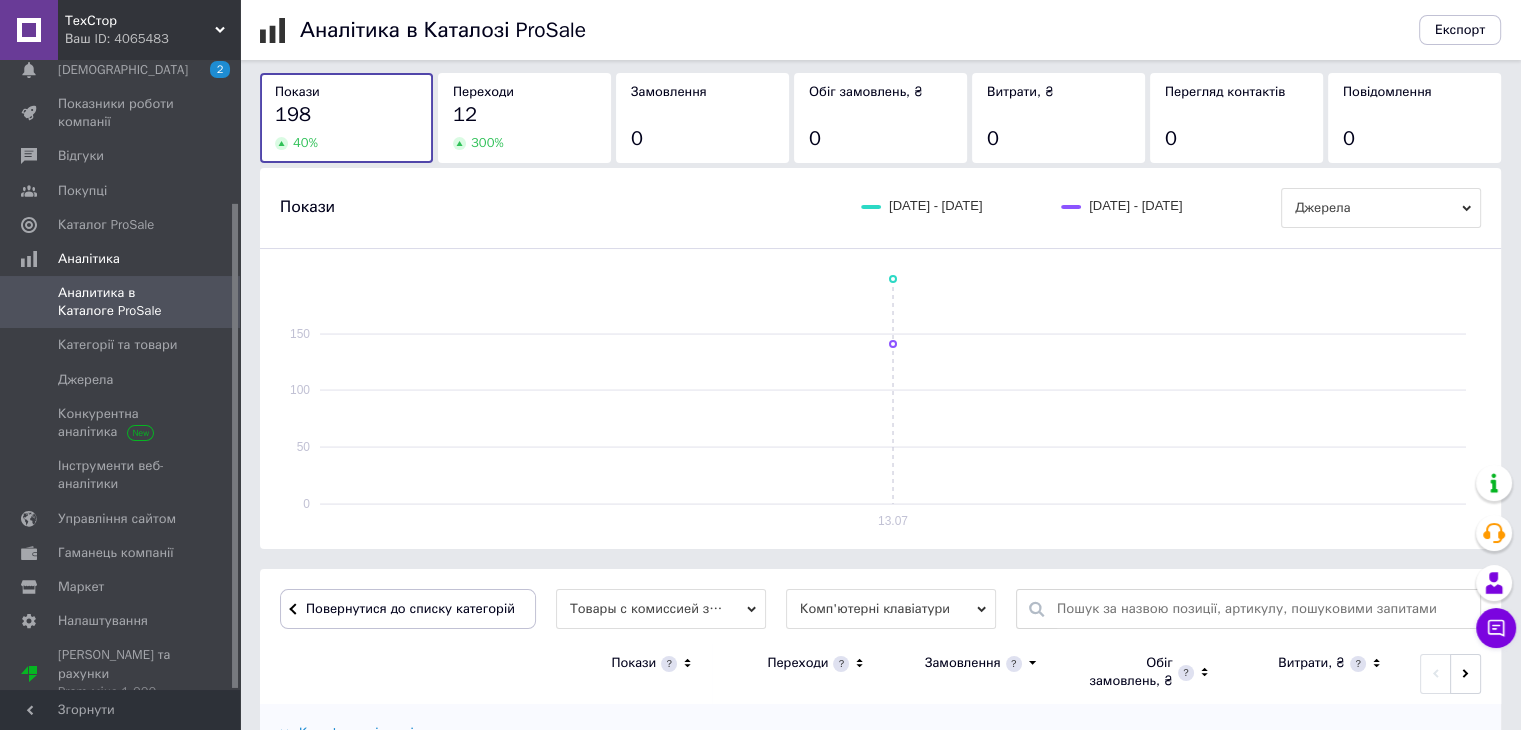 scroll, scrollTop: 600, scrollLeft: 0, axis: vertical 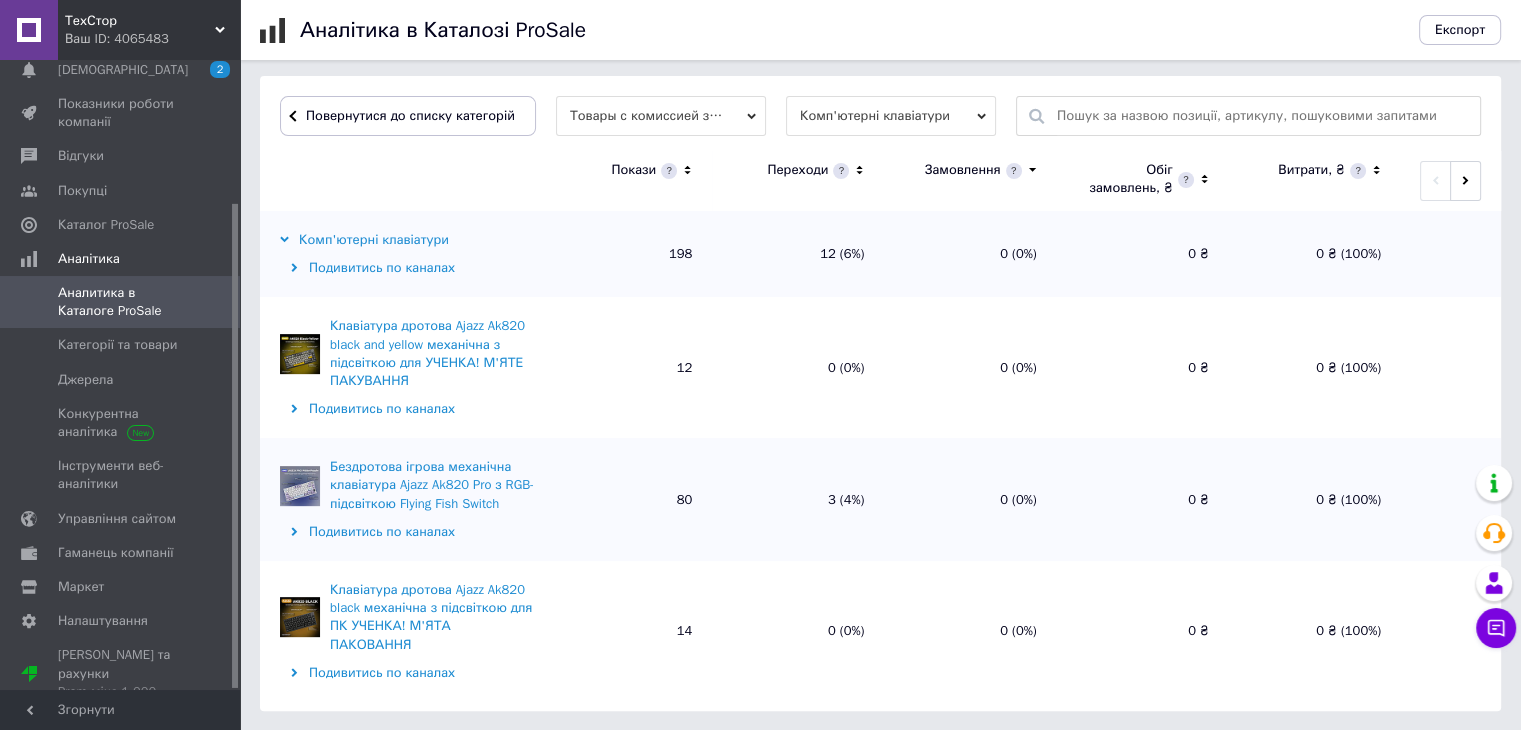 click on "Бездротова ігрова механічна клавіатура Ajazz Ak820 Pro з RGB-підсвіткою Flying Fish Switch" at bounding box center (432, 485) 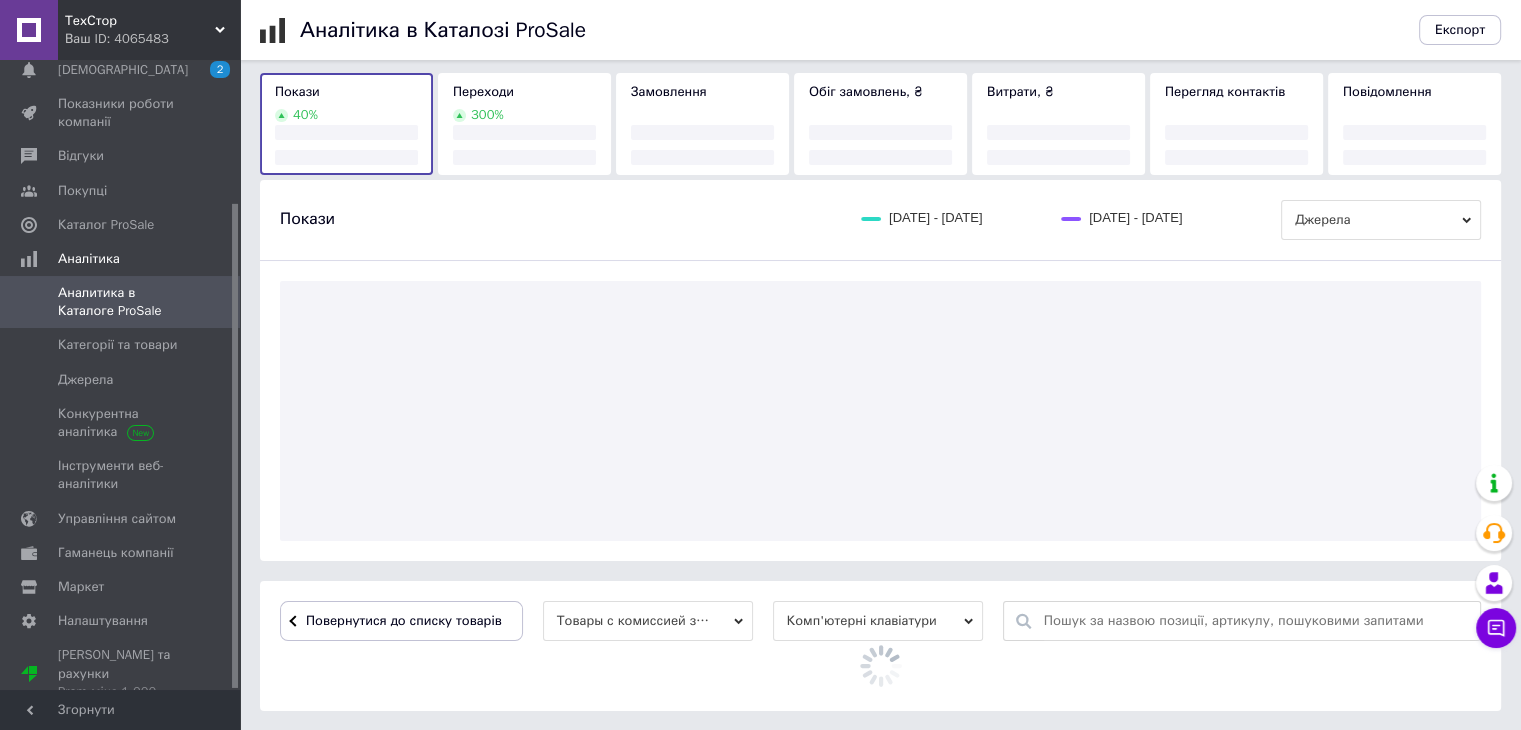 scroll, scrollTop: 366, scrollLeft: 0, axis: vertical 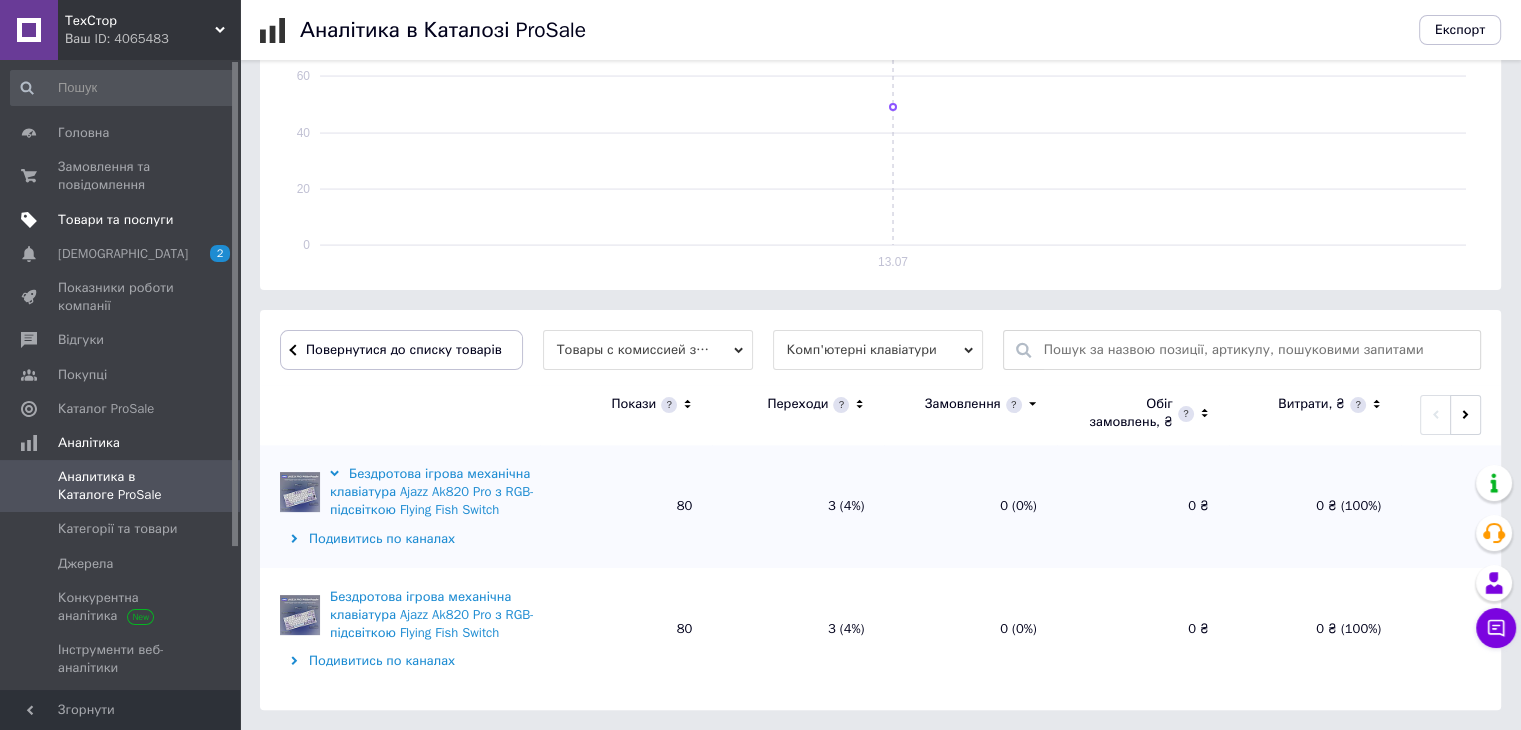 click on "Товари та послуги" at bounding box center (115, 220) 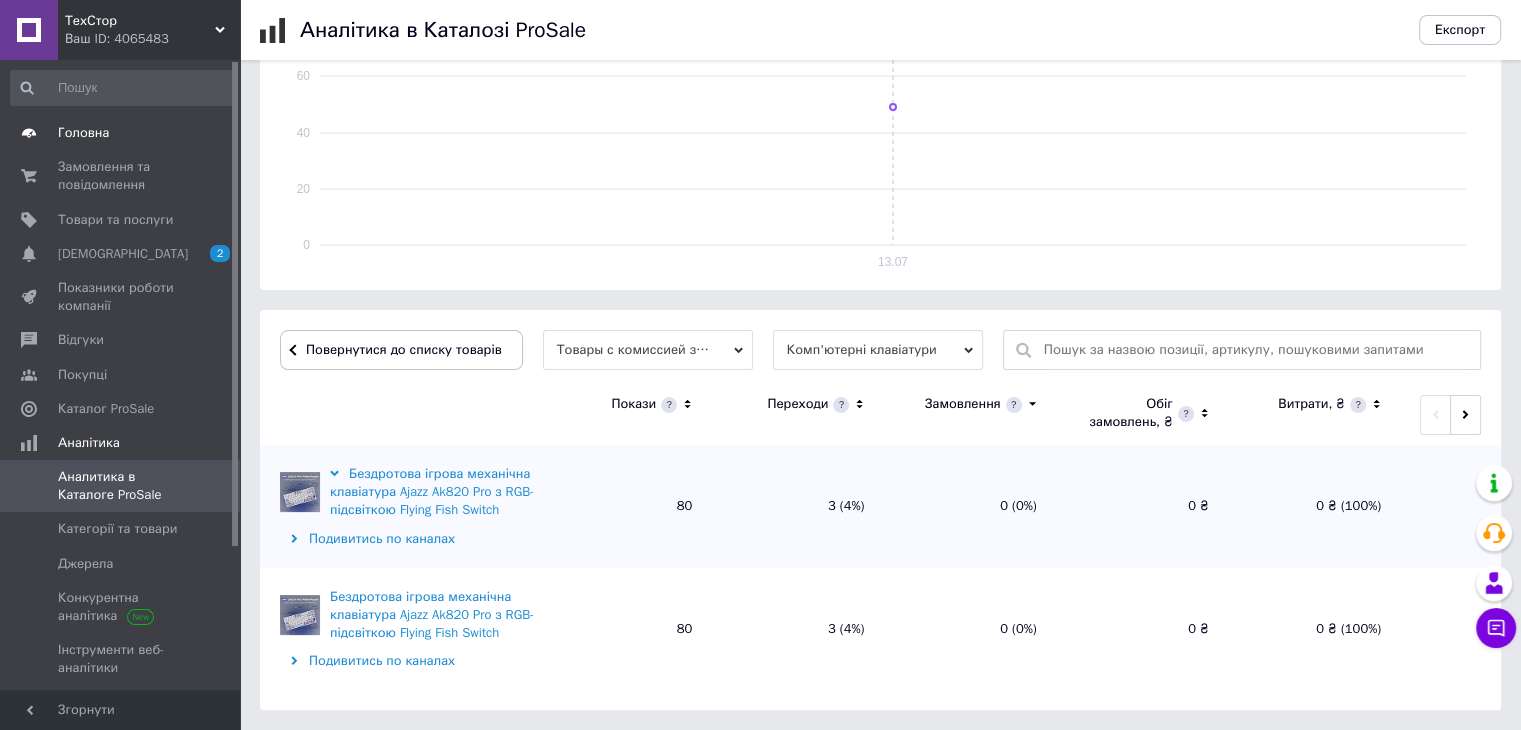 scroll, scrollTop: 0, scrollLeft: 0, axis: both 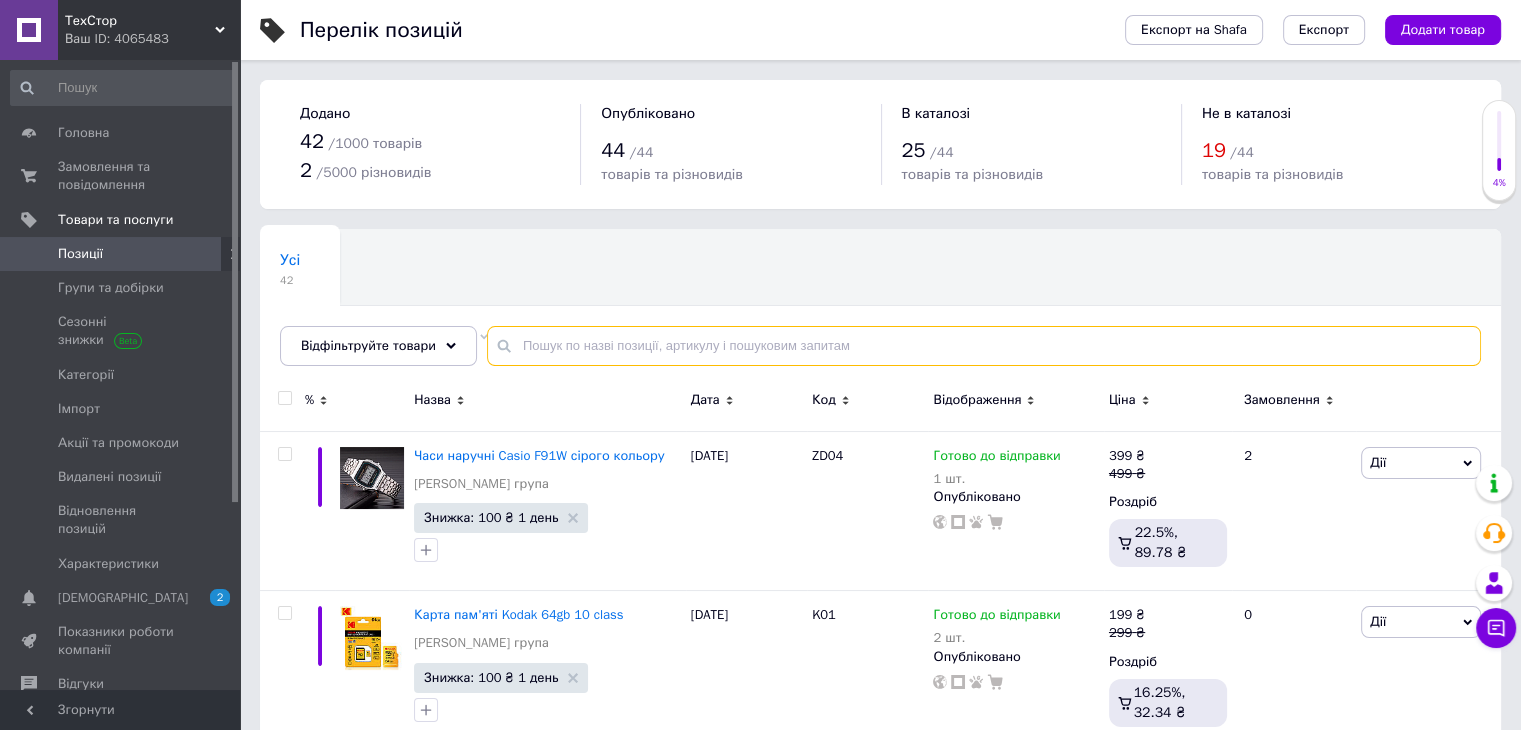 click at bounding box center (984, 346) 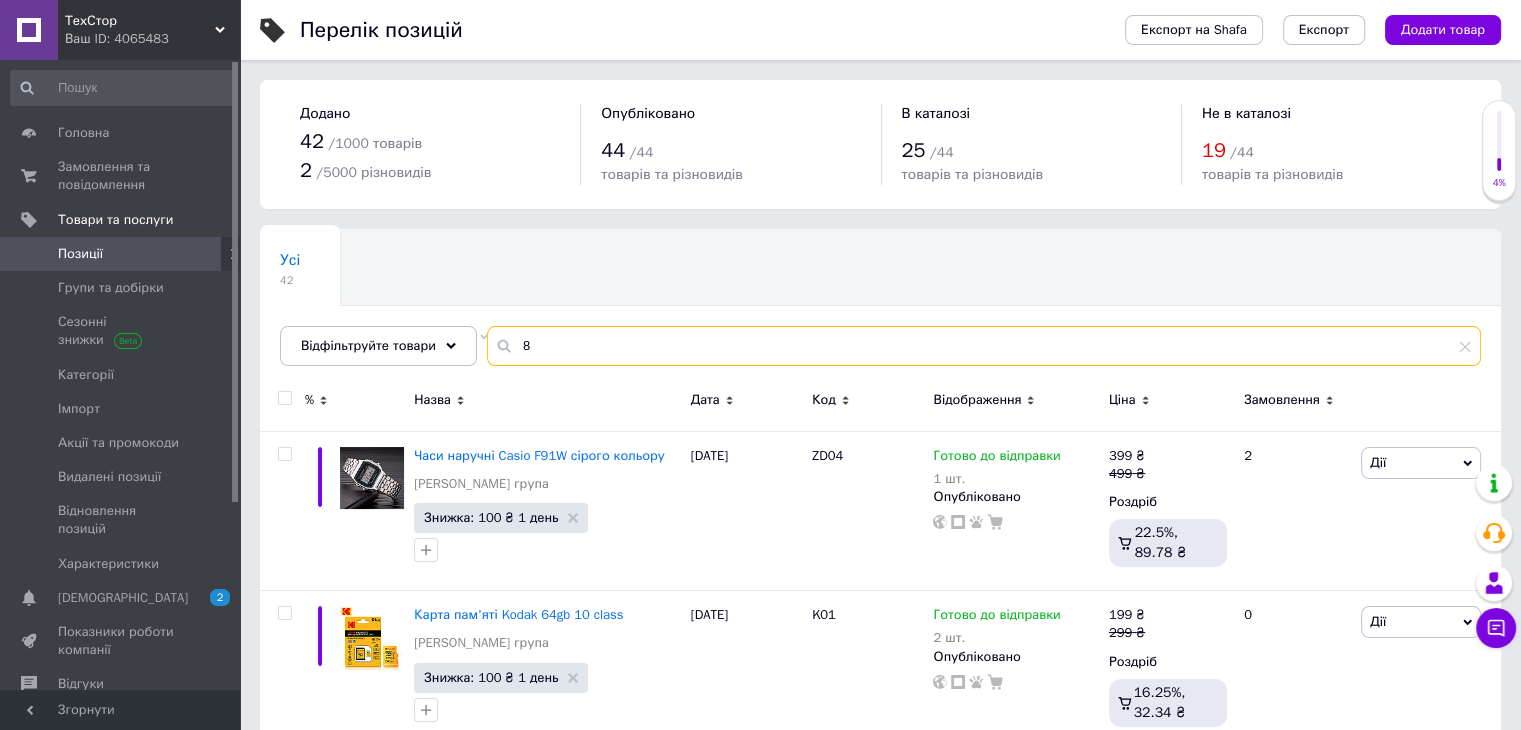 type 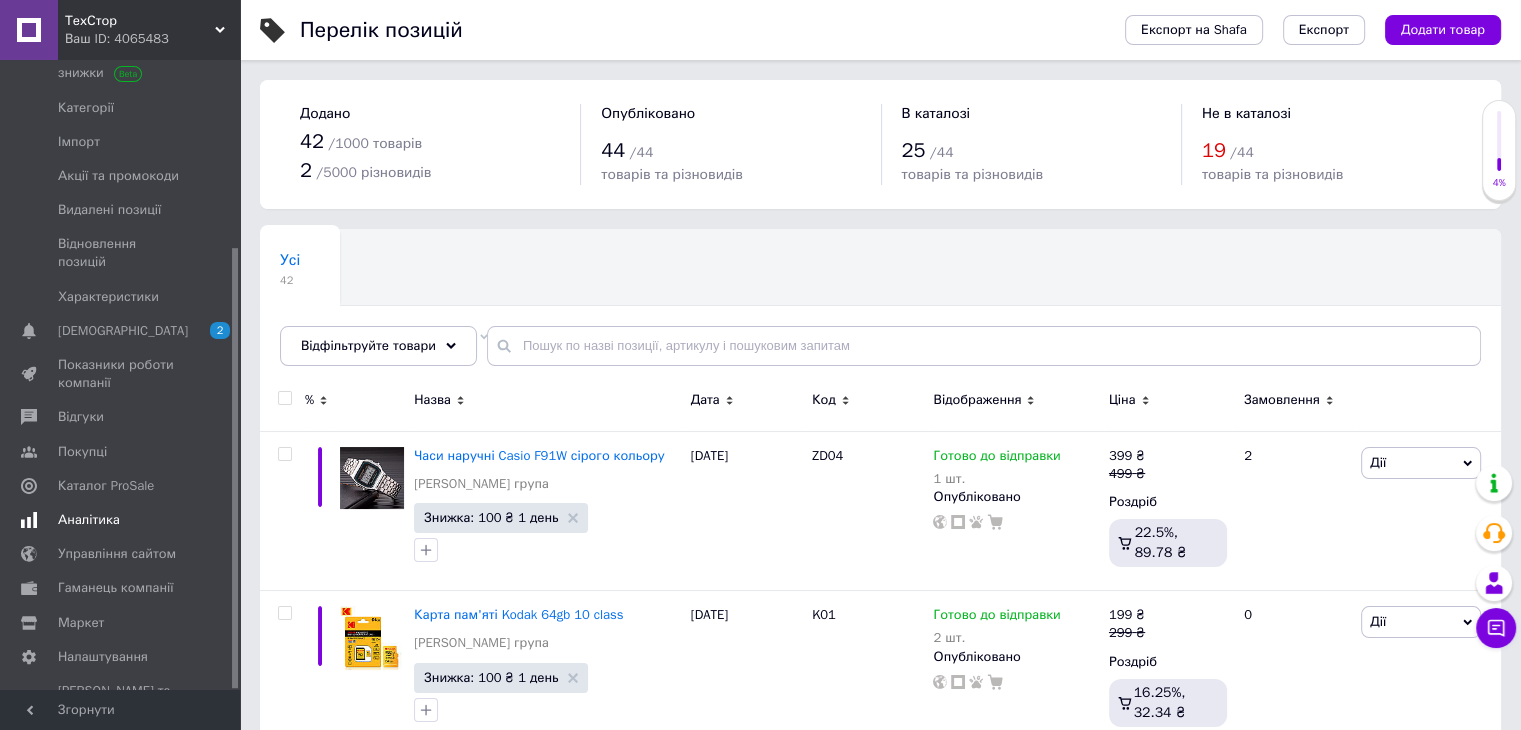 click on "Аналітика" at bounding box center [89, 520] 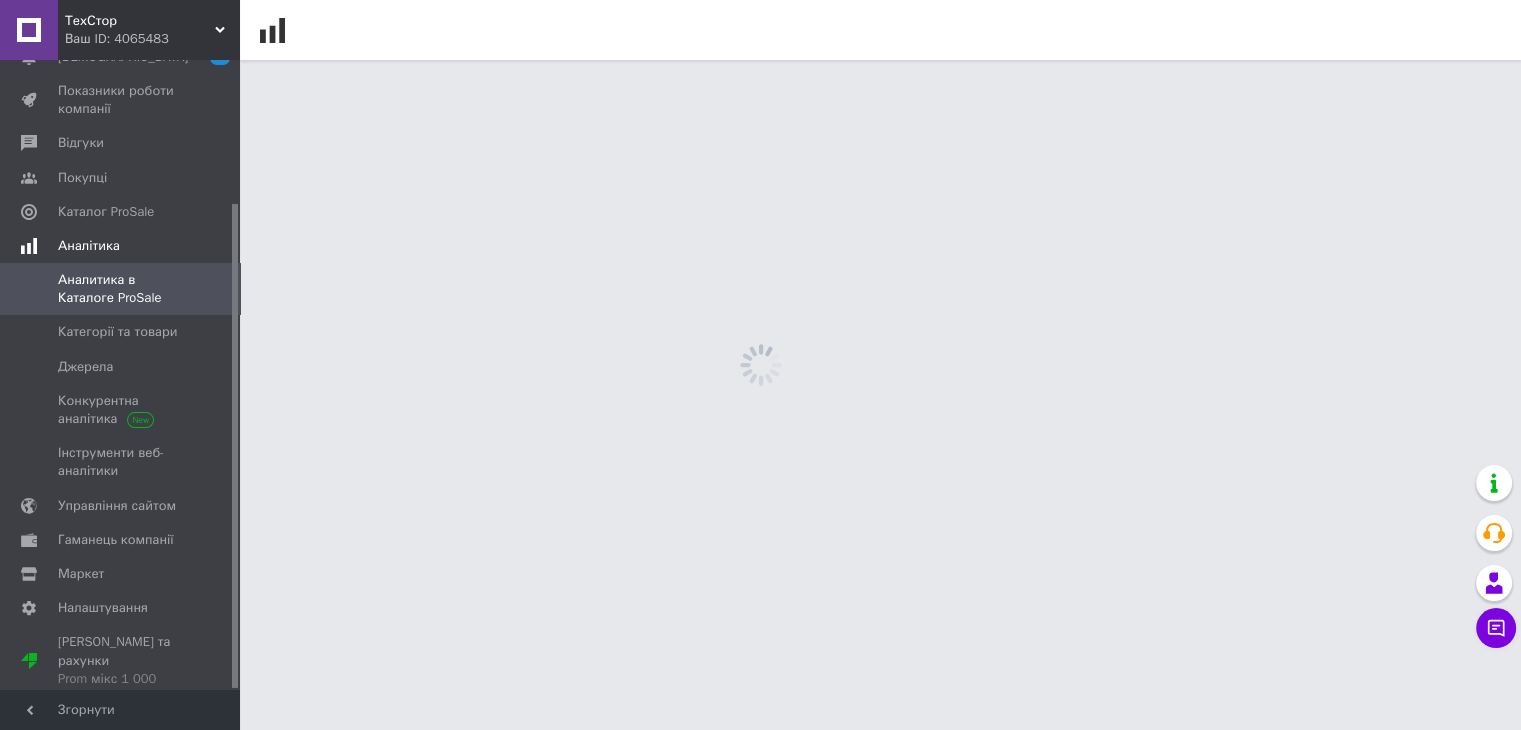 scroll, scrollTop: 184, scrollLeft: 0, axis: vertical 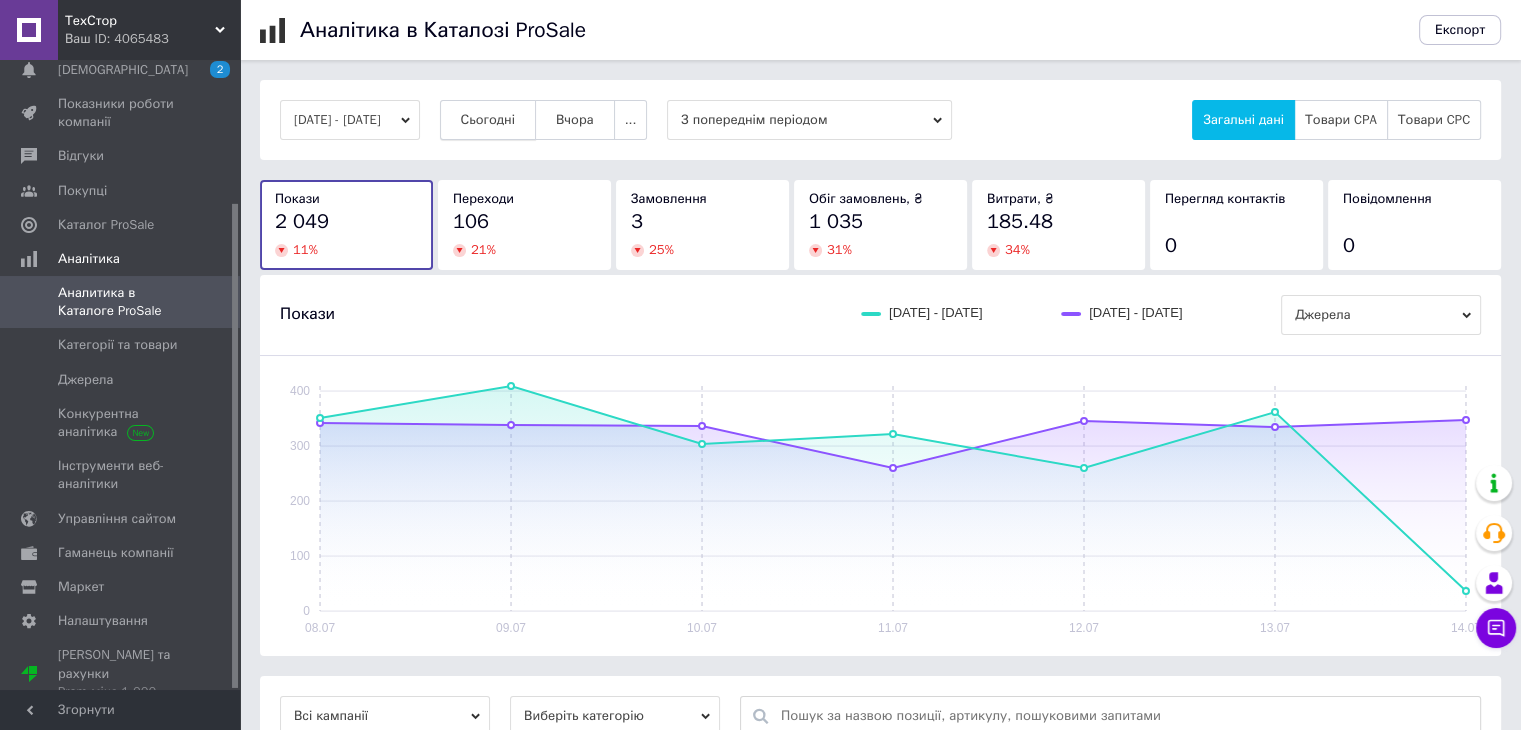 click on "Сьогодні" at bounding box center [488, 120] 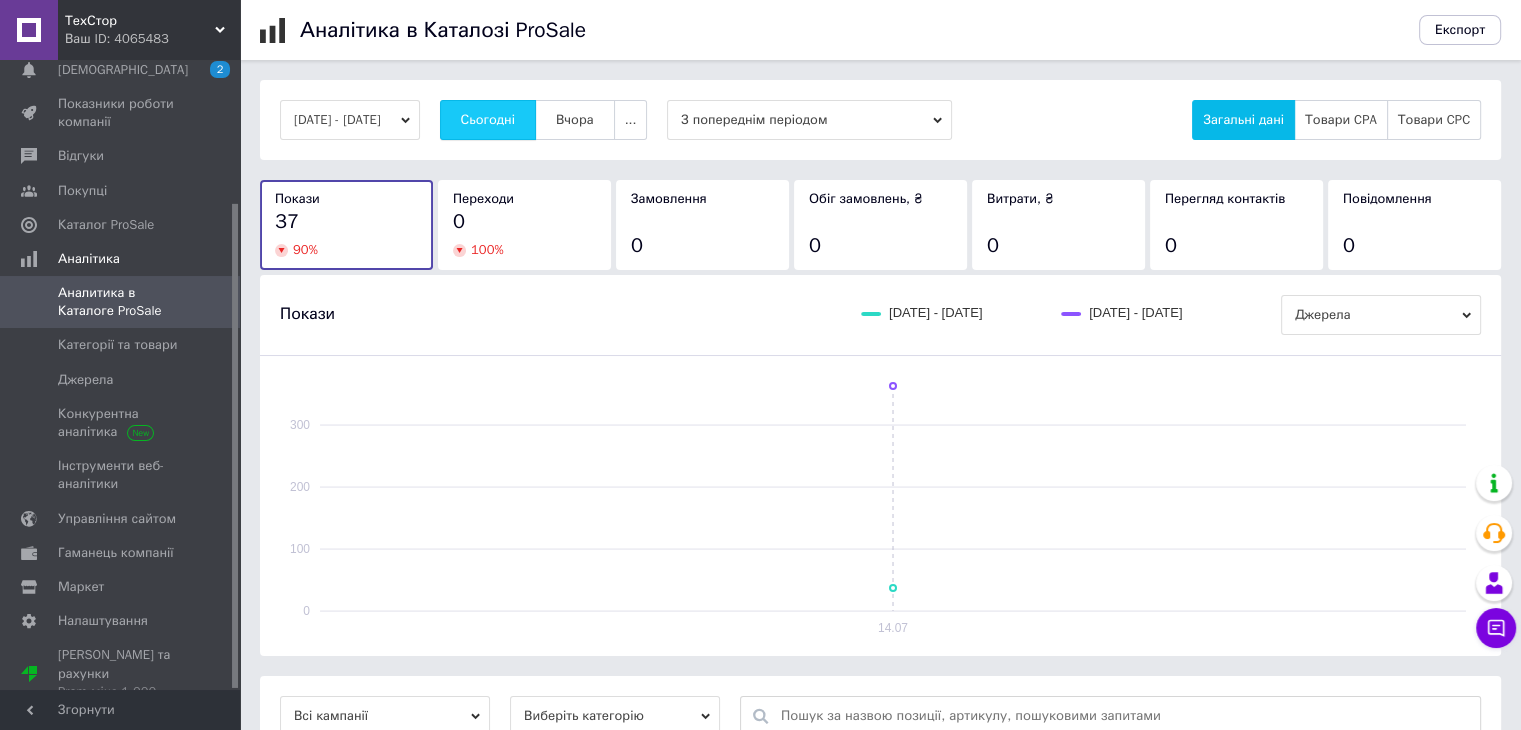 click on "Сьогодні" at bounding box center [488, 120] 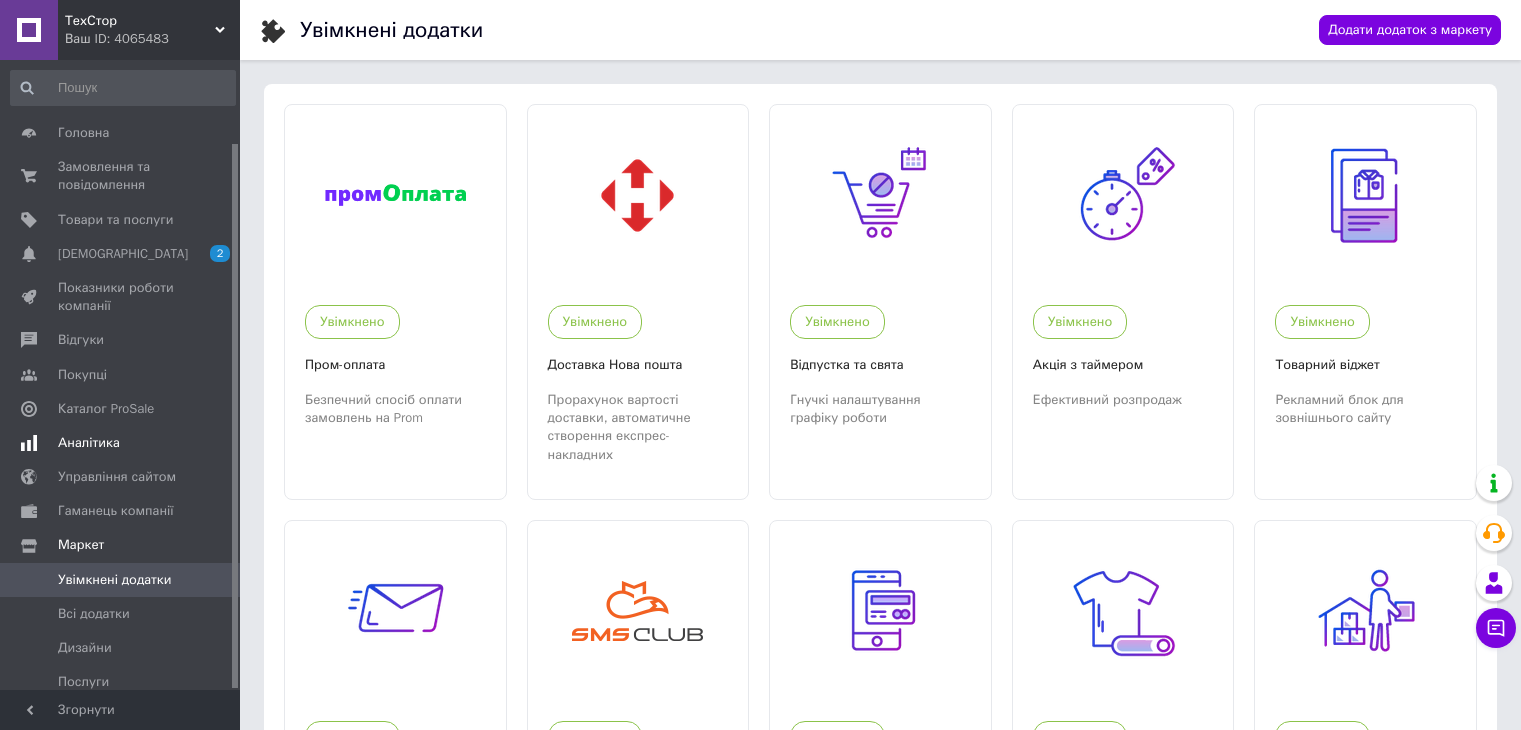 scroll, scrollTop: 0, scrollLeft: 0, axis: both 